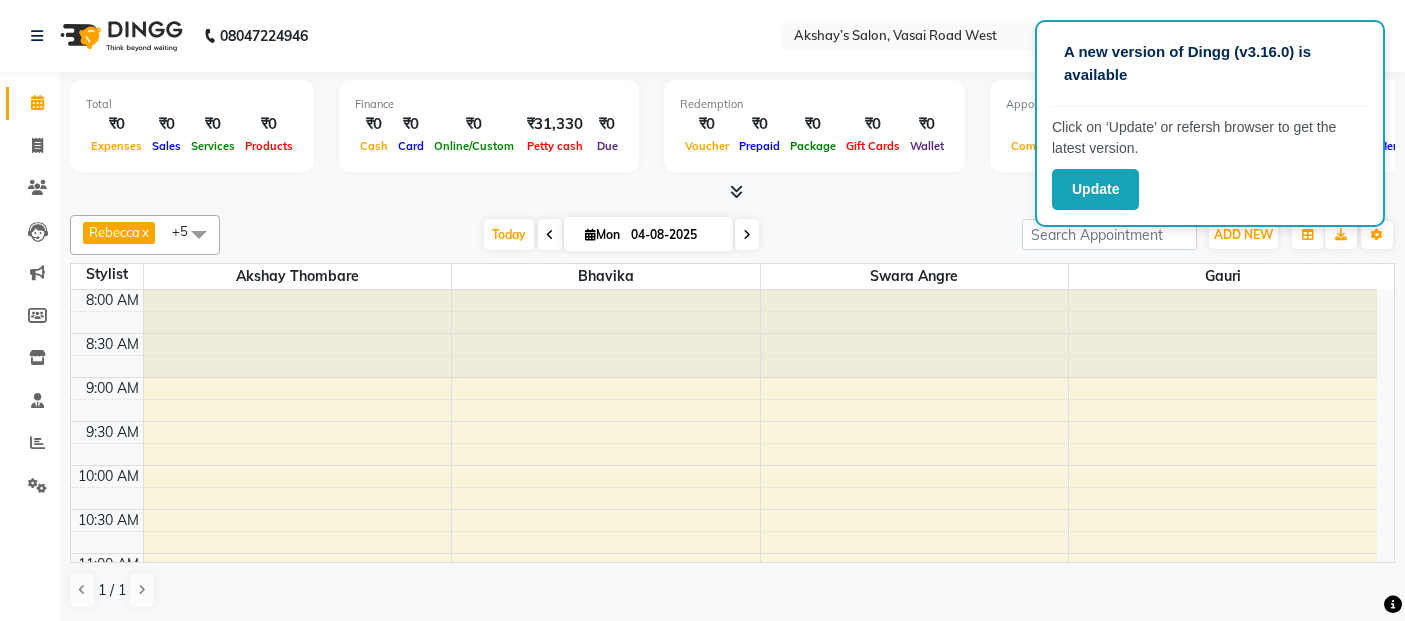 scroll, scrollTop: 0, scrollLeft: 0, axis: both 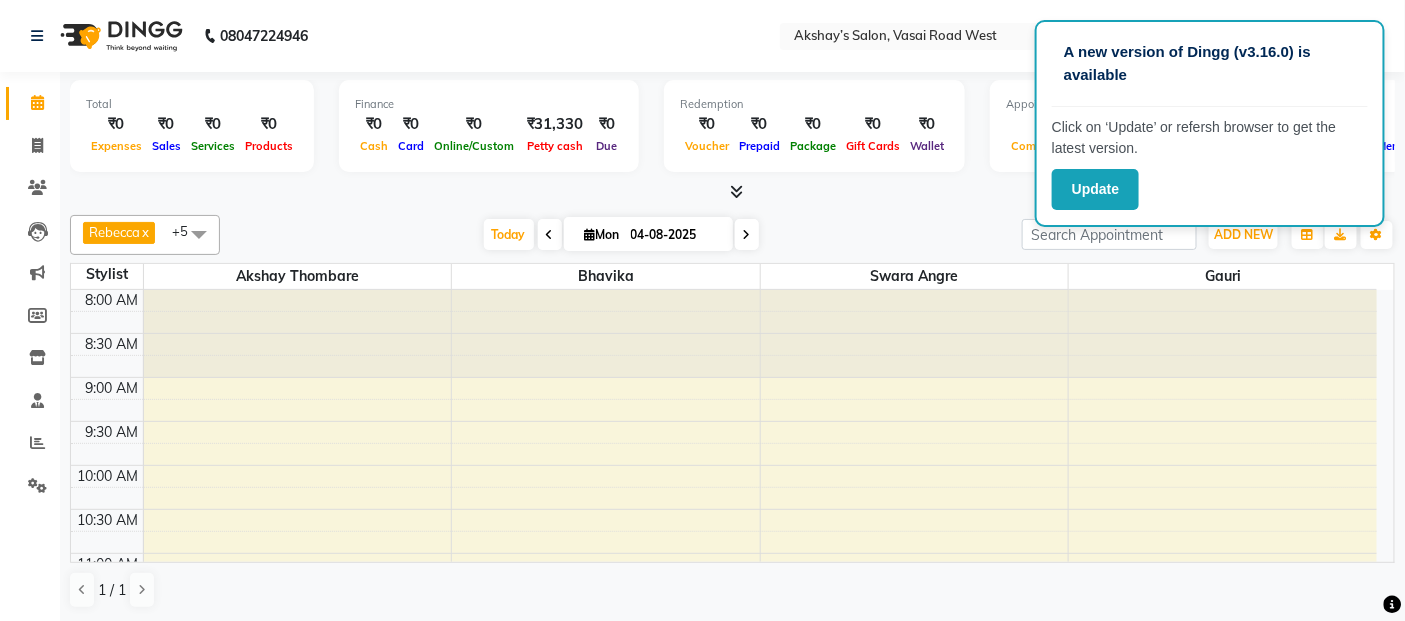 click on "Total  ₹0  Expenses ₹0  Sales ₹0  Services ₹0  Products Finance  ₹0  Cash ₹0  Card ₹0  Online/Custom ₹31,330 Petty cash ₹0 Due  Redemption  ₹0 Voucher ₹0 Prepaid ₹0 Package ₹0  Gift Cards ₹0  Wallet  Appointment  0 Completed 0 Upcoming 0 Ongoing 0 No show  Other sales  ₹0  Packages ₹0  Memberships ₹0  Vouchers ₹0  Prepaids ₹0  Gift Cards" at bounding box center (732, 137) 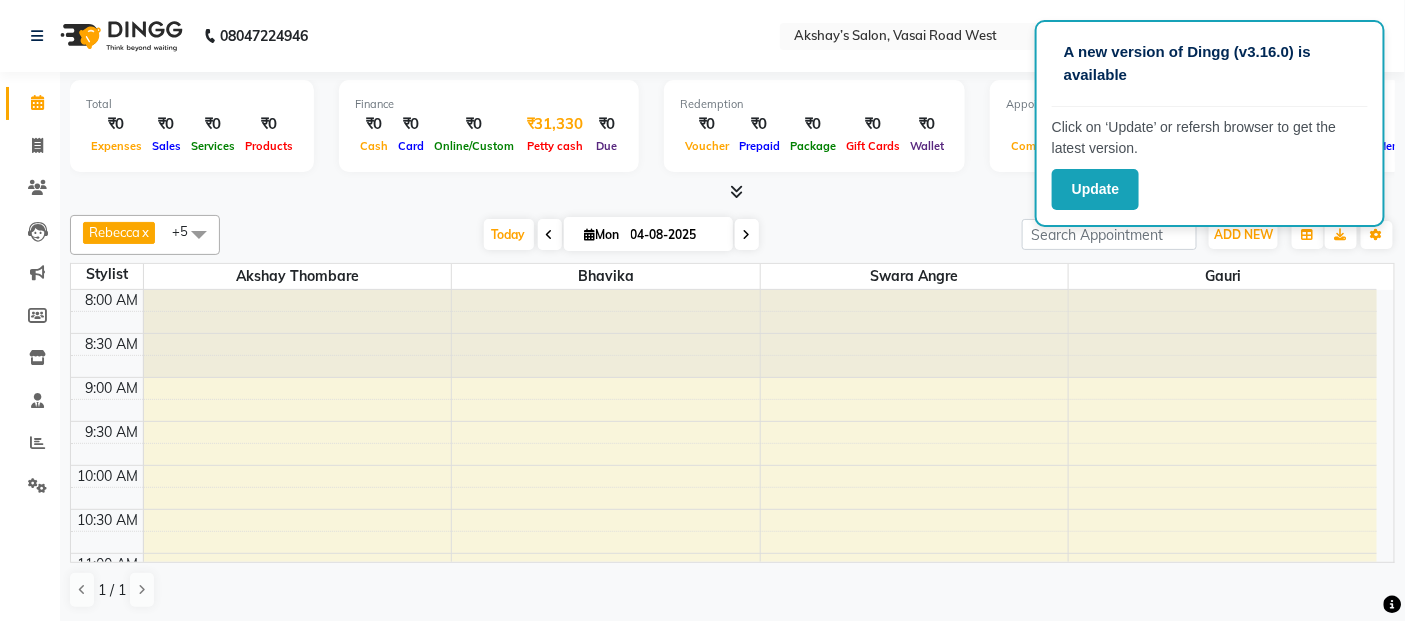 click on "Finance" at bounding box center [489, 104] 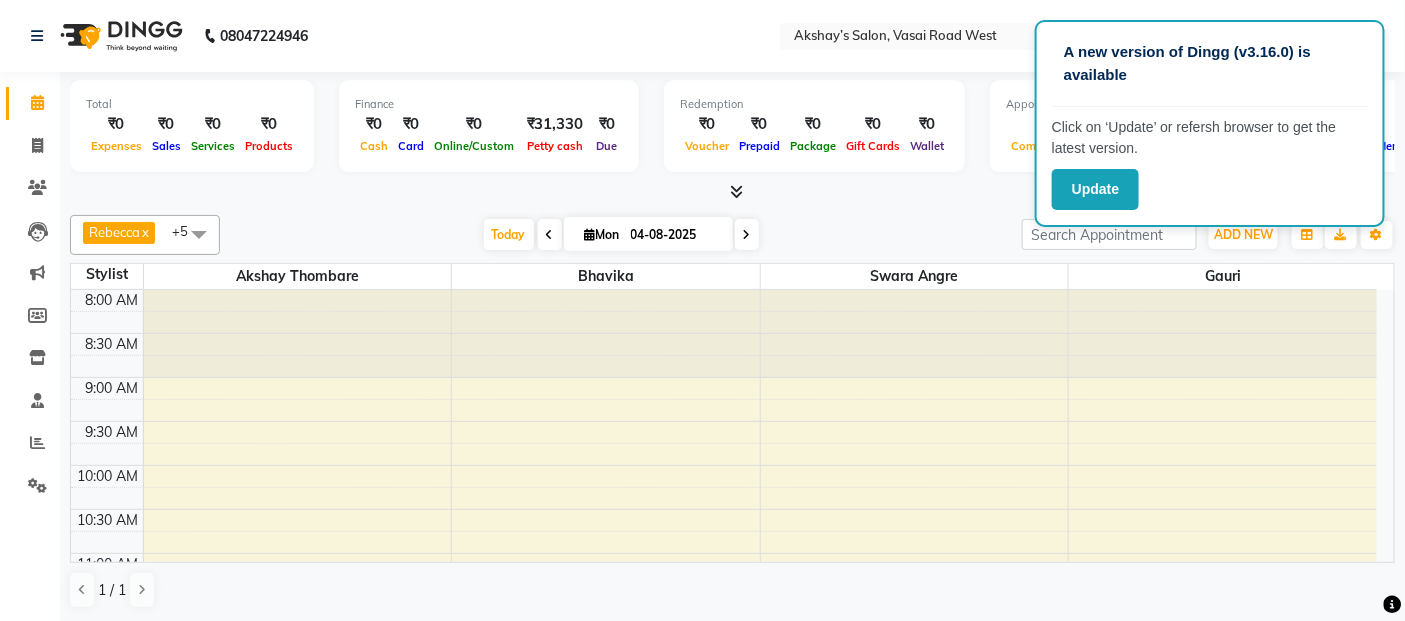 click on "Finance  ₹0  Cash ₹0  Card ₹0  Online/Custom ₹31,330 Petty cash ₹0 Due" at bounding box center (489, 126) 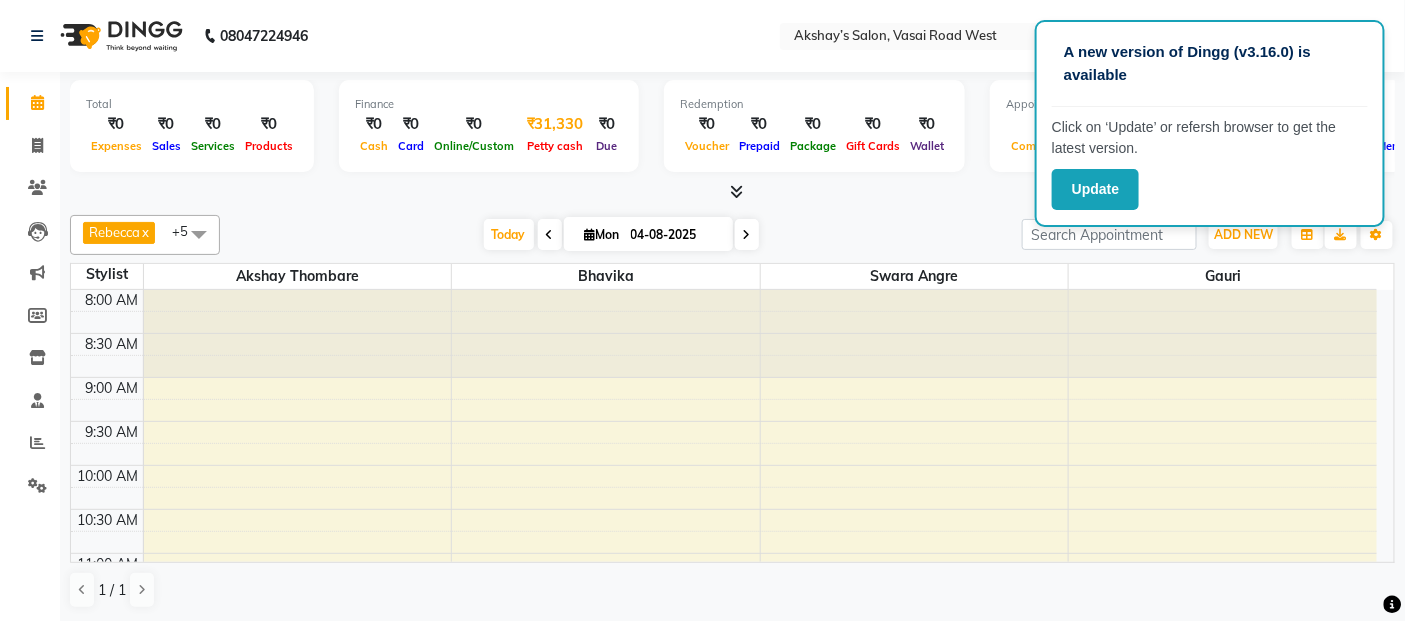 click on "Petty cash" at bounding box center [555, 145] 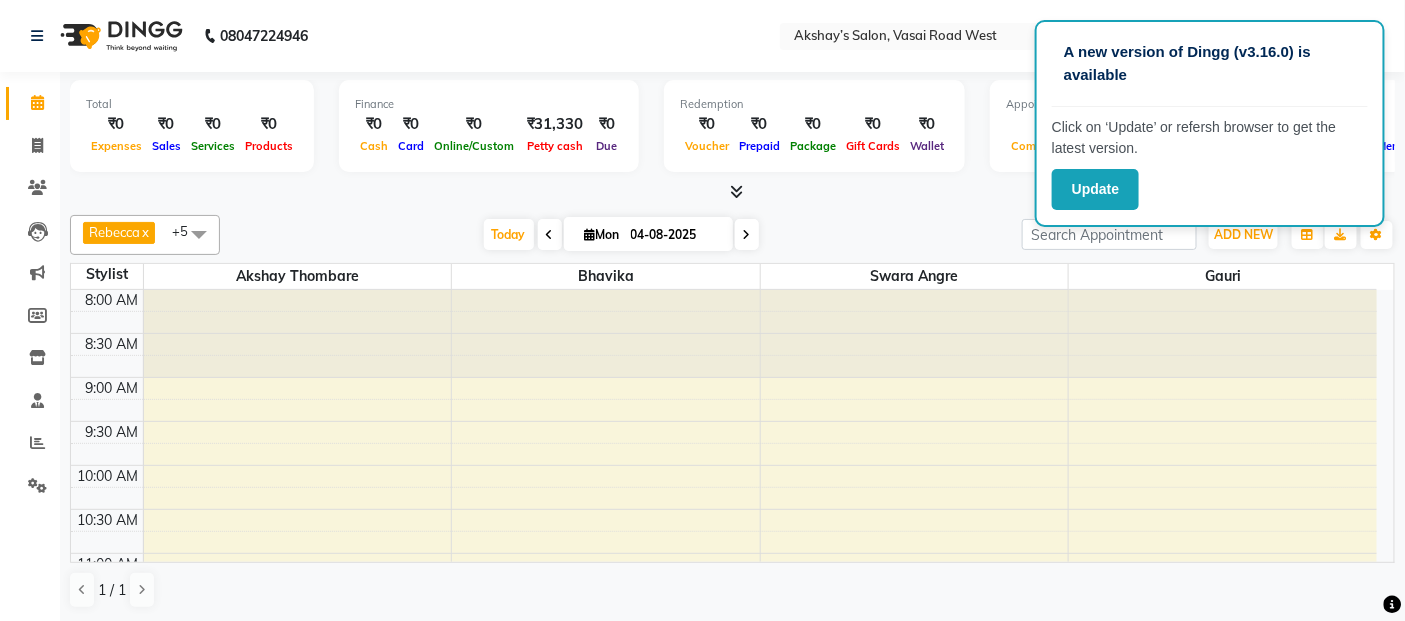scroll, scrollTop: 1, scrollLeft: 0, axis: vertical 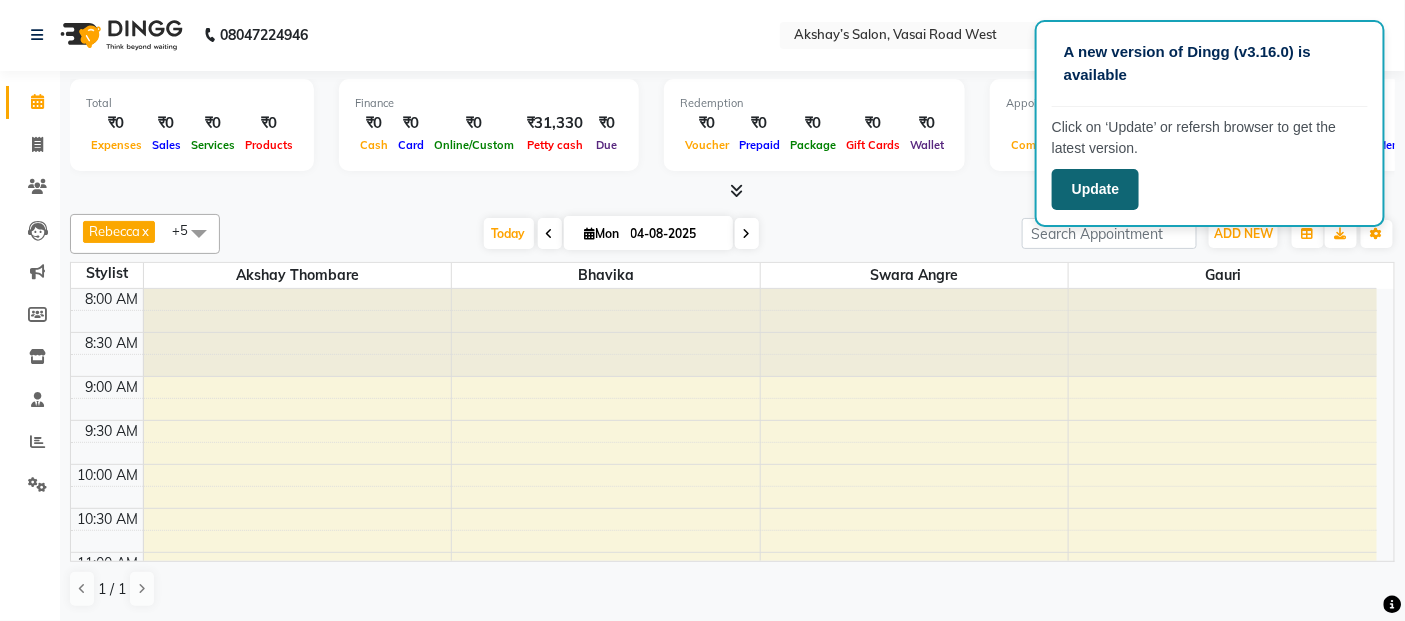 click on "Update" 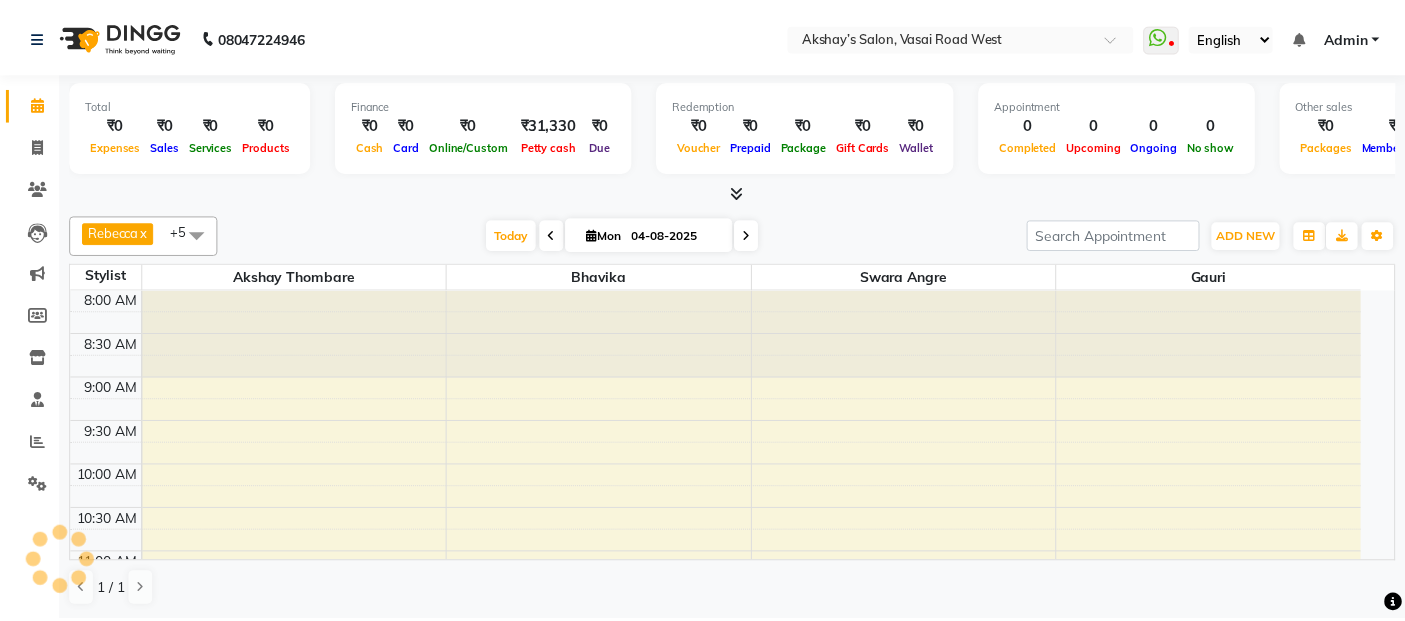 scroll, scrollTop: 0, scrollLeft: 0, axis: both 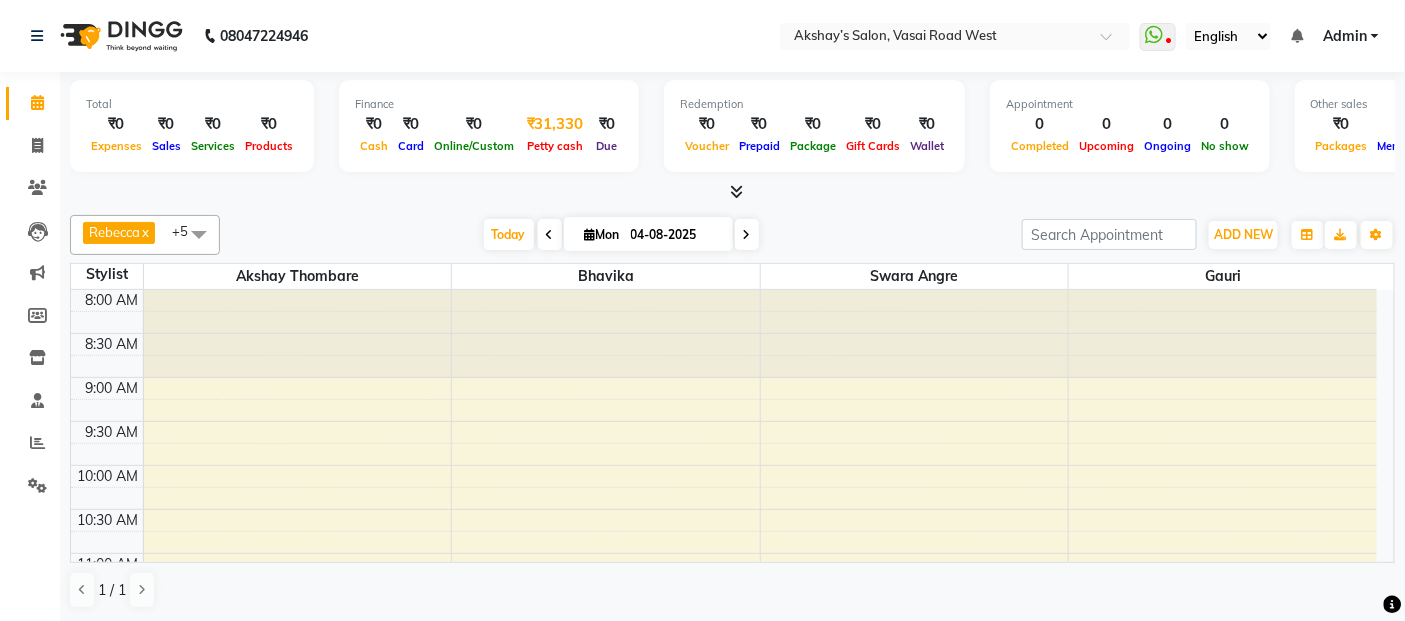 click on "Petty cash" at bounding box center [555, 146] 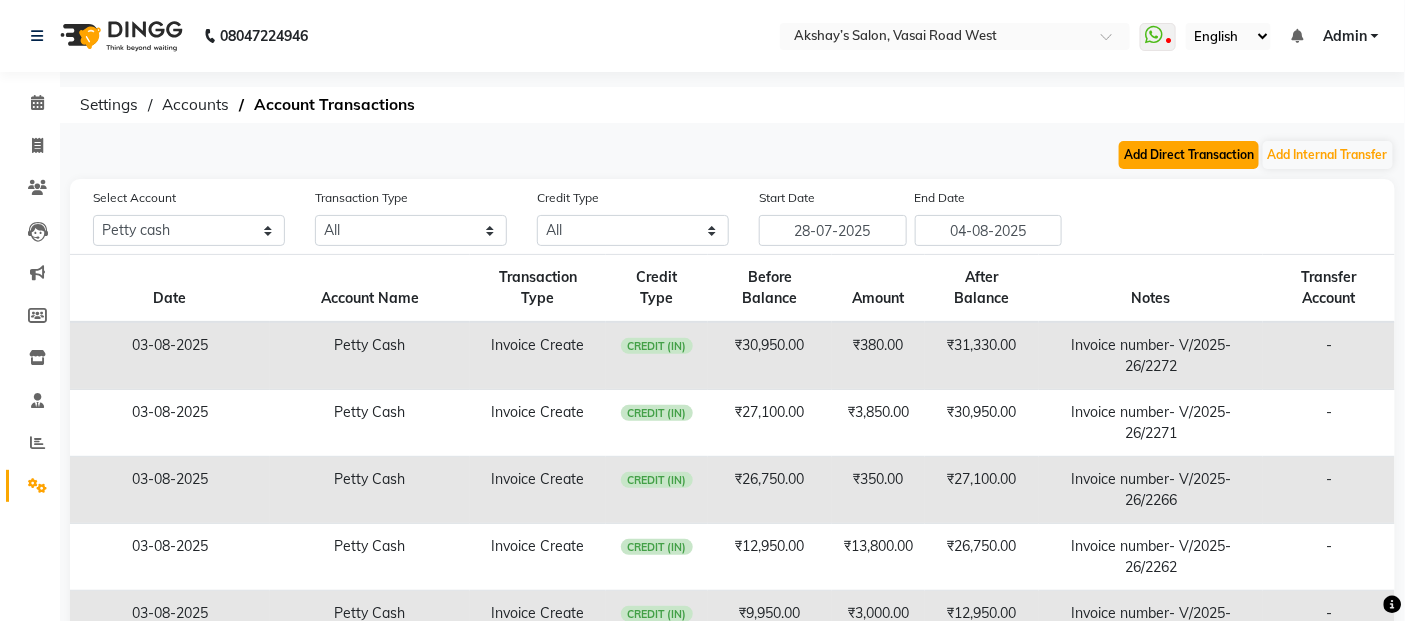 click on "Add Direct Transaction" 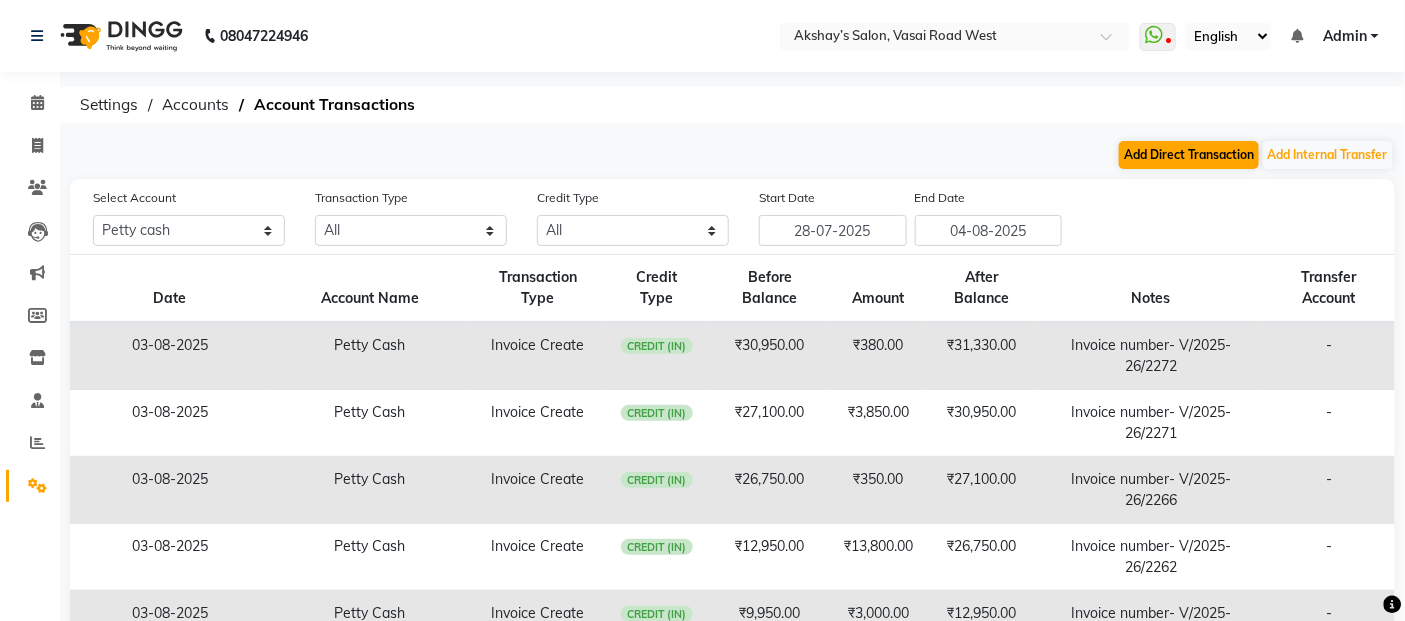 select on "direct" 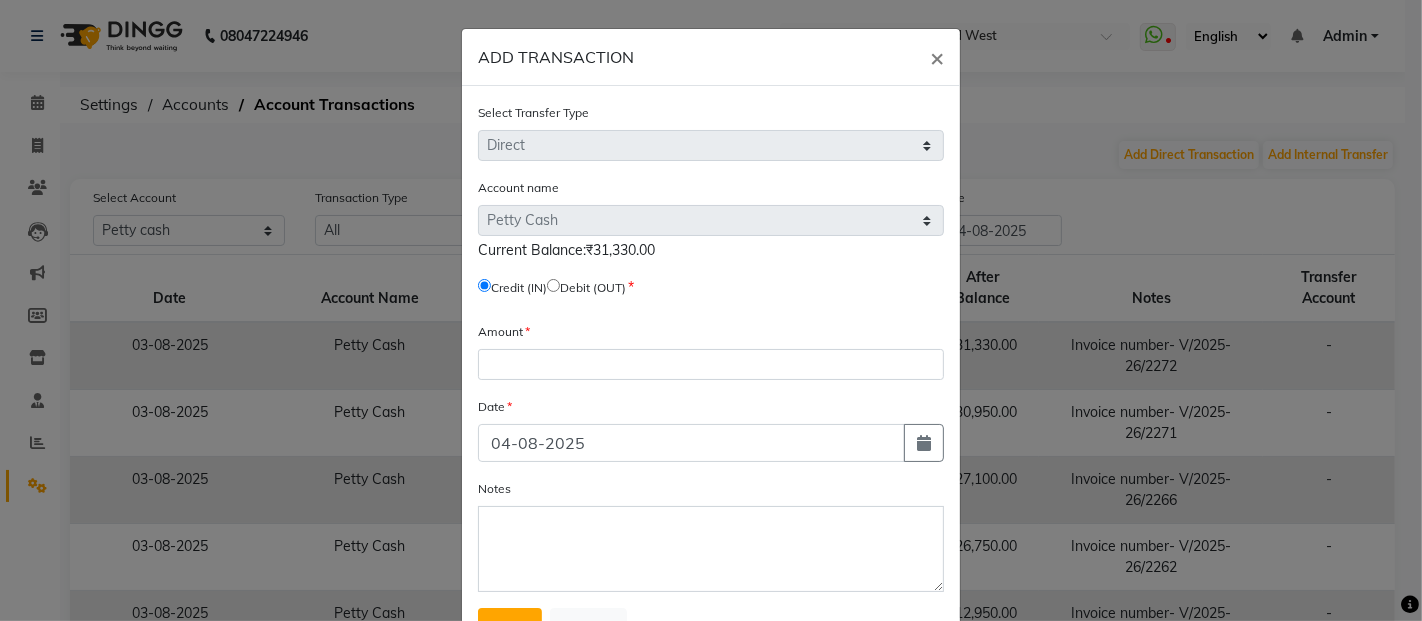 click 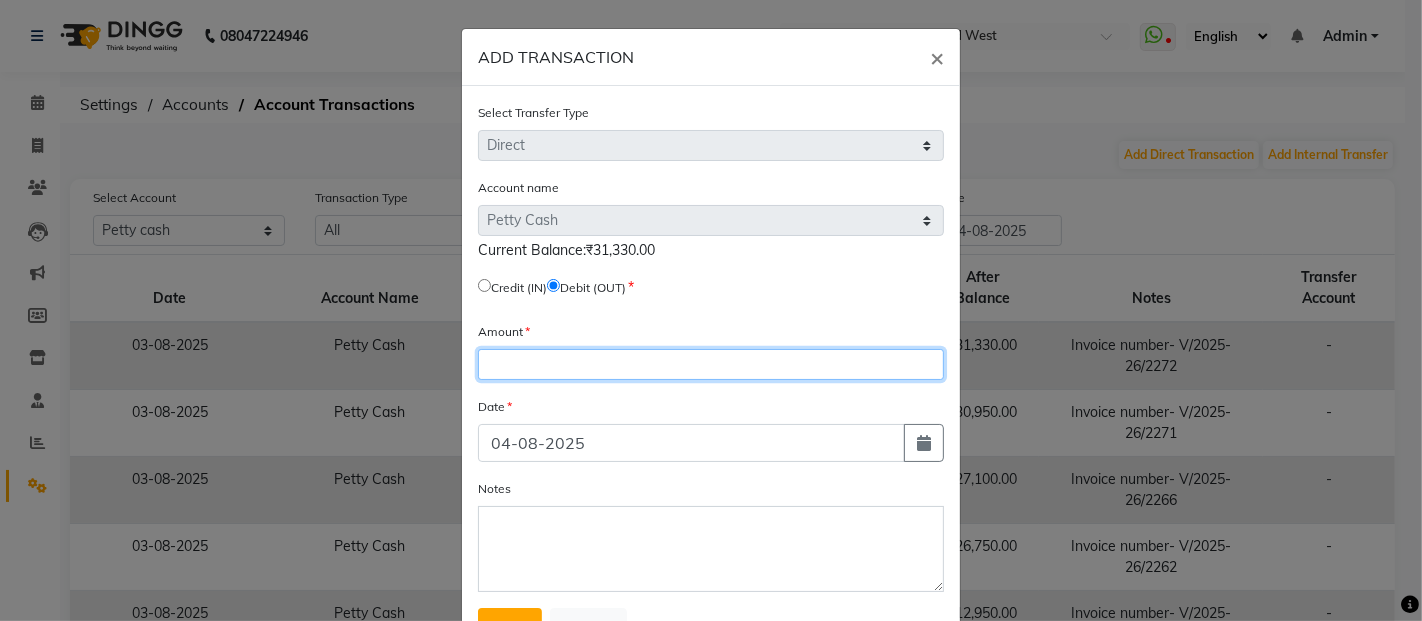 click 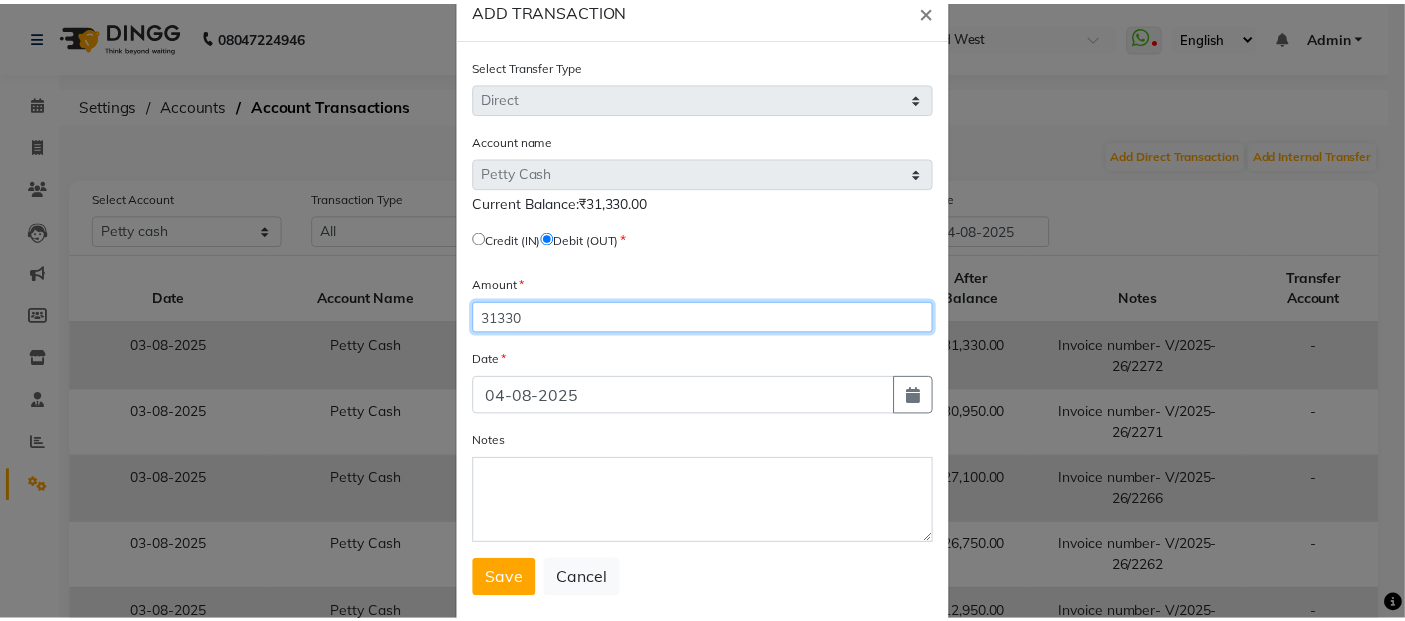 scroll, scrollTop: 87, scrollLeft: 0, axis: vertical 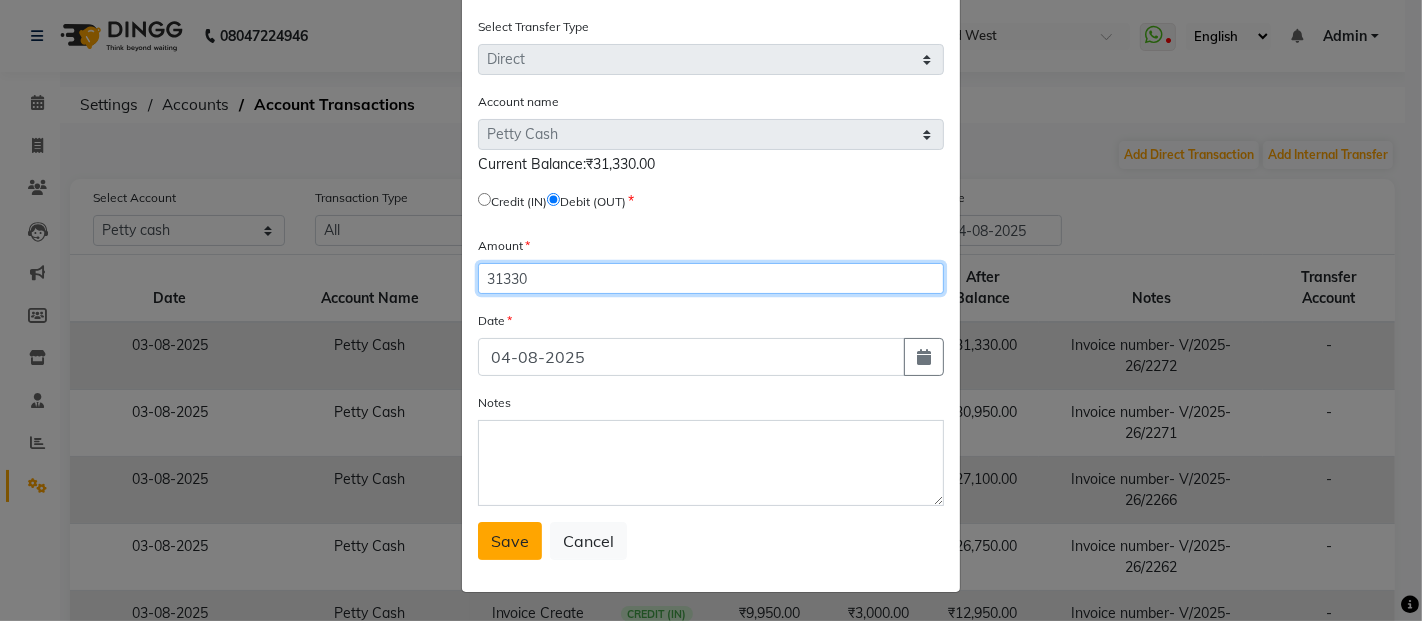 type on "31330" 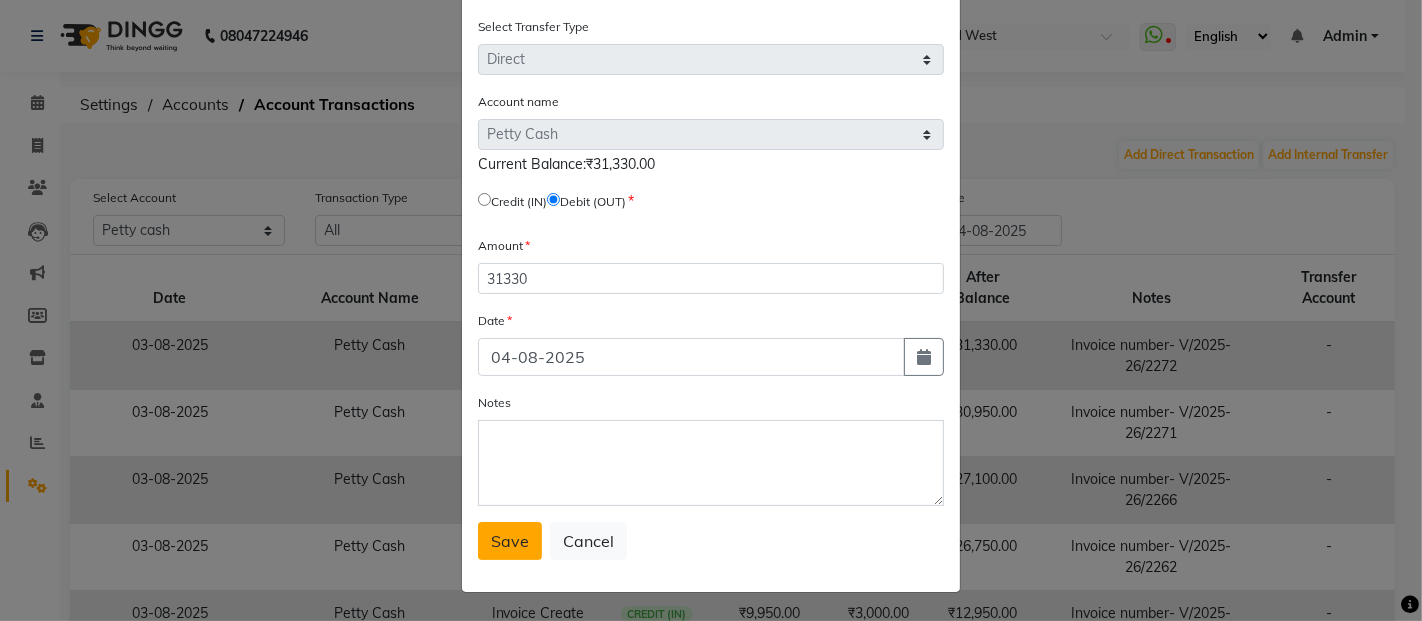 click on "Save" at bounding box center [510, 541] 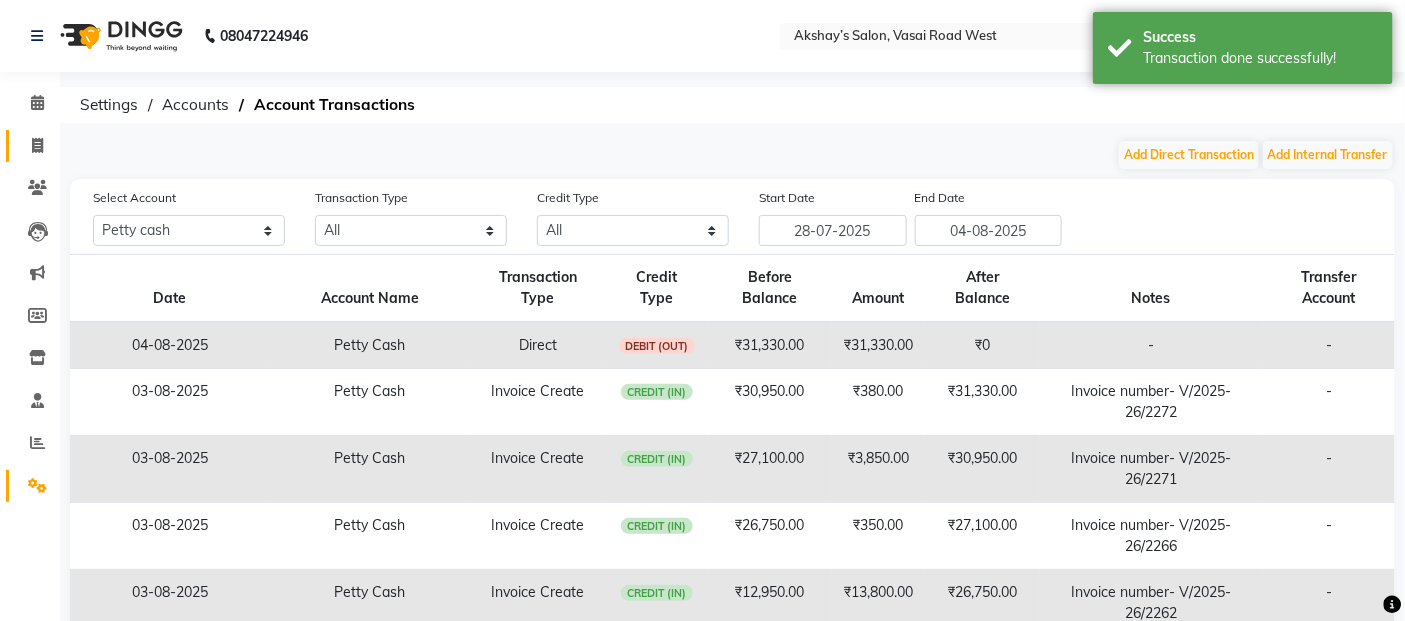 click on "Invoice" 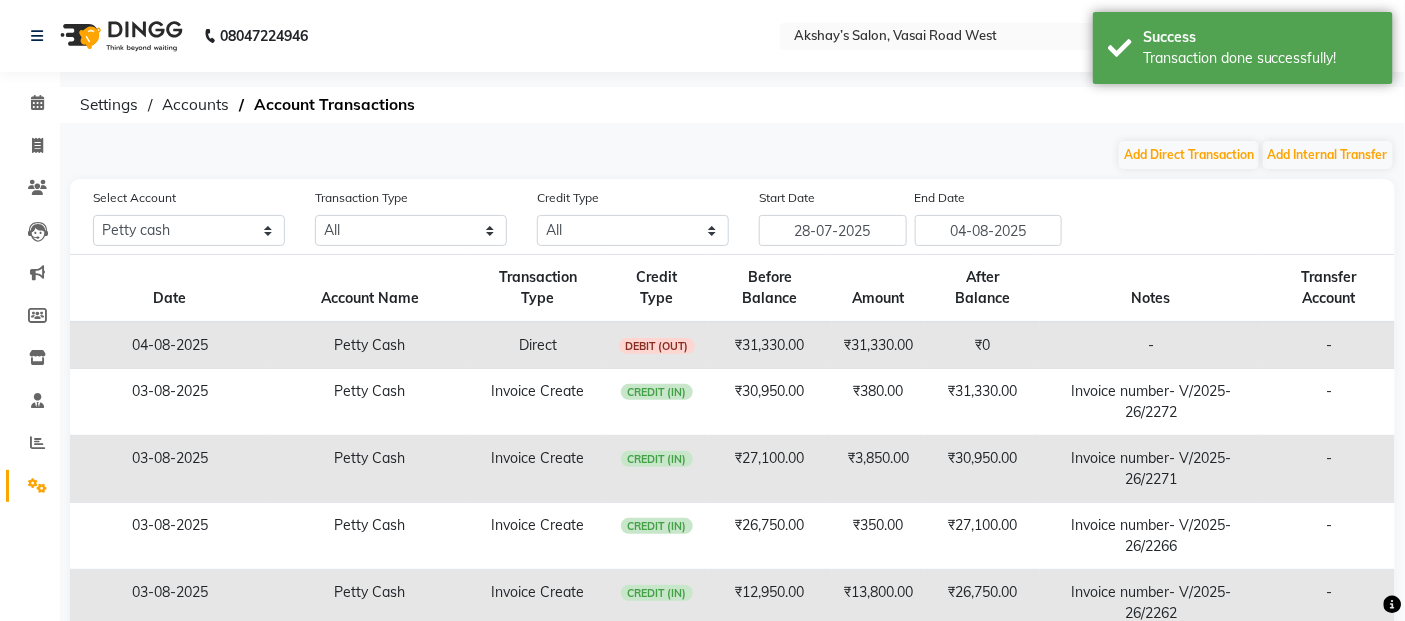 select on "5150" 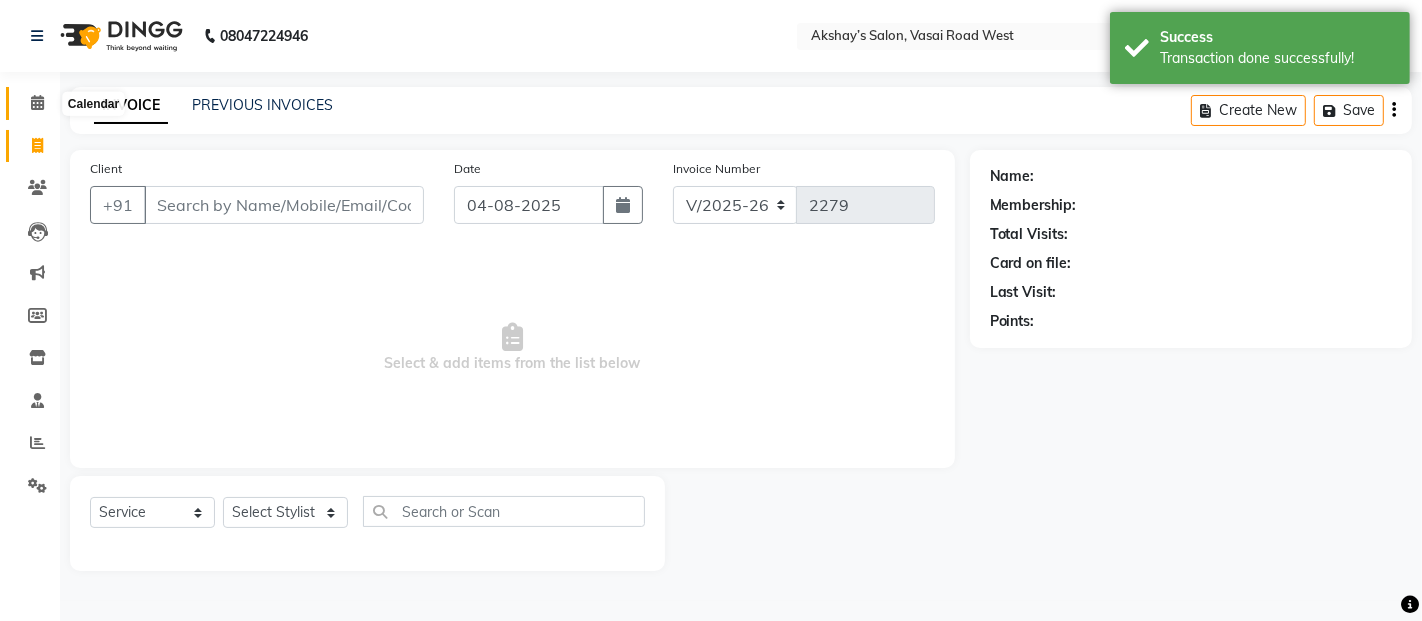 click 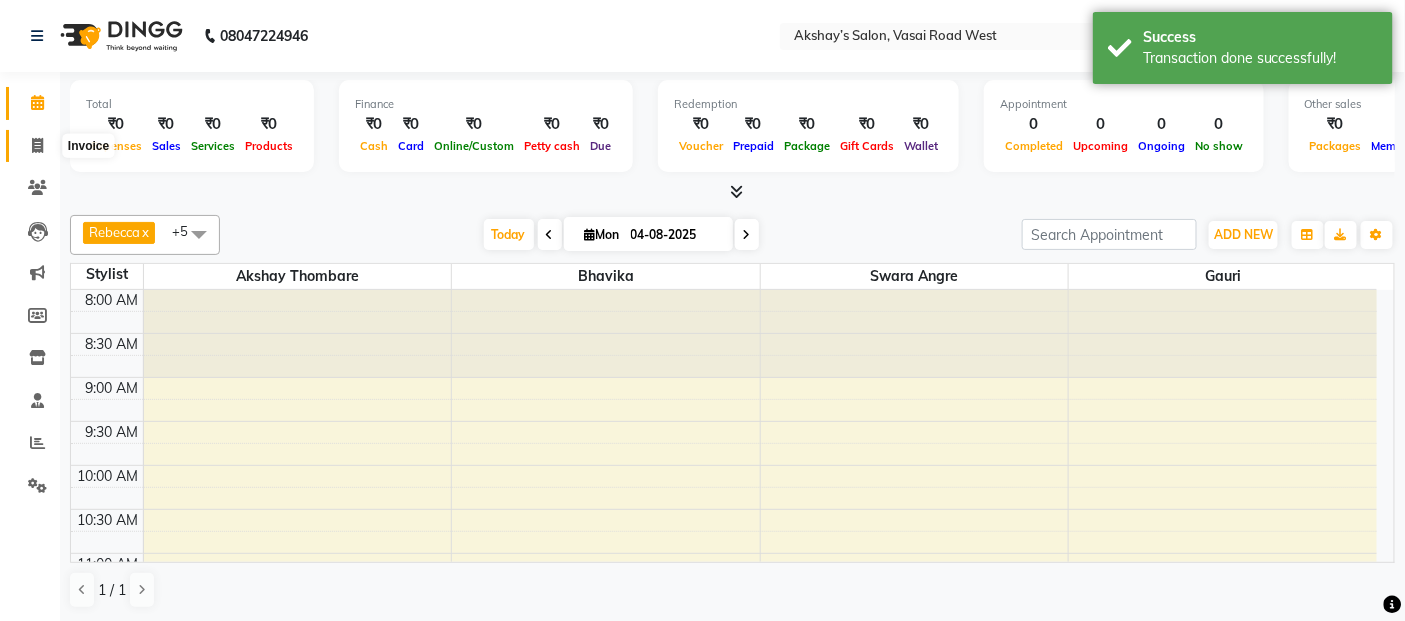 click 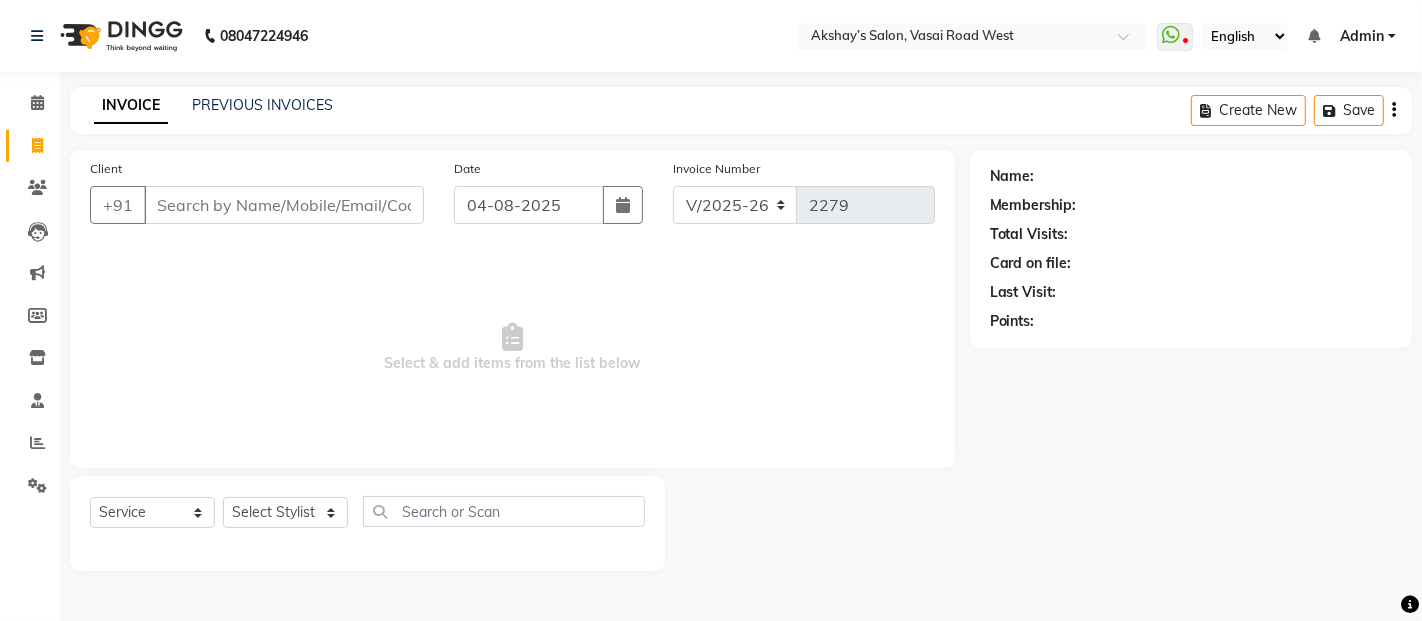 click on "Client" at bounding box center (284, 205) 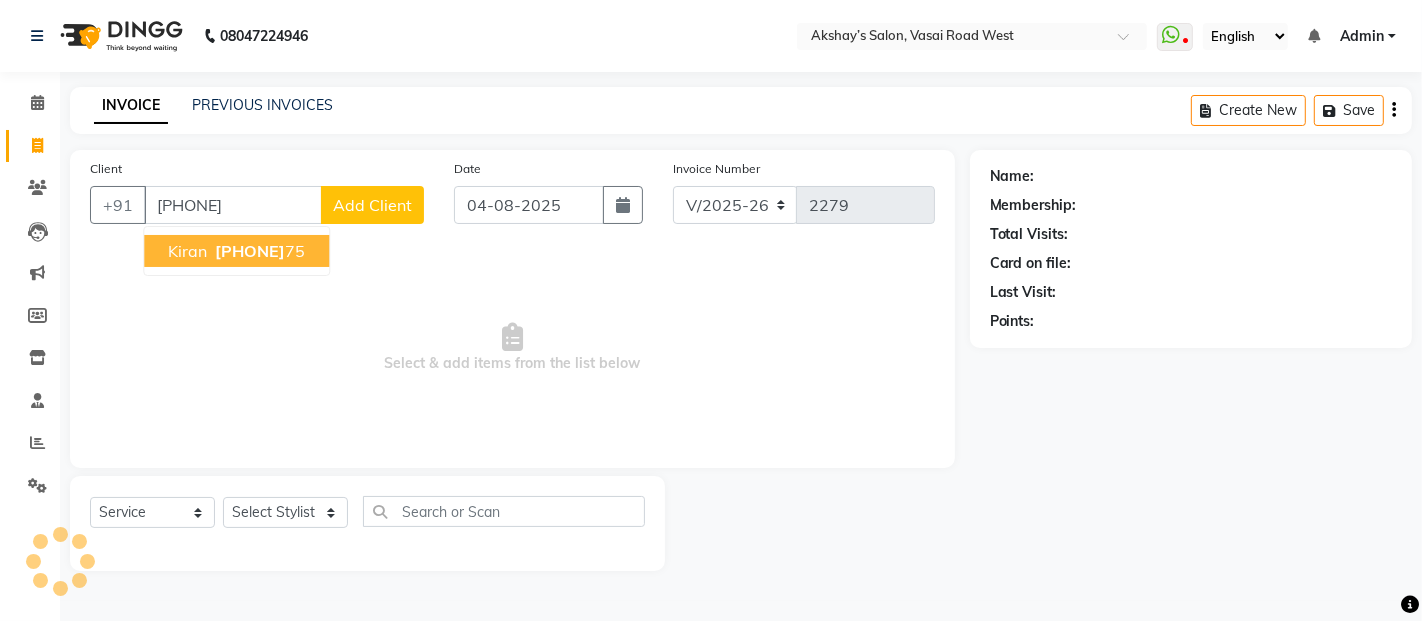 type on "[PHONE]" 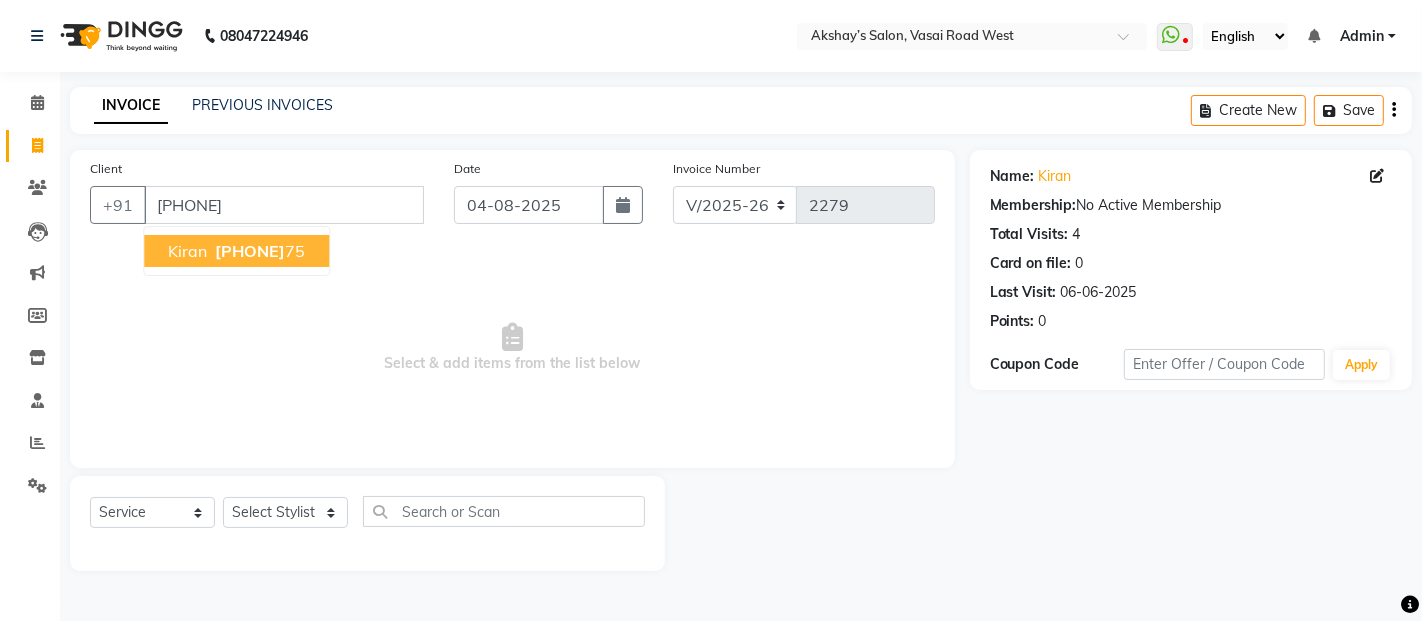 click on "[PHONE]" at bounding box center [258, 251] 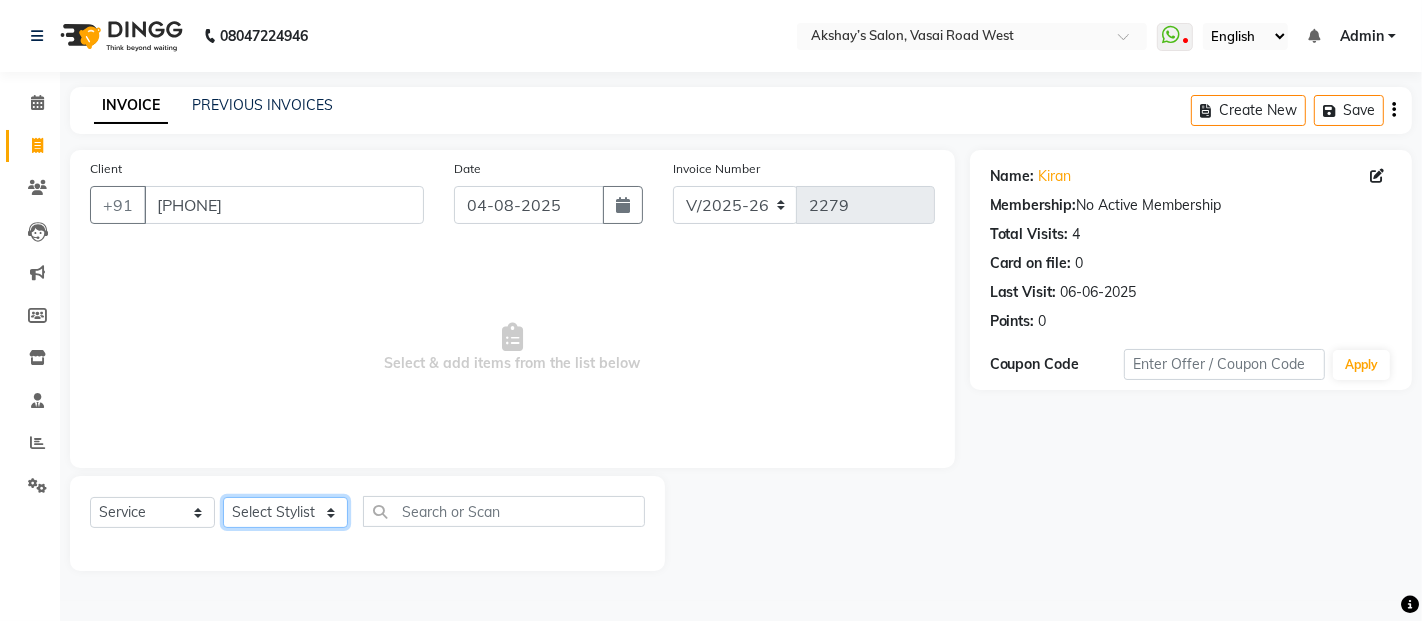 click on "Select Stylist Abdul Adil salmani Akshay thombare ali ANAS Ayaan Bhavika Gauri Kunal Manager Naaz Payal sahil Shlok Shruti Soni Srushti Swara Angre" 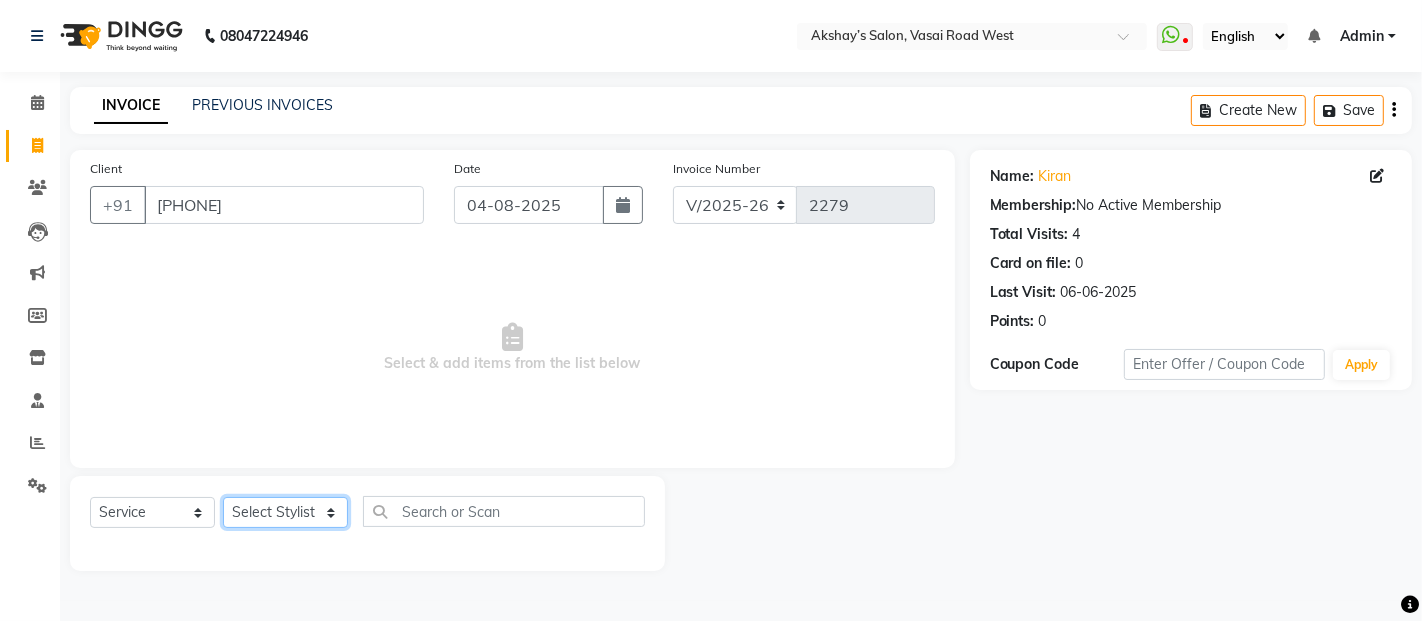 select on "33170" 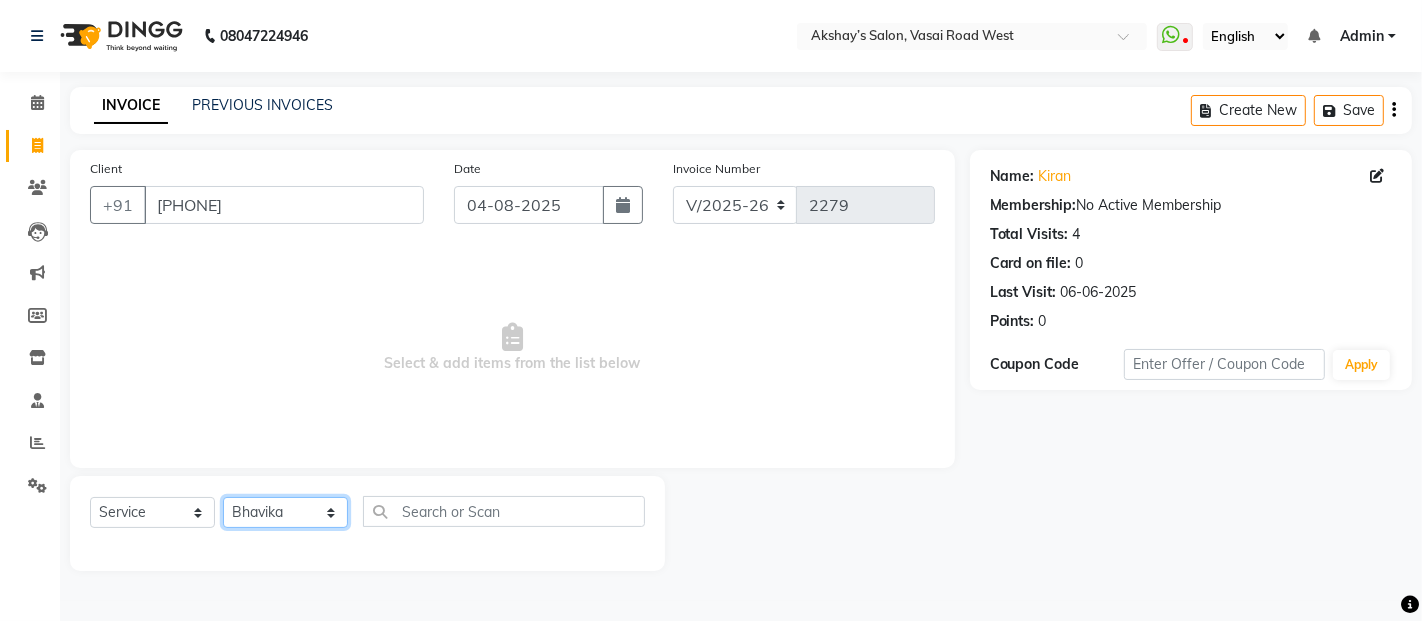 click on "Select Stylist Abdul Adil salmani Akshay thombare ali ANAS Ayaan Bhavika Gauri Kunal Manager Naaz Payal sahil Shlok Shruti Soni Srushti Swara Angre" 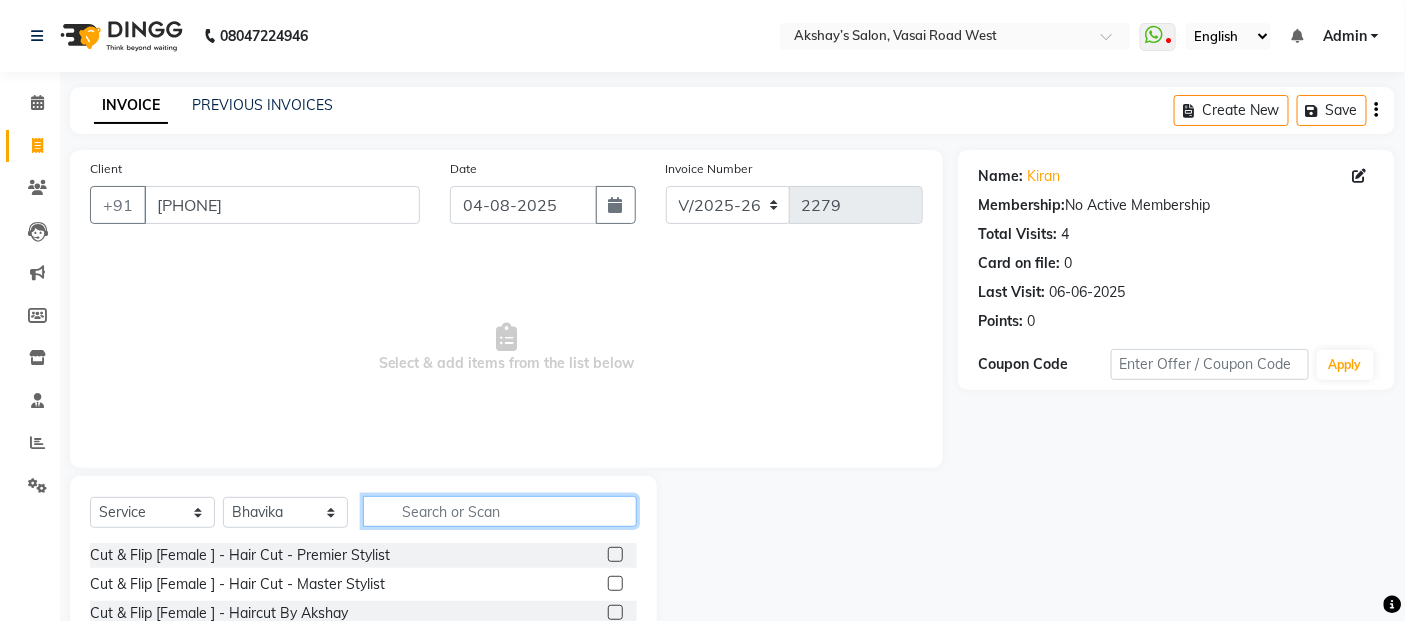 click 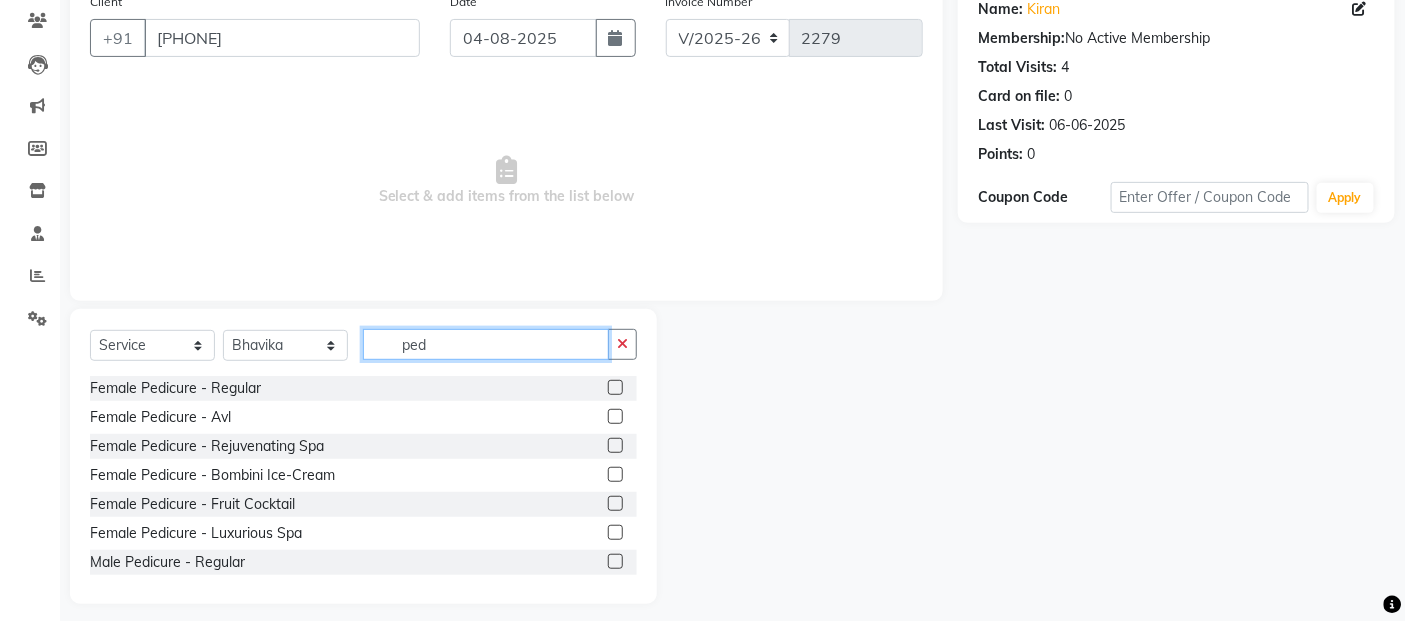 scroll, scrollTop: 180, scrollLeft: 0, axis: vertical 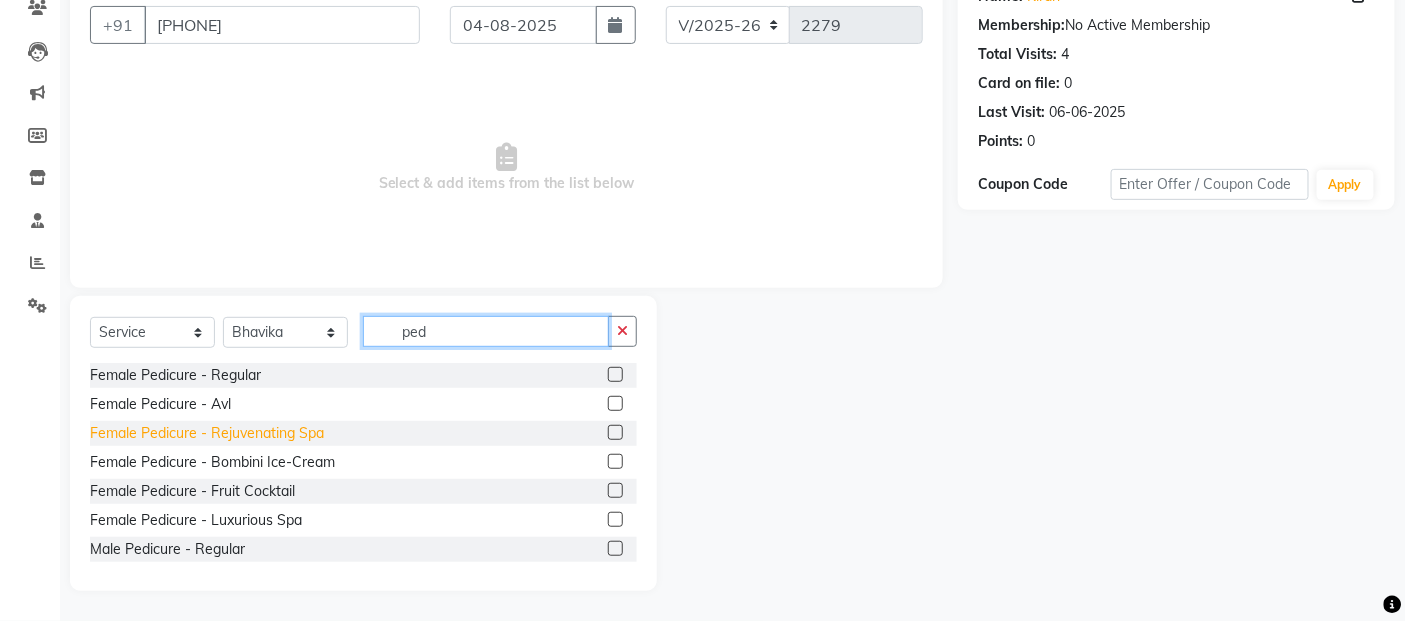 type on "ped" 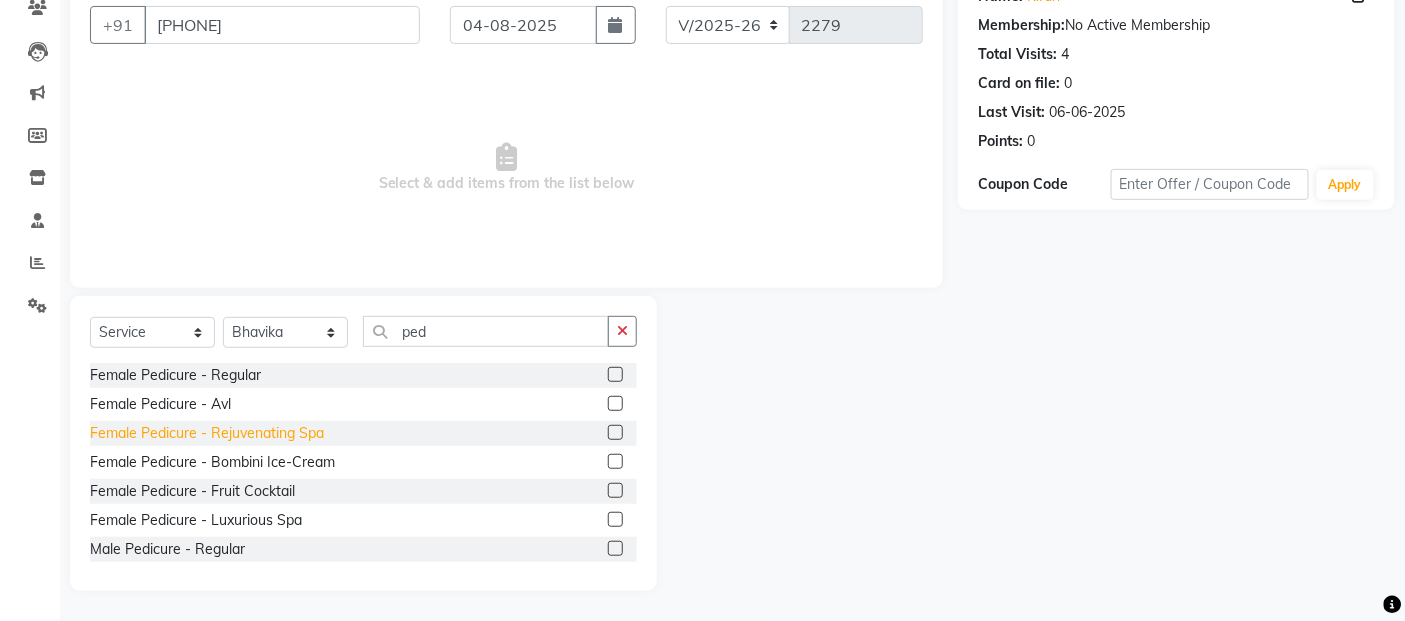 click on "Female Pedicure - Rejuvenating Spa" 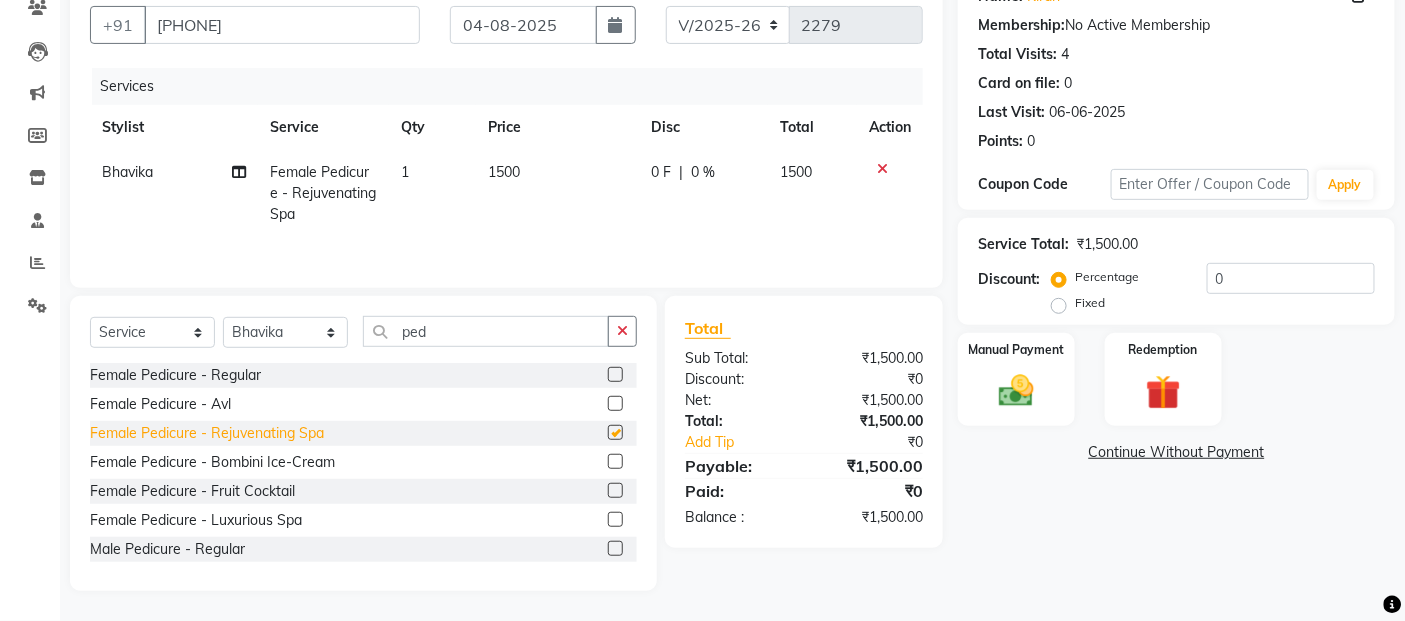 checkbox on "false" 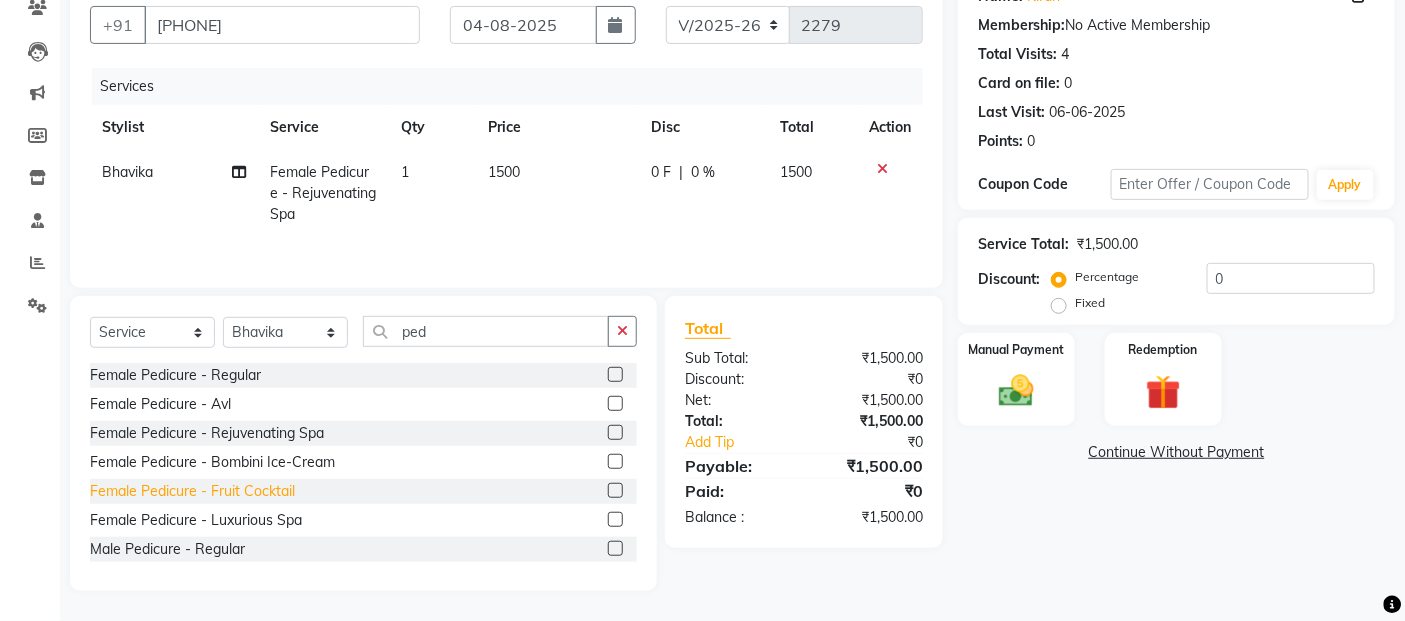 click on "Female Pedicure - Fruit Cocktail" 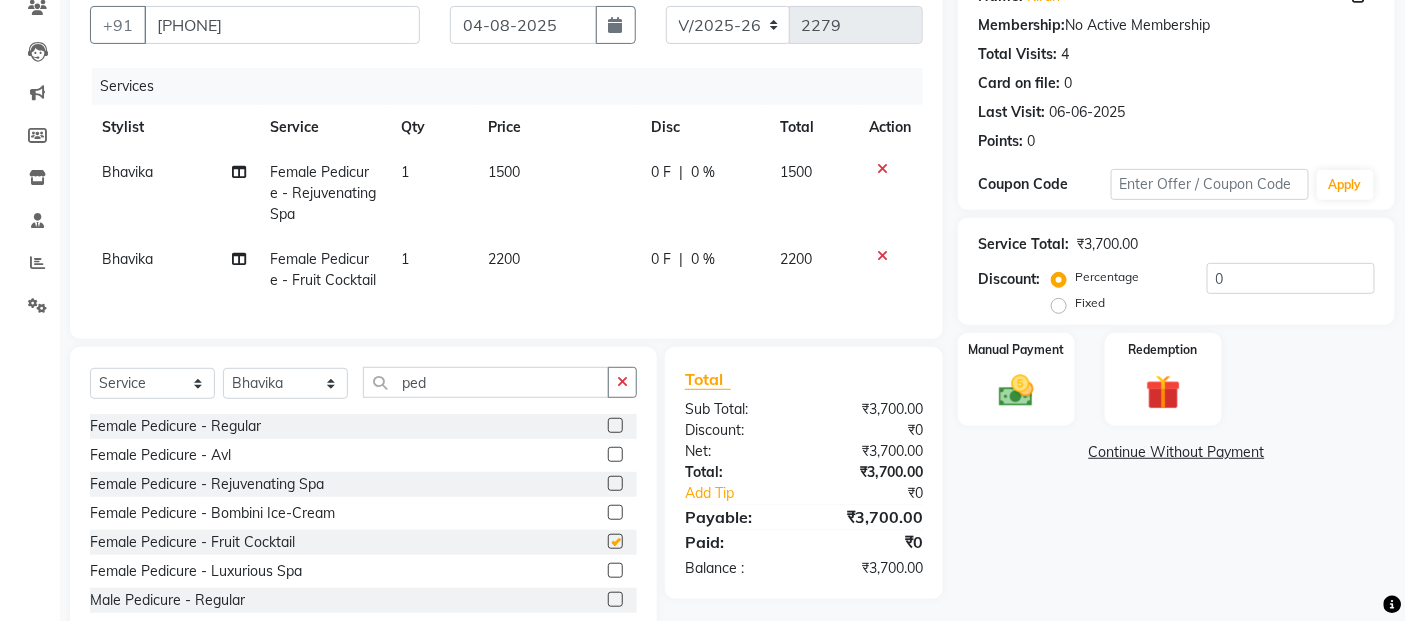 checkbox on "false" 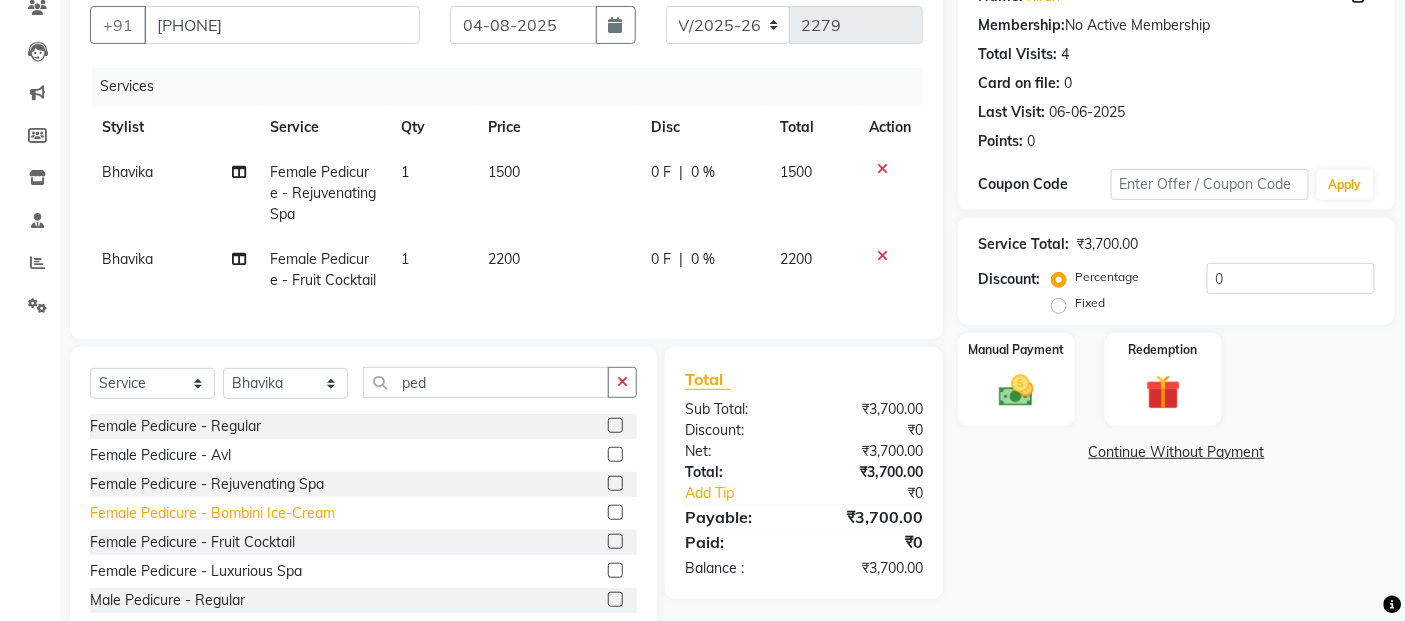 click on "Female Pedicure - Bombini Ice-Cream" 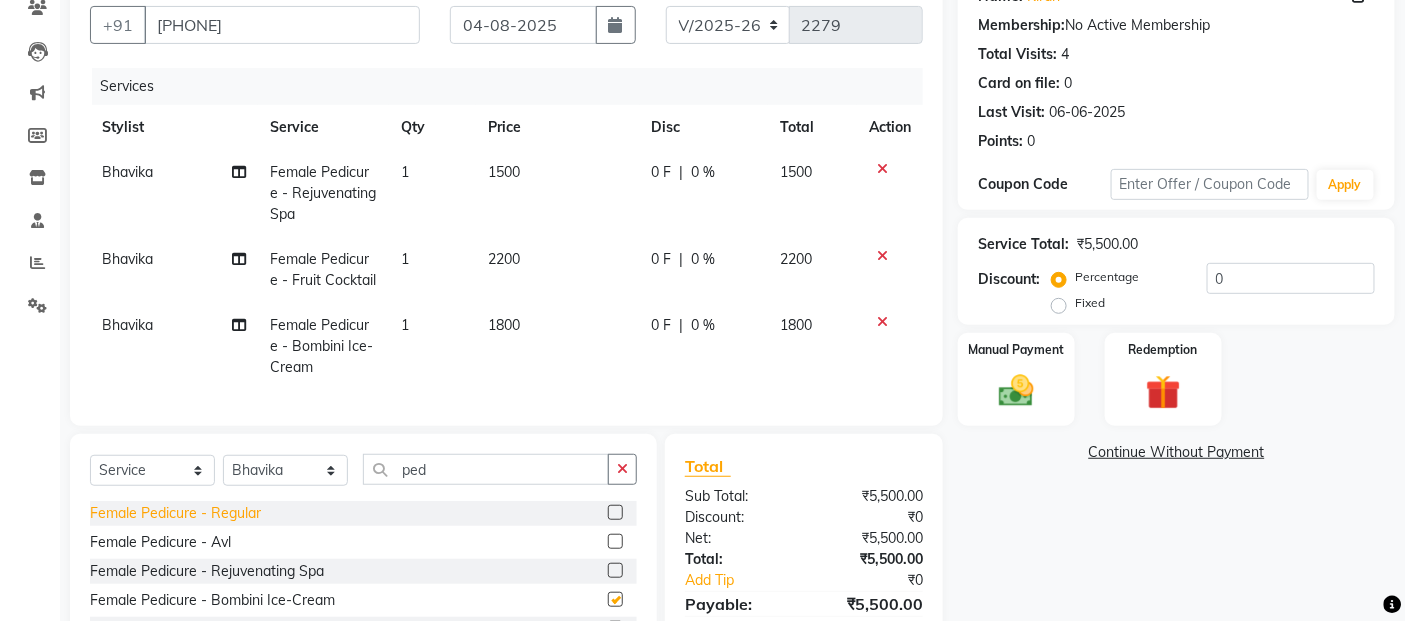 checkbox on "false" 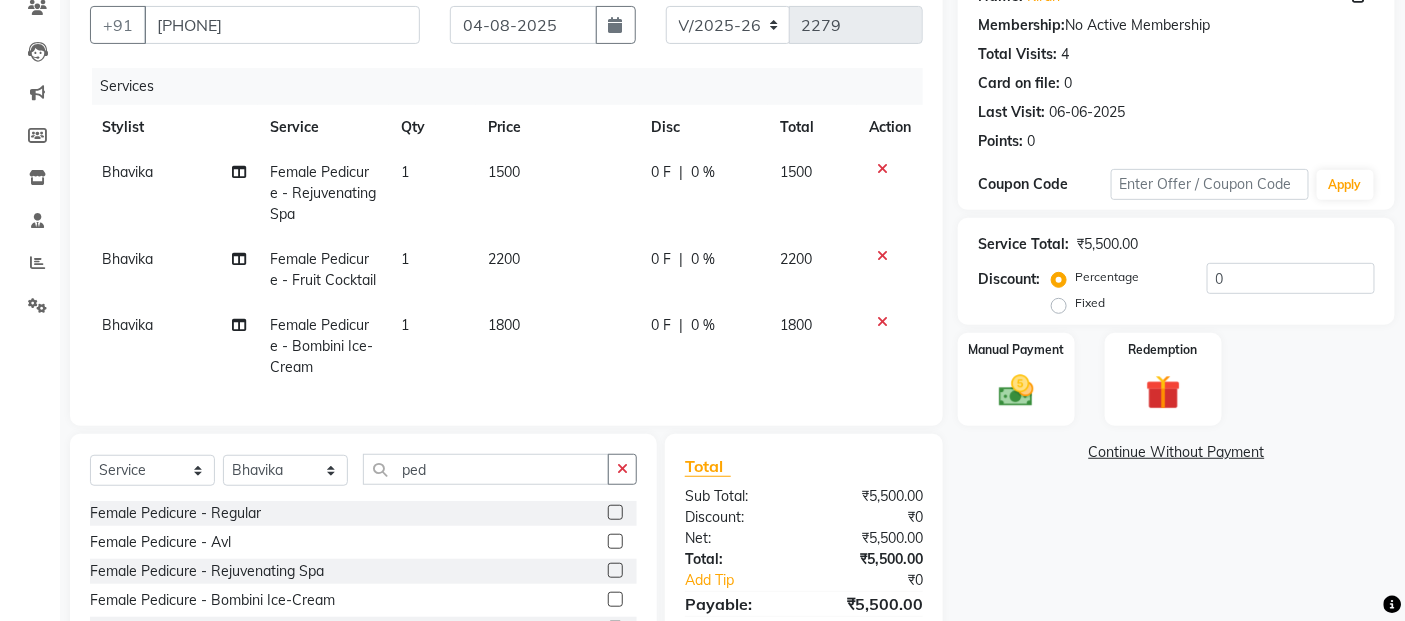click 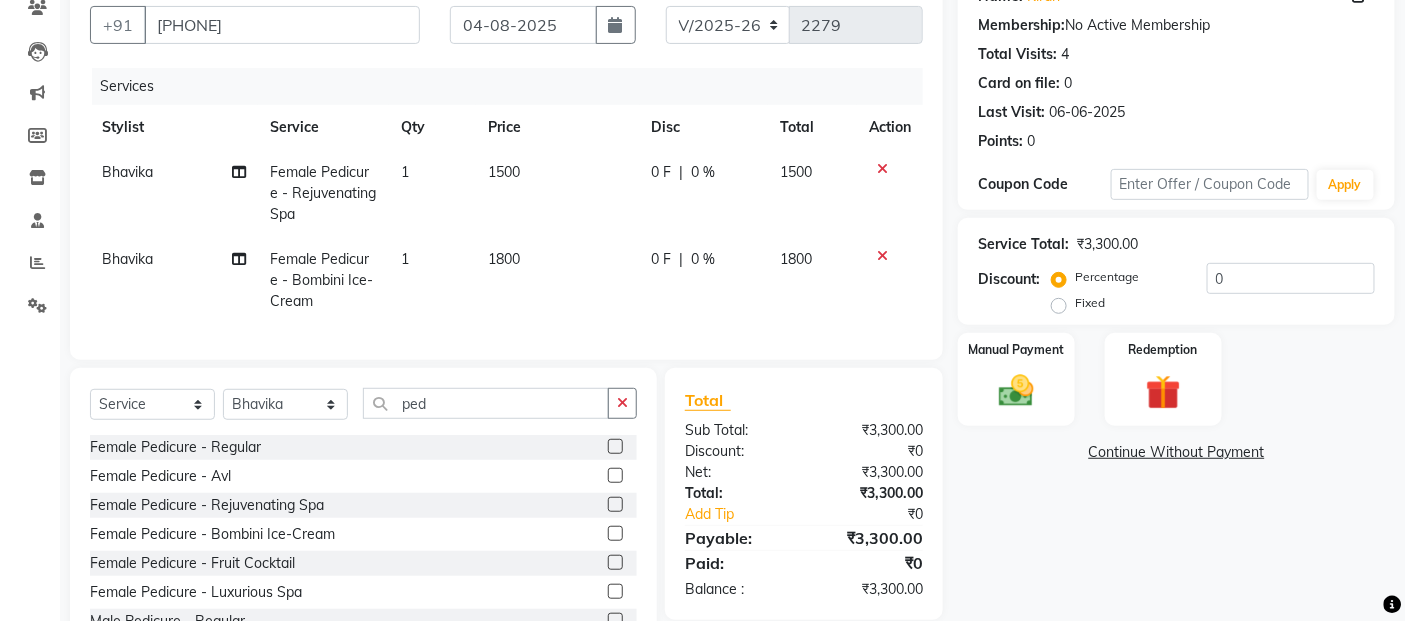 click 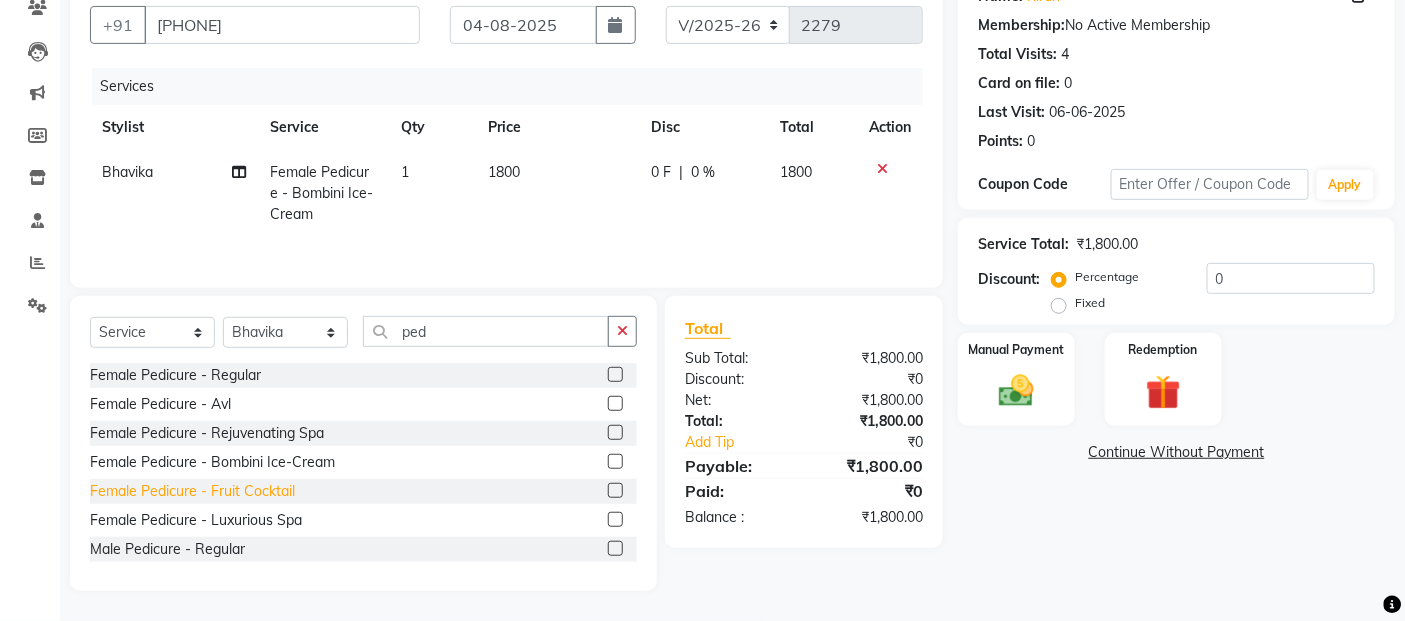 click on "Female Pedicure - Fruit Cocktail" 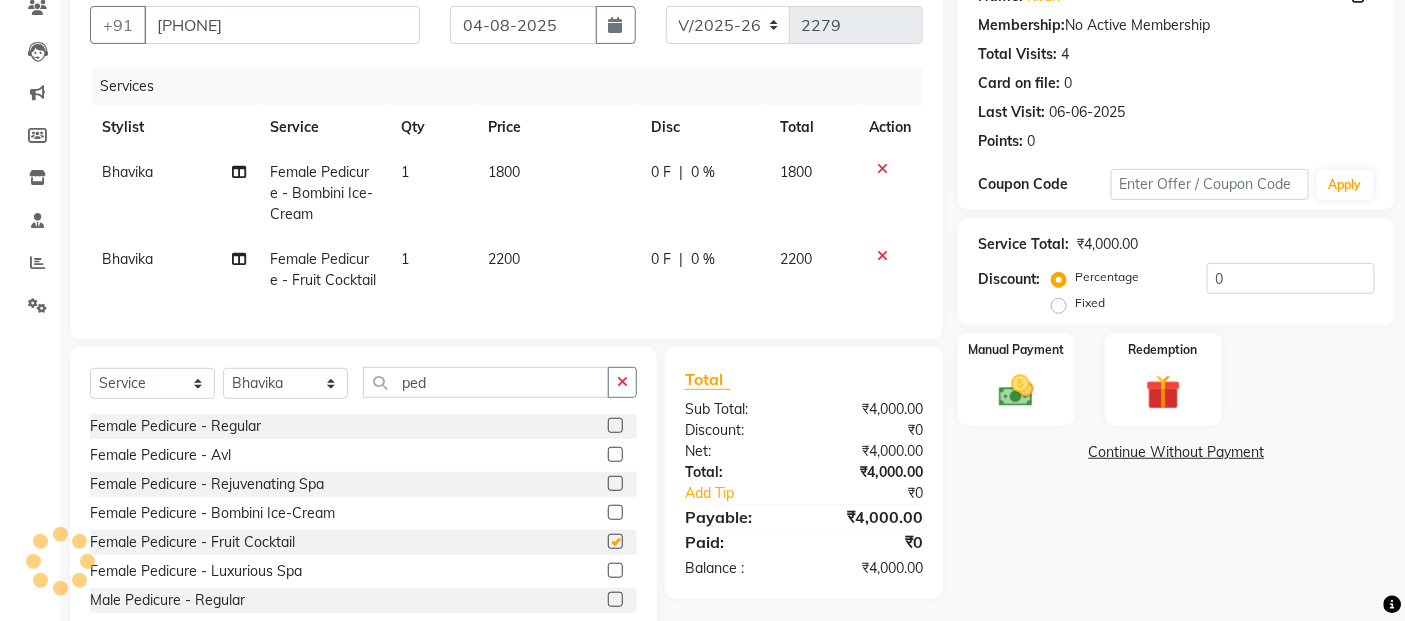 checkbox on "false" 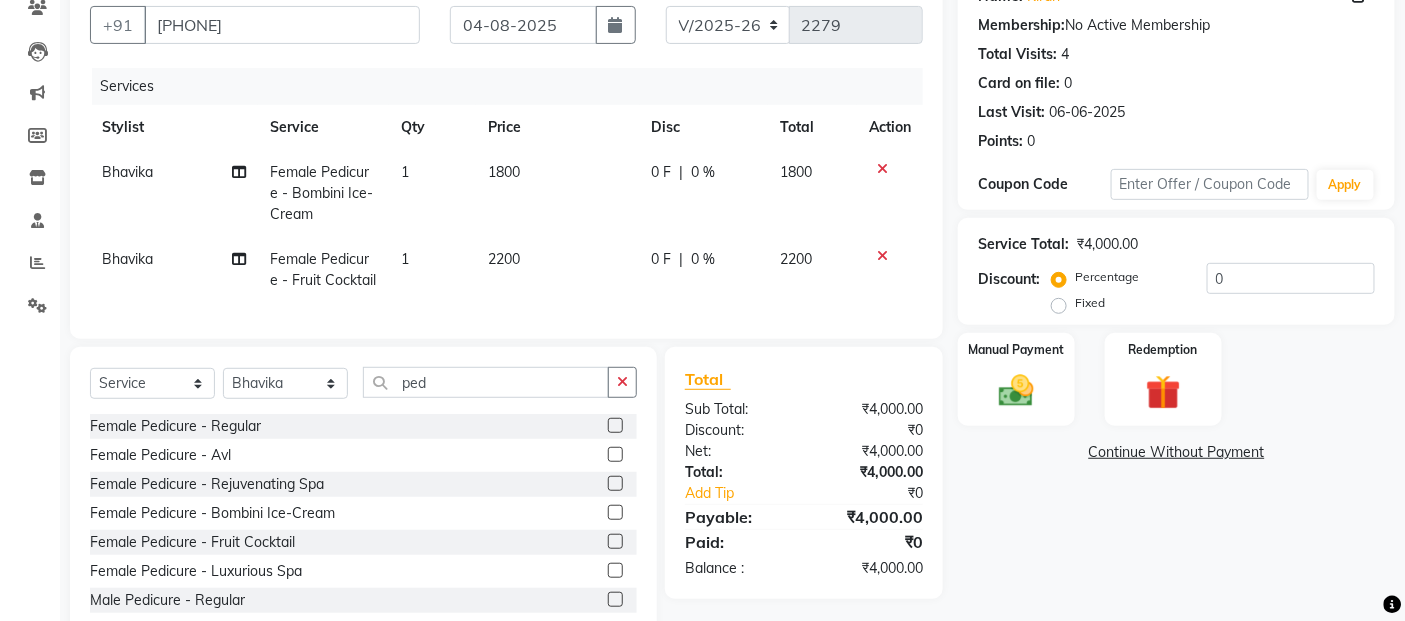 click 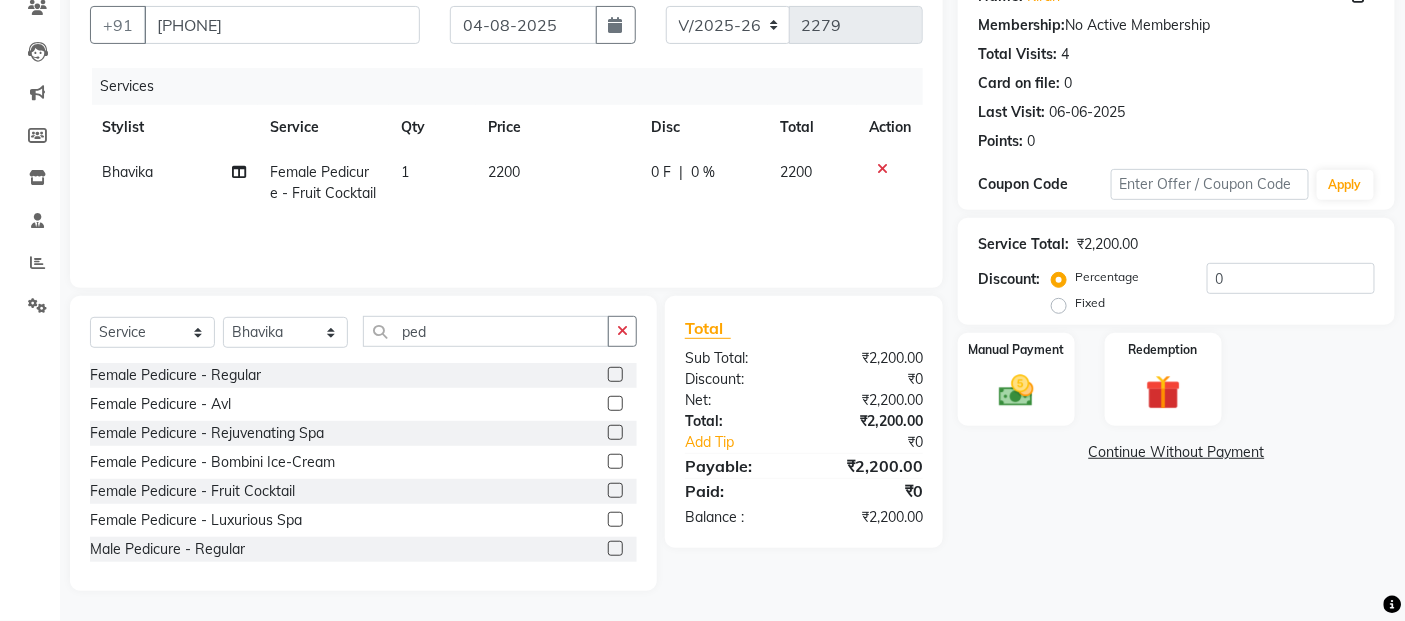 click on "2200" 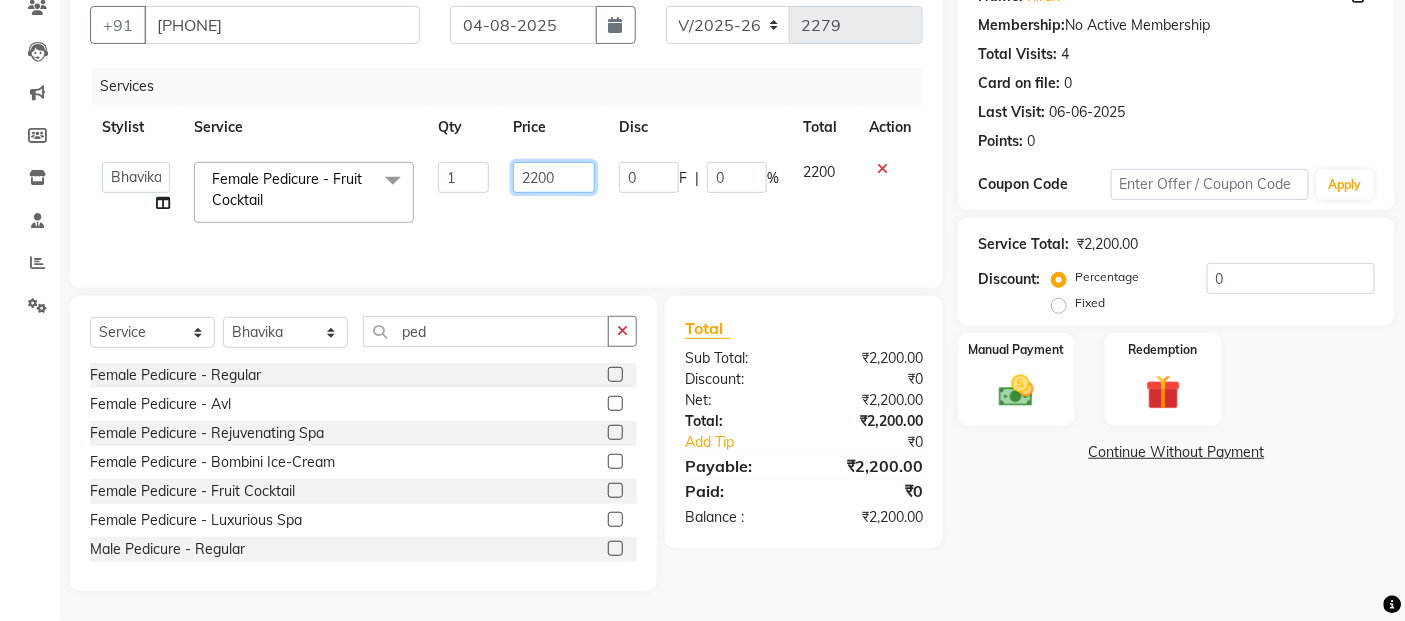 click on "2200" 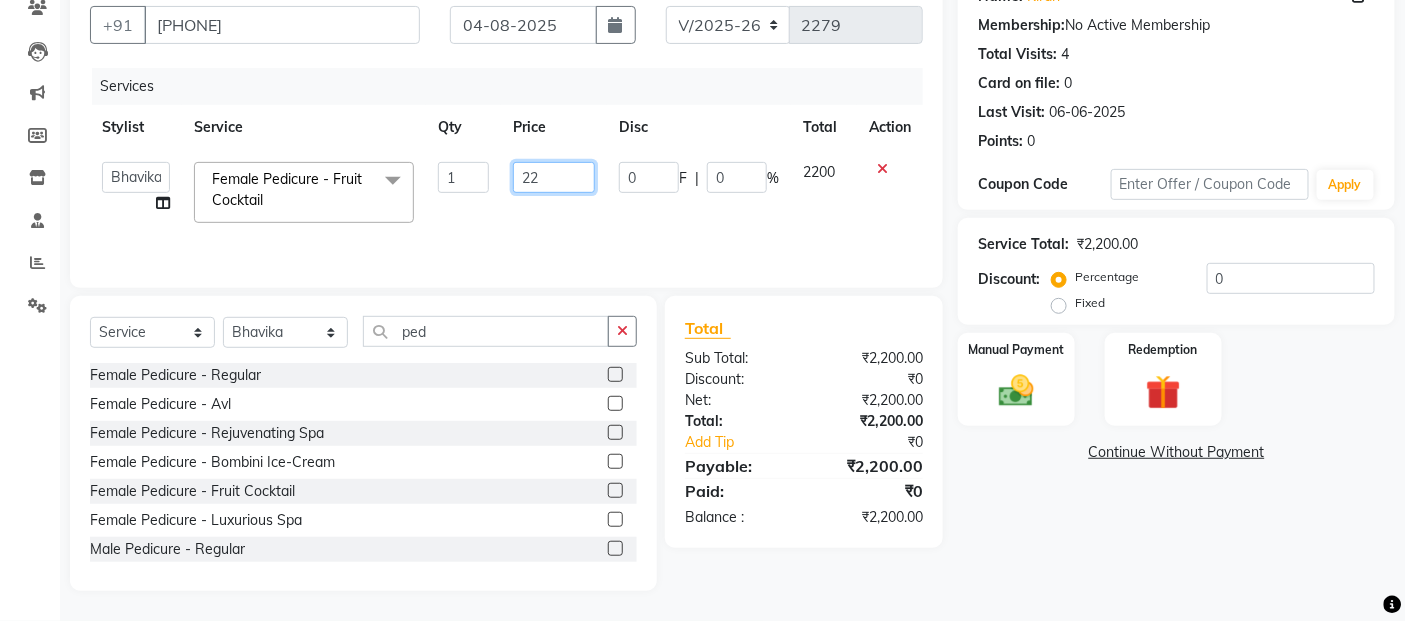type on "2" 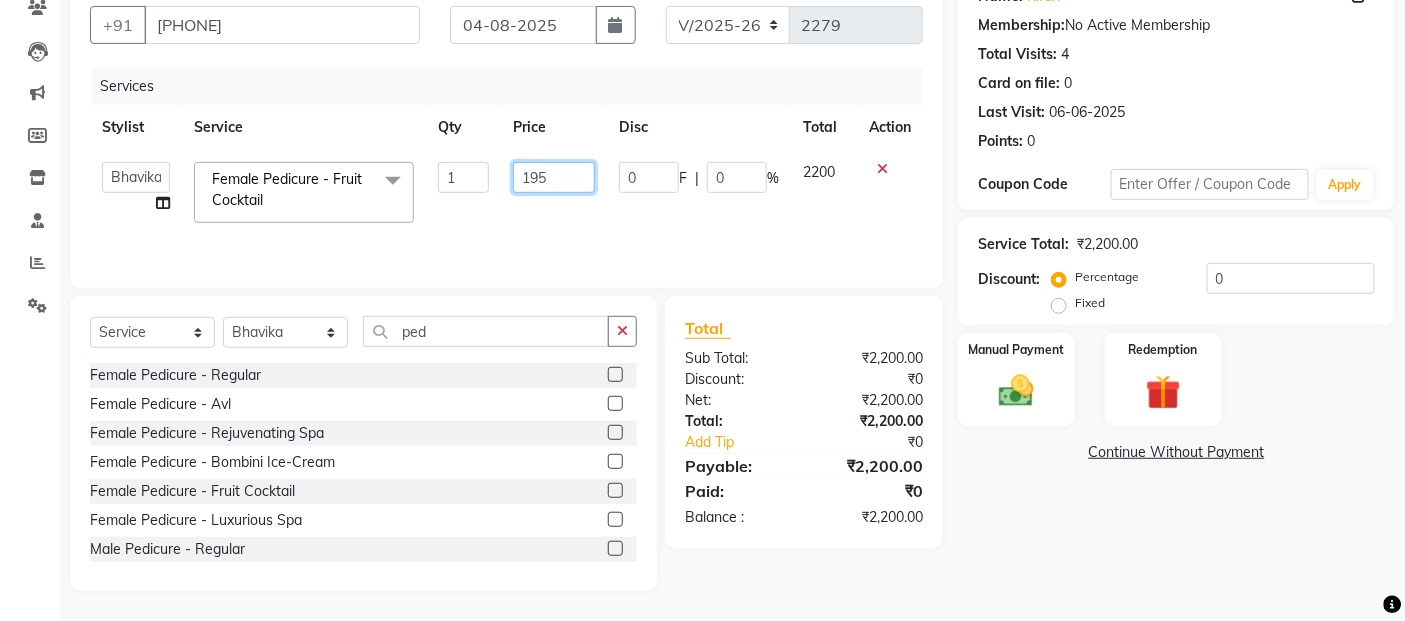 type on "1950" 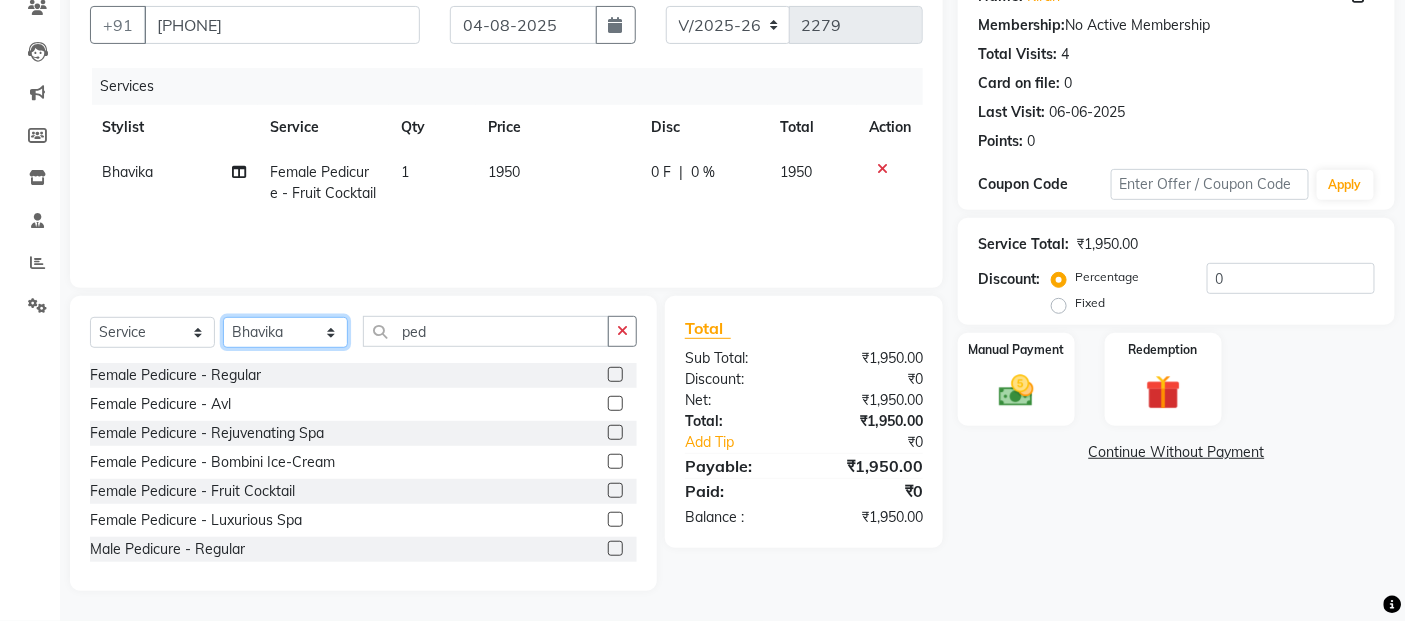 drag, startPoint x: 300, startPoint y: 330, endPoint x: 272, endPoint y: 323, distance: 28.86174 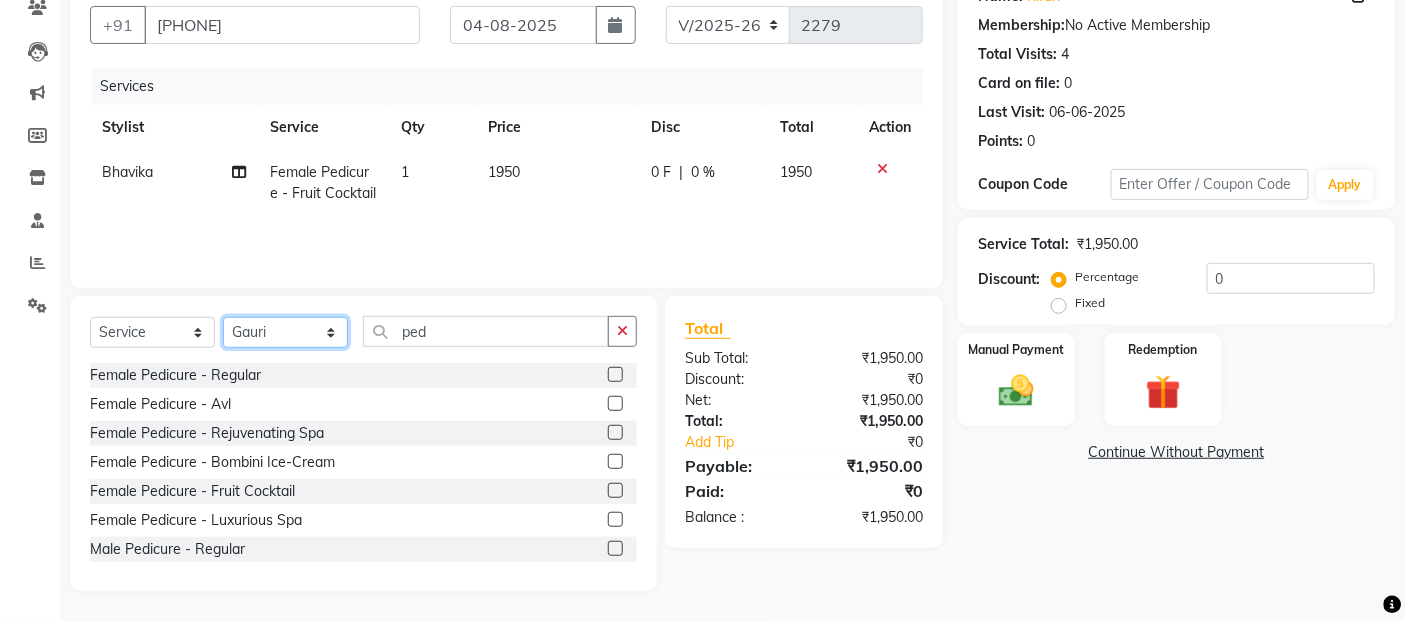 click on "Select Stylist Abdul Adil salmani Akshay thombare ali ANAS Ayaan Bhavika Gauri Kunal Manager Naaz Payal sahil Shlok Shruti Soni Srushti Swara Angre" 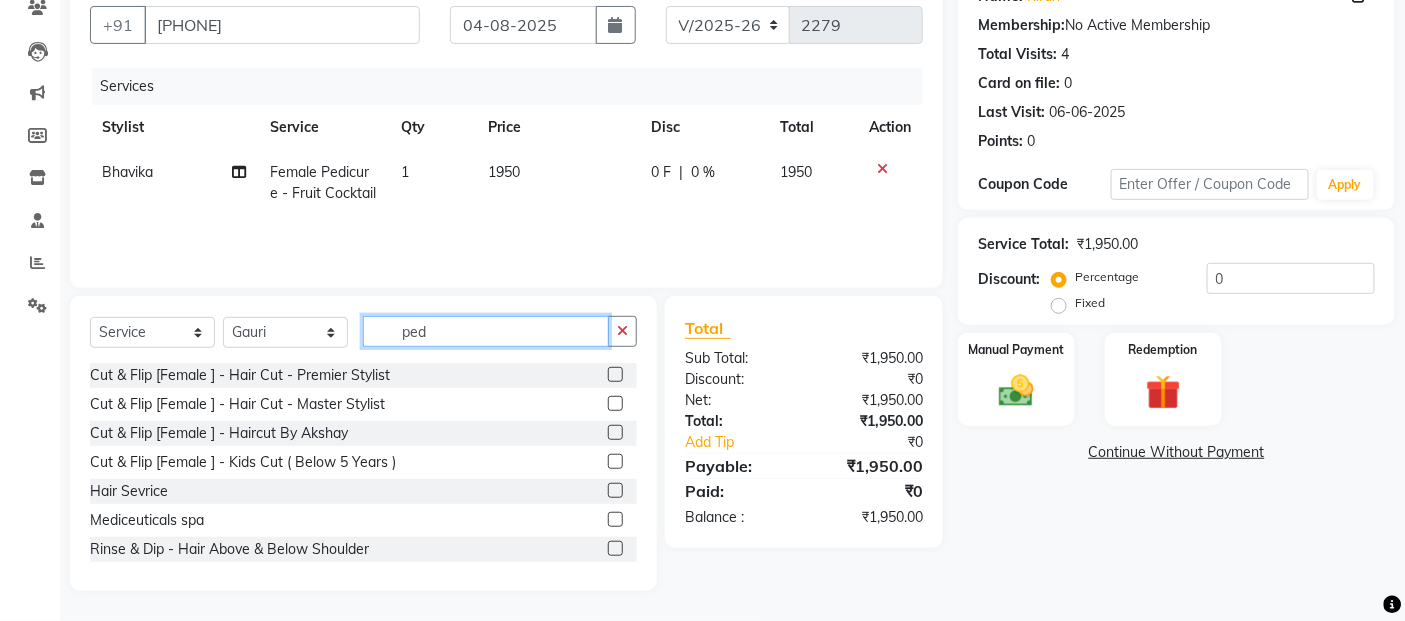 click on "ped" 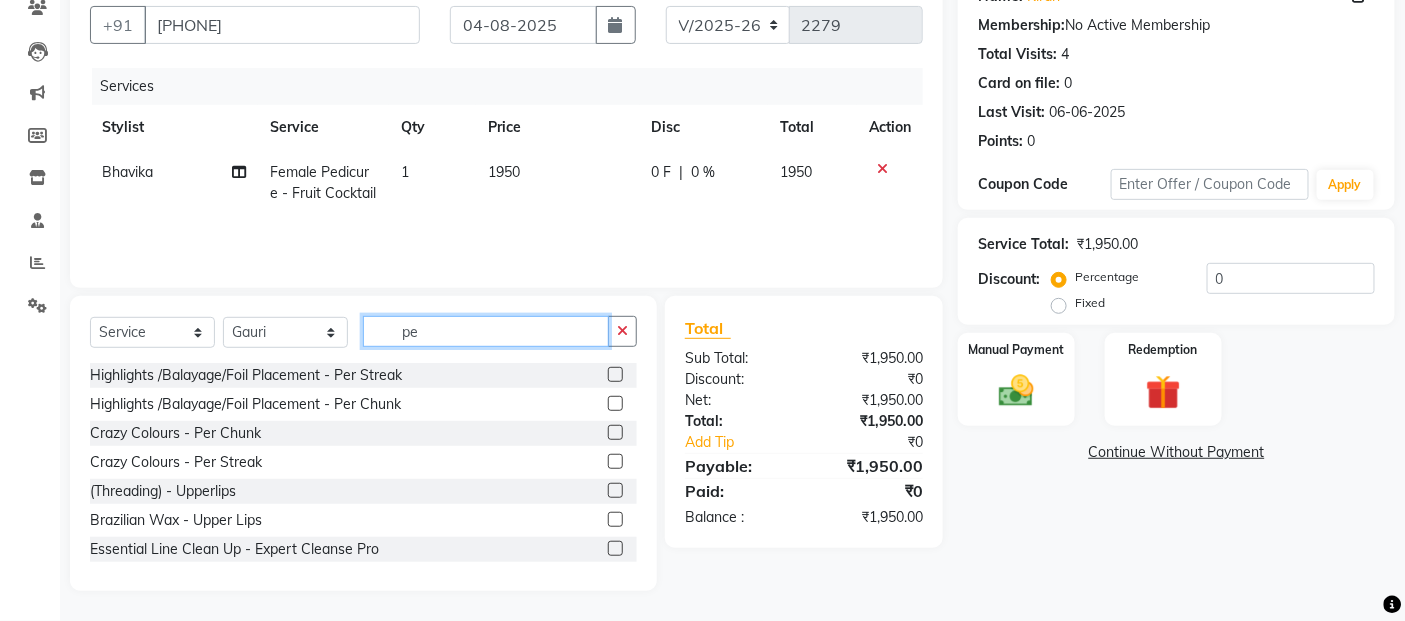 type on "p" 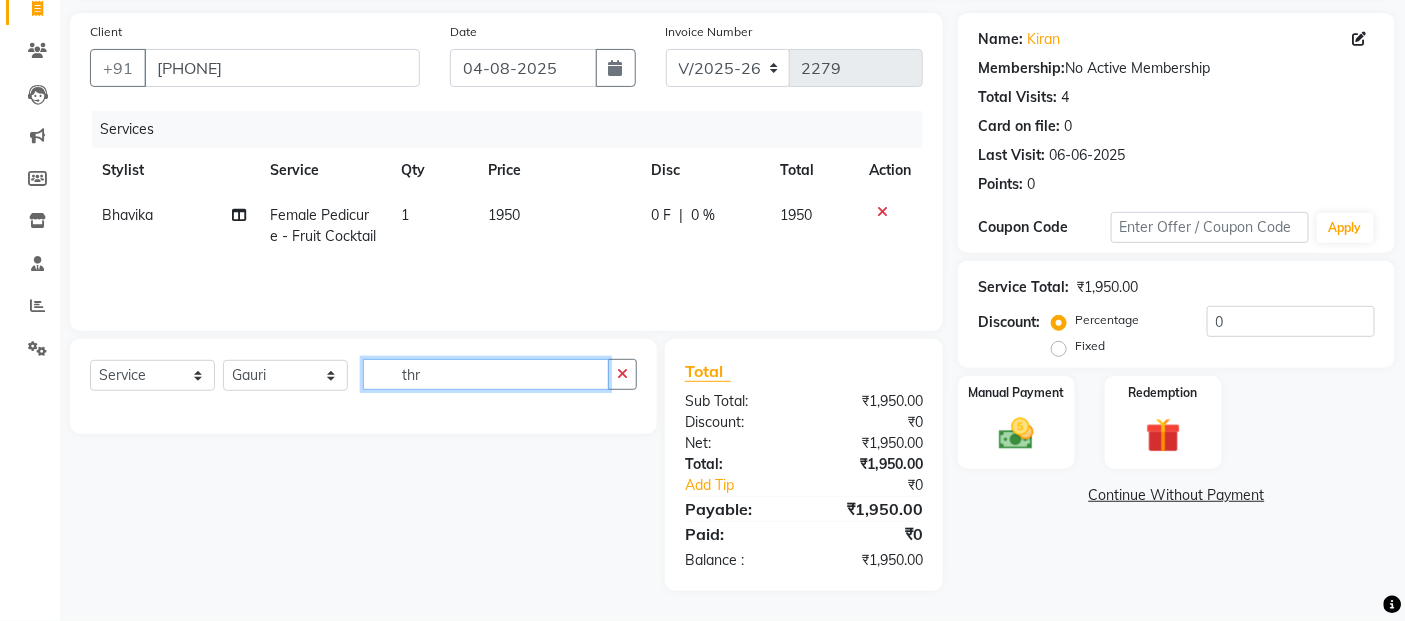 scroll, scrollTop: 180, scrollLeft: 0, axis: vertical 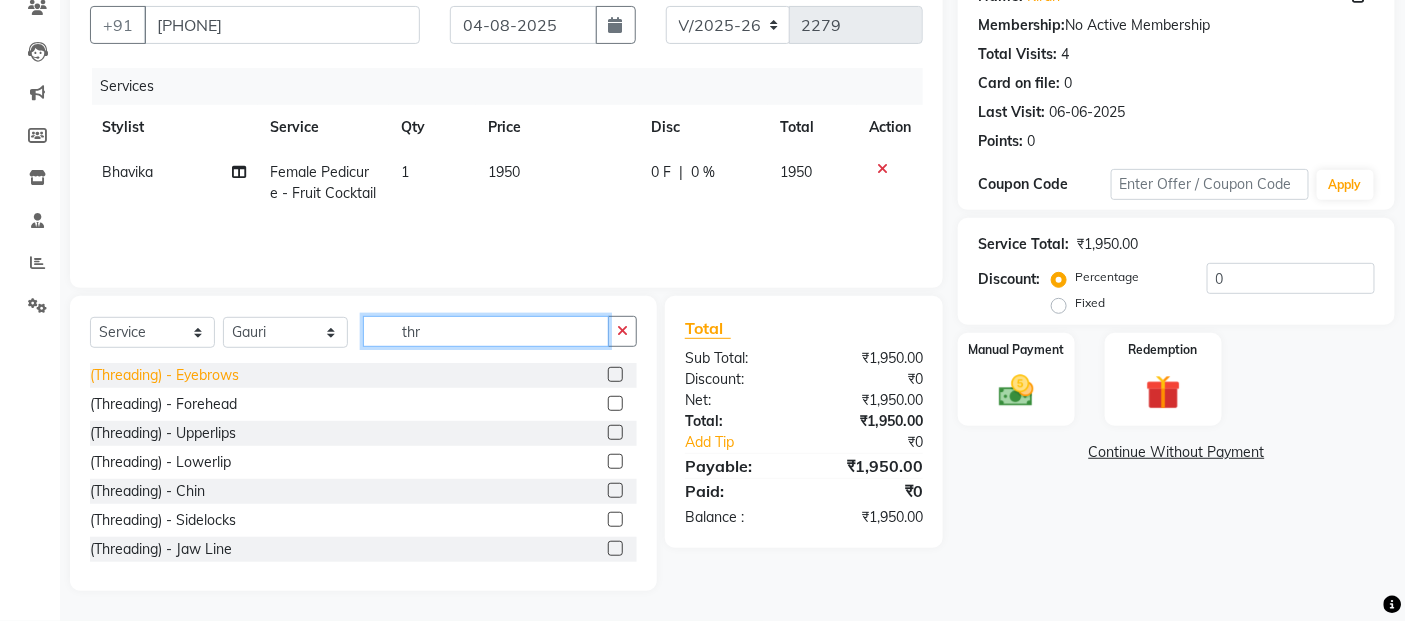 type on "thr" 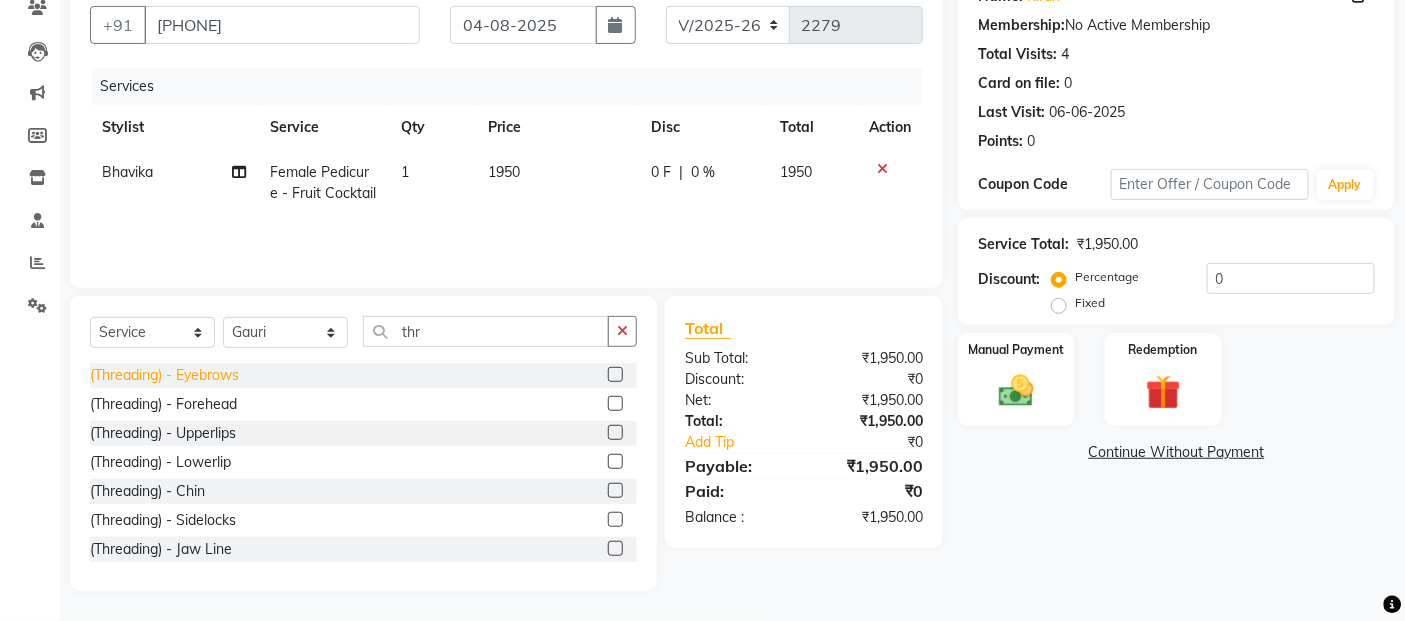 click on "(Threading) - Eyebrows" 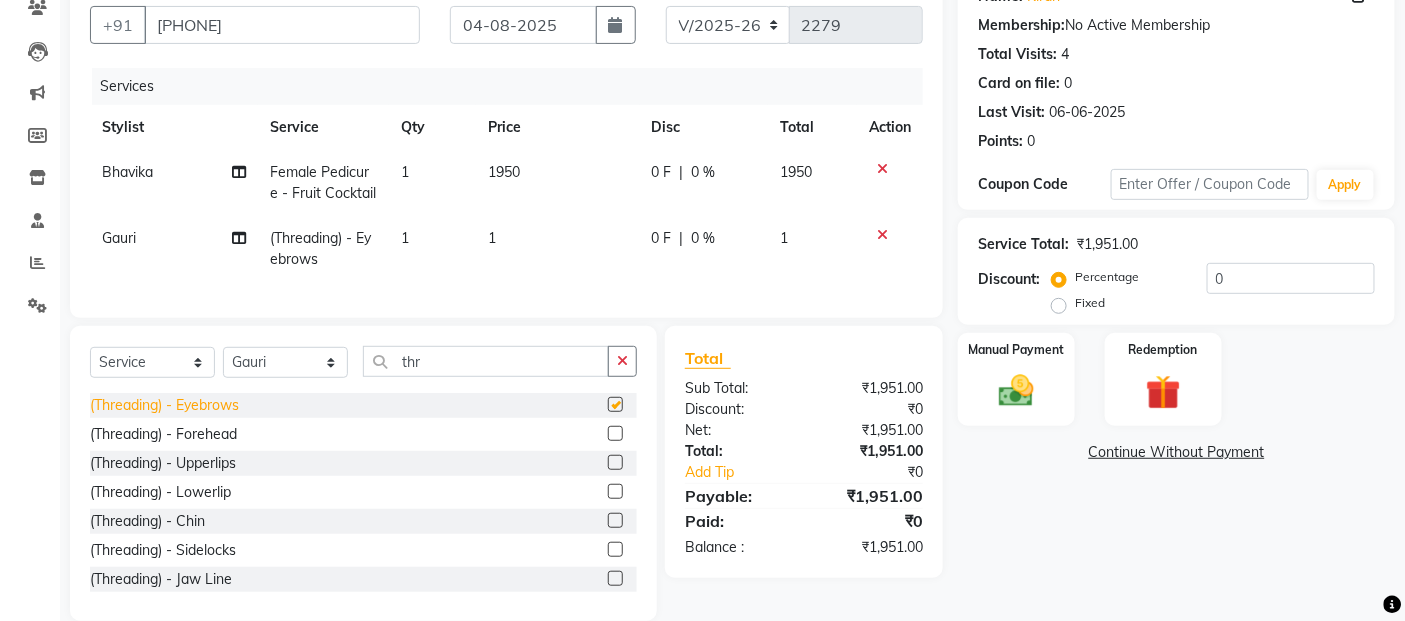 checkbox on "false" 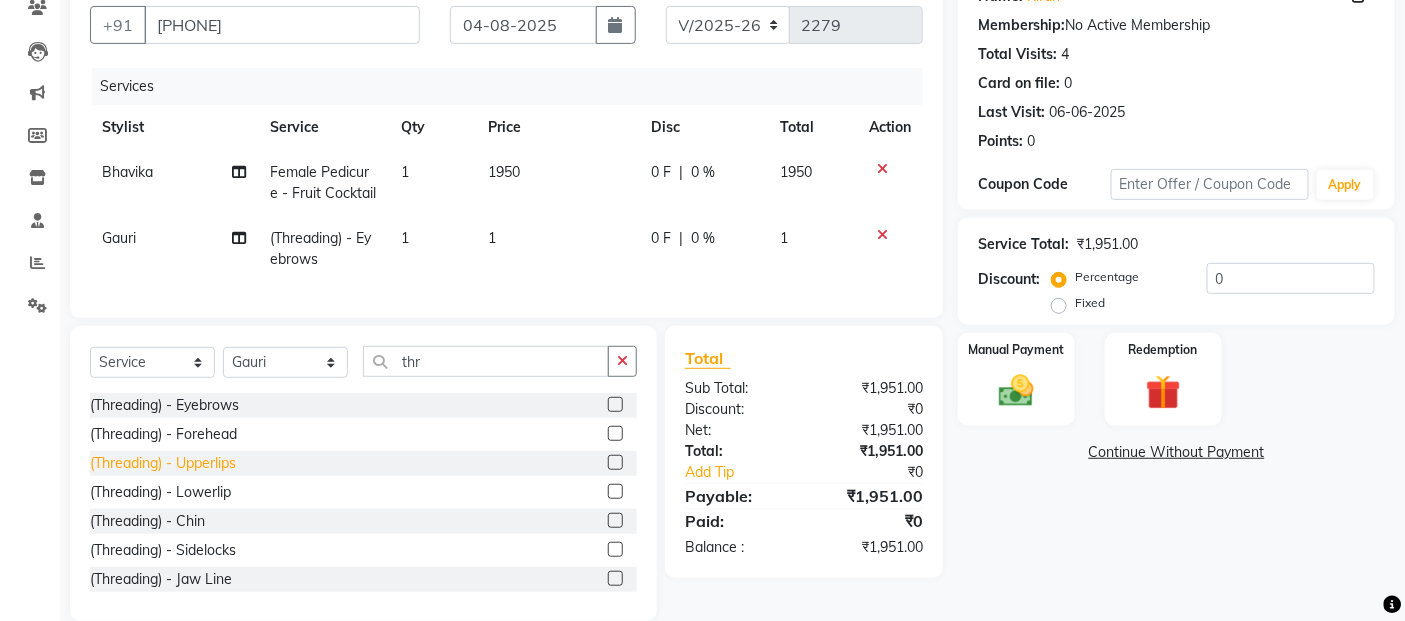 click on "(Threading) - Upperlips" 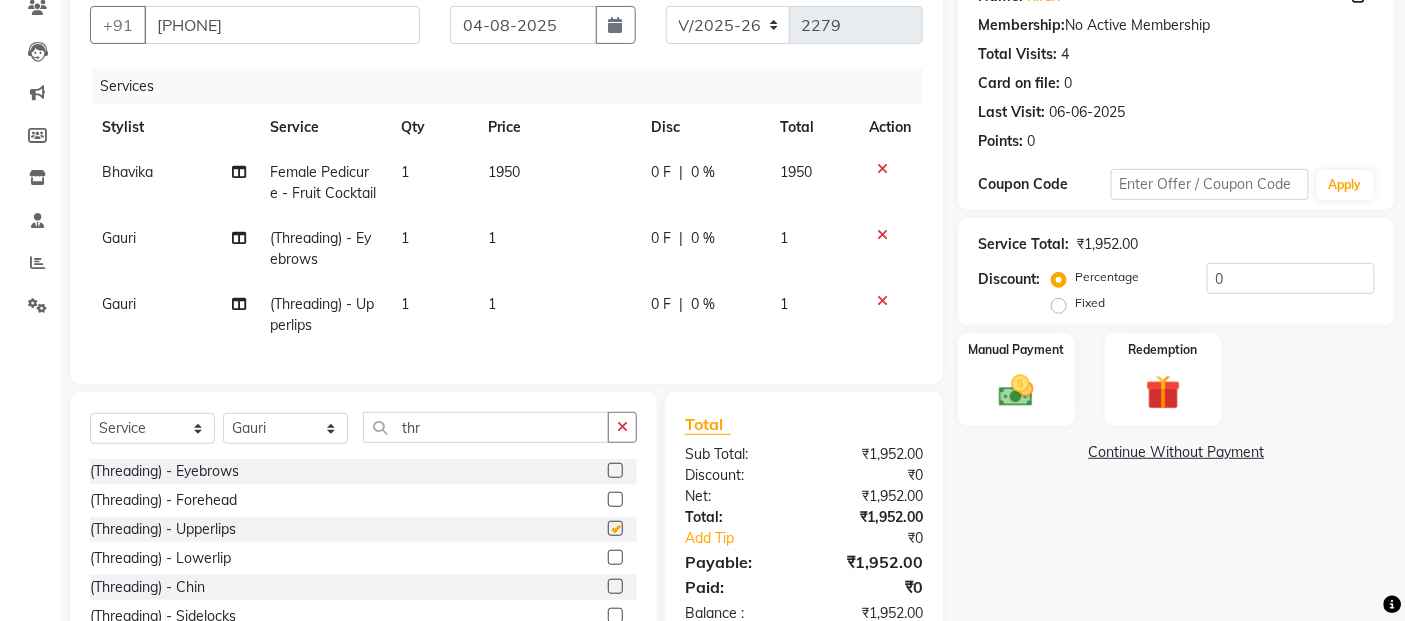 checkbox on "false" 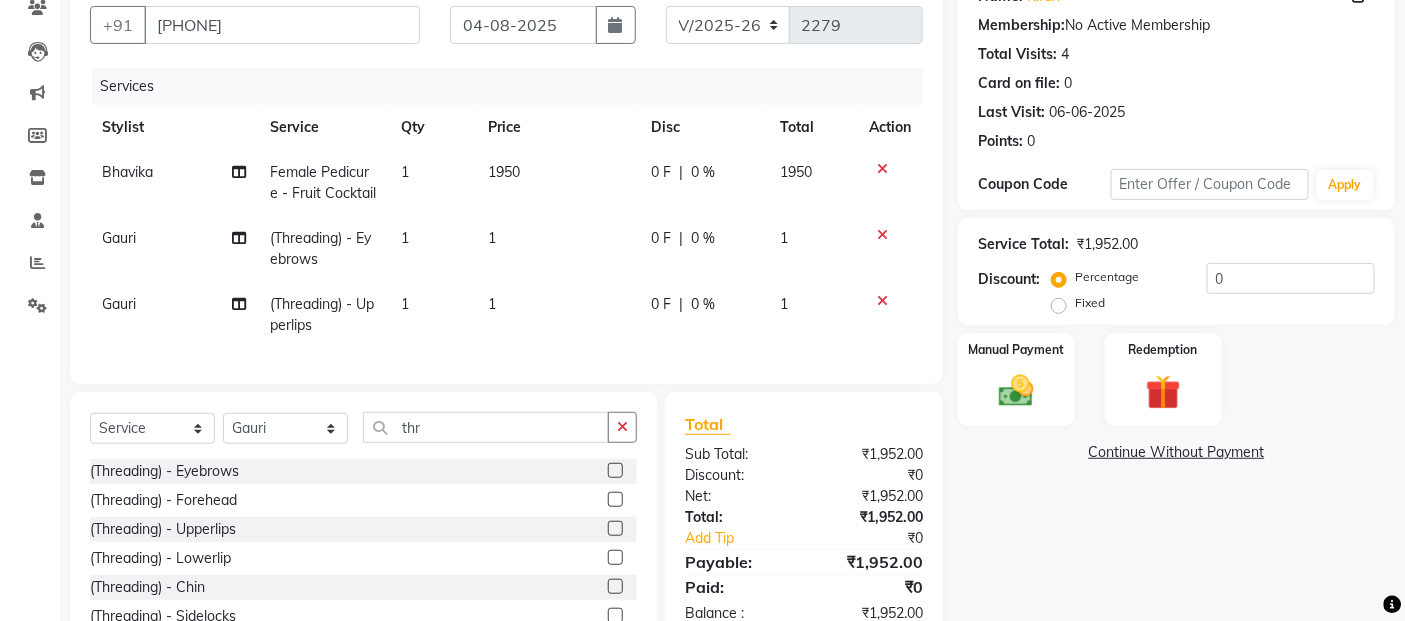 click on "1" 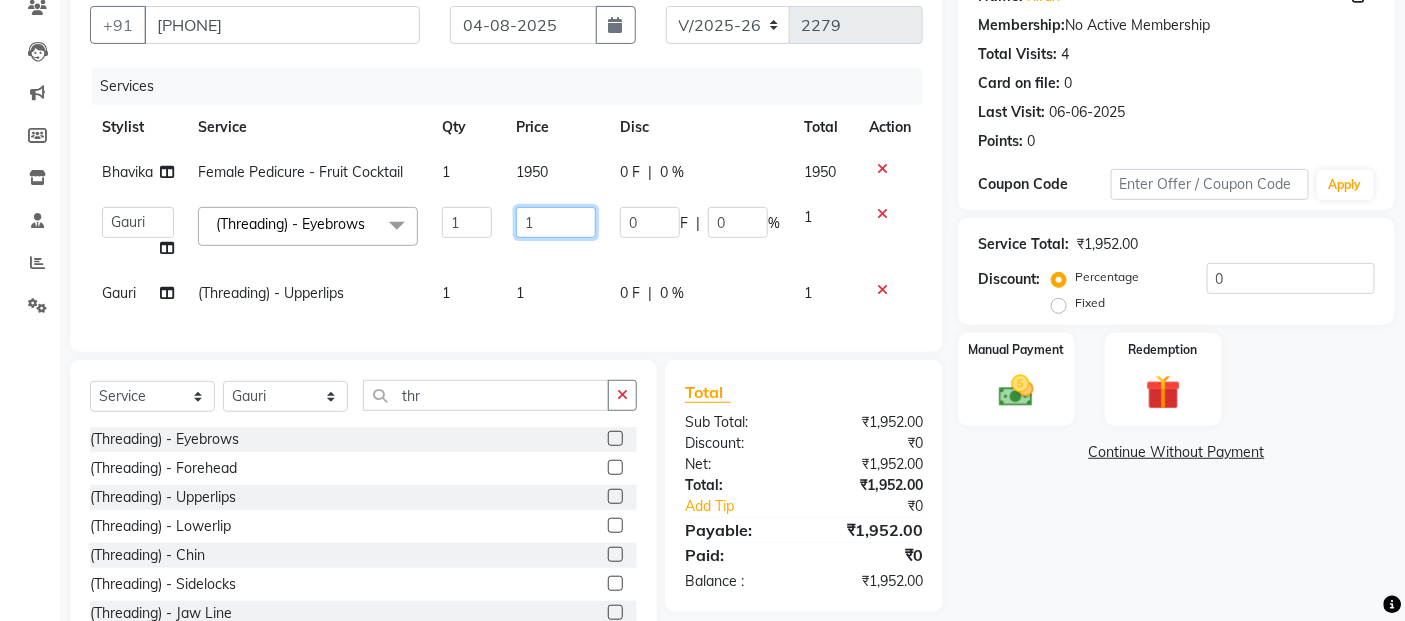 click on "1" 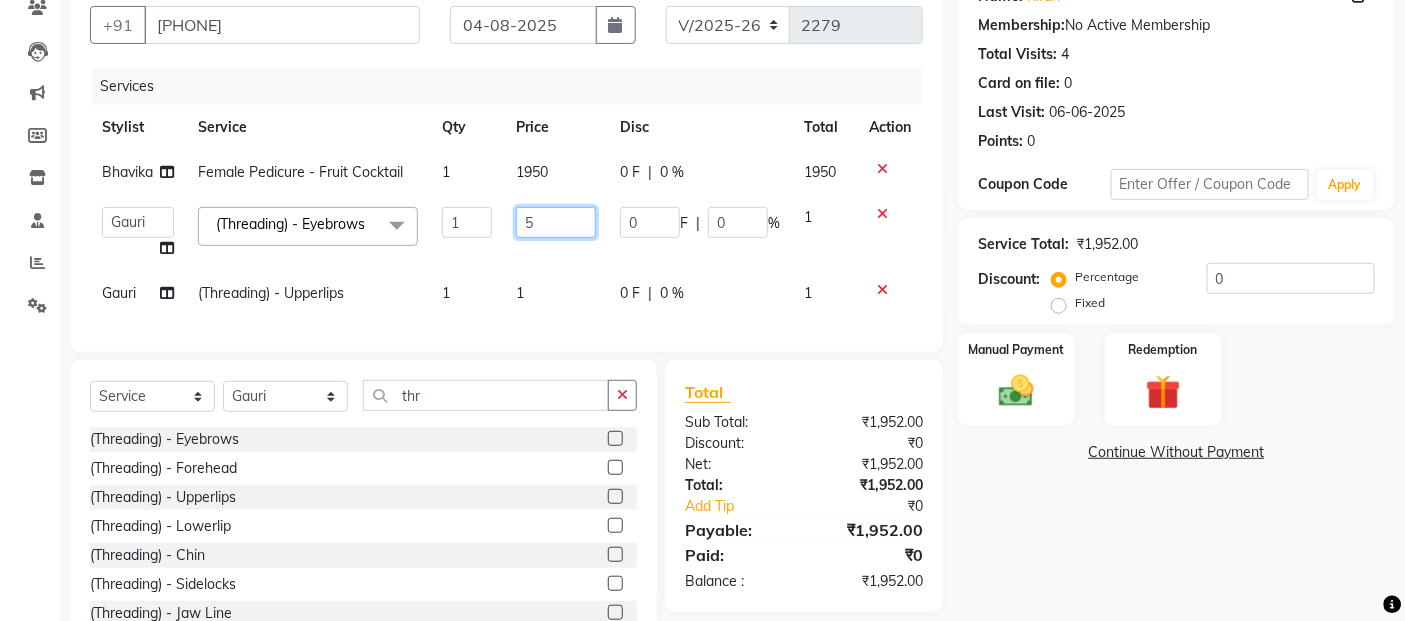 type on "50" 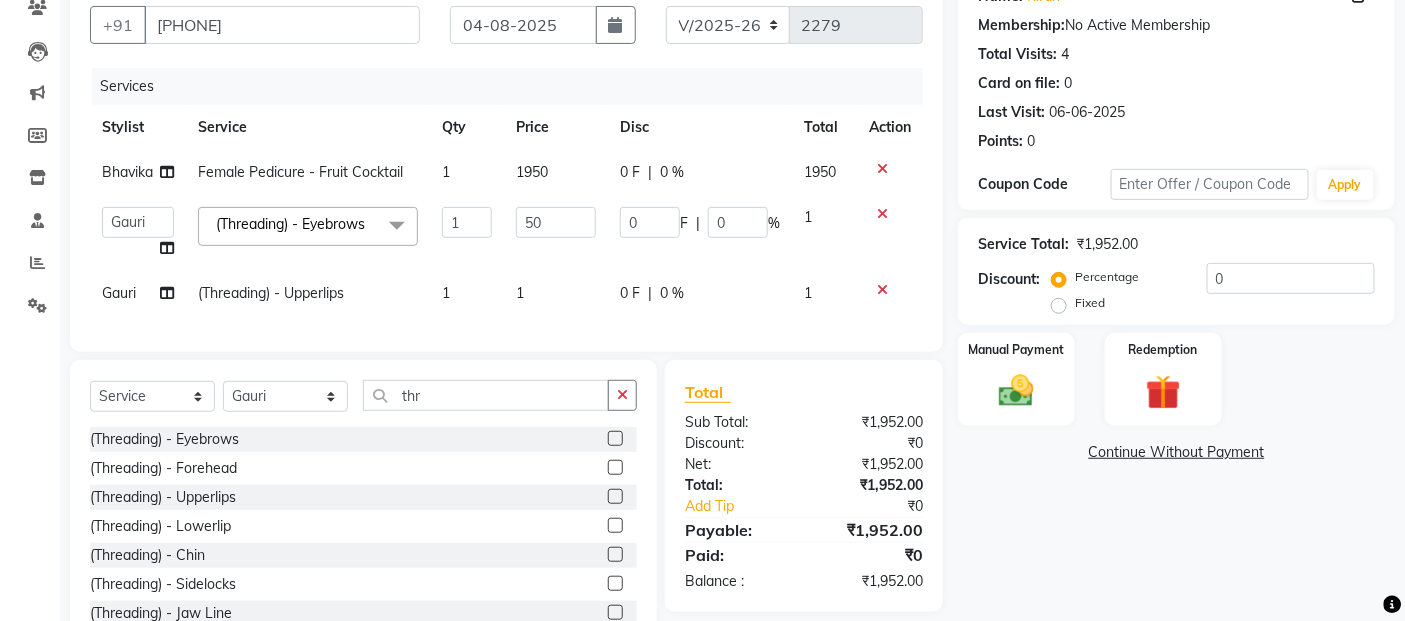 click on "1" 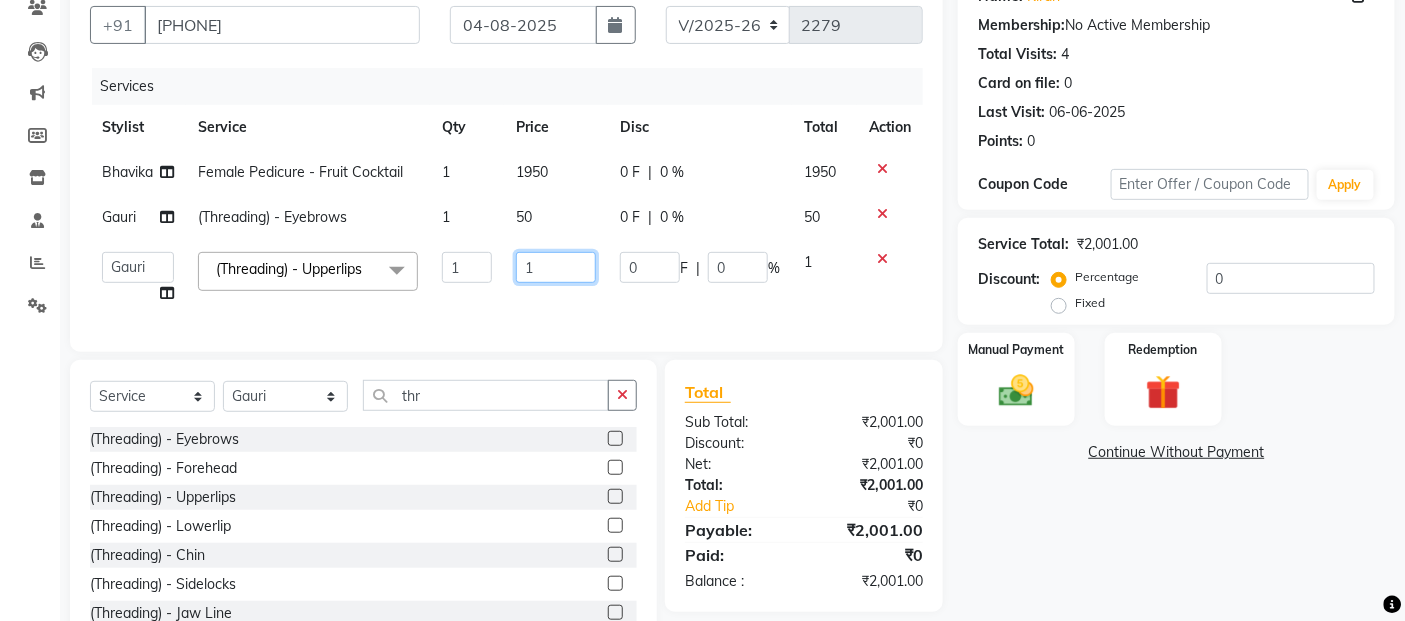 click on "1" 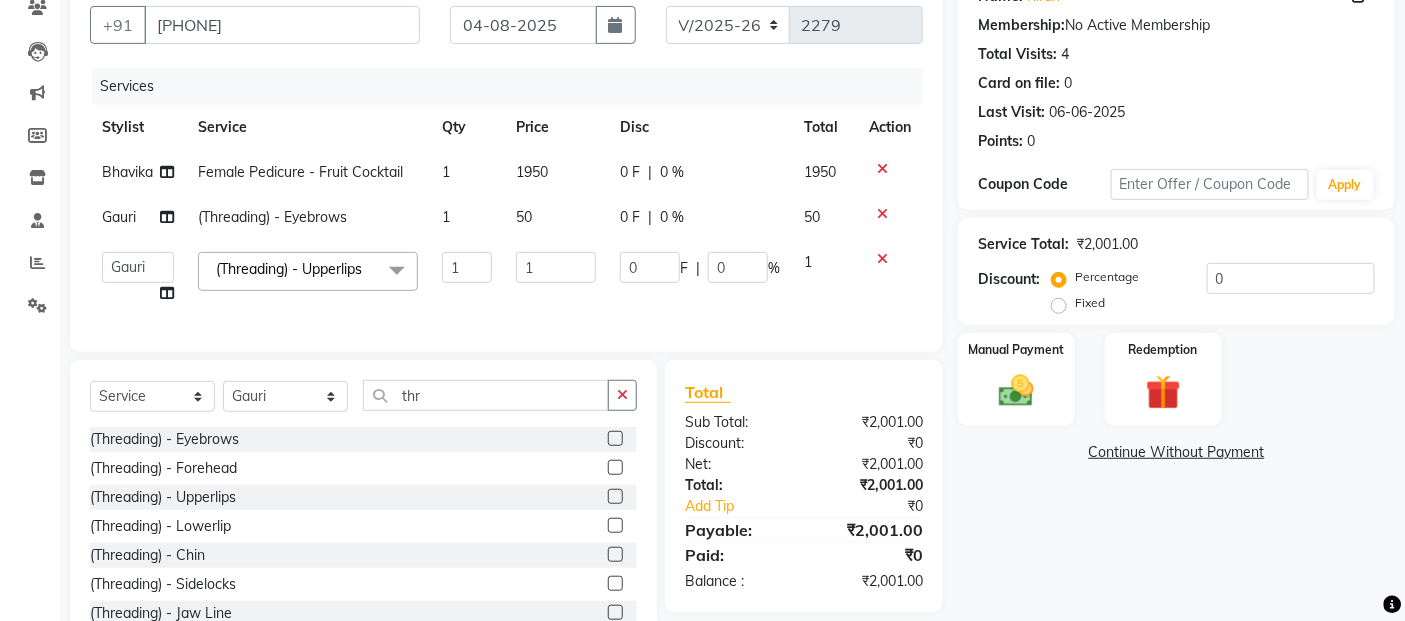 click on "50" 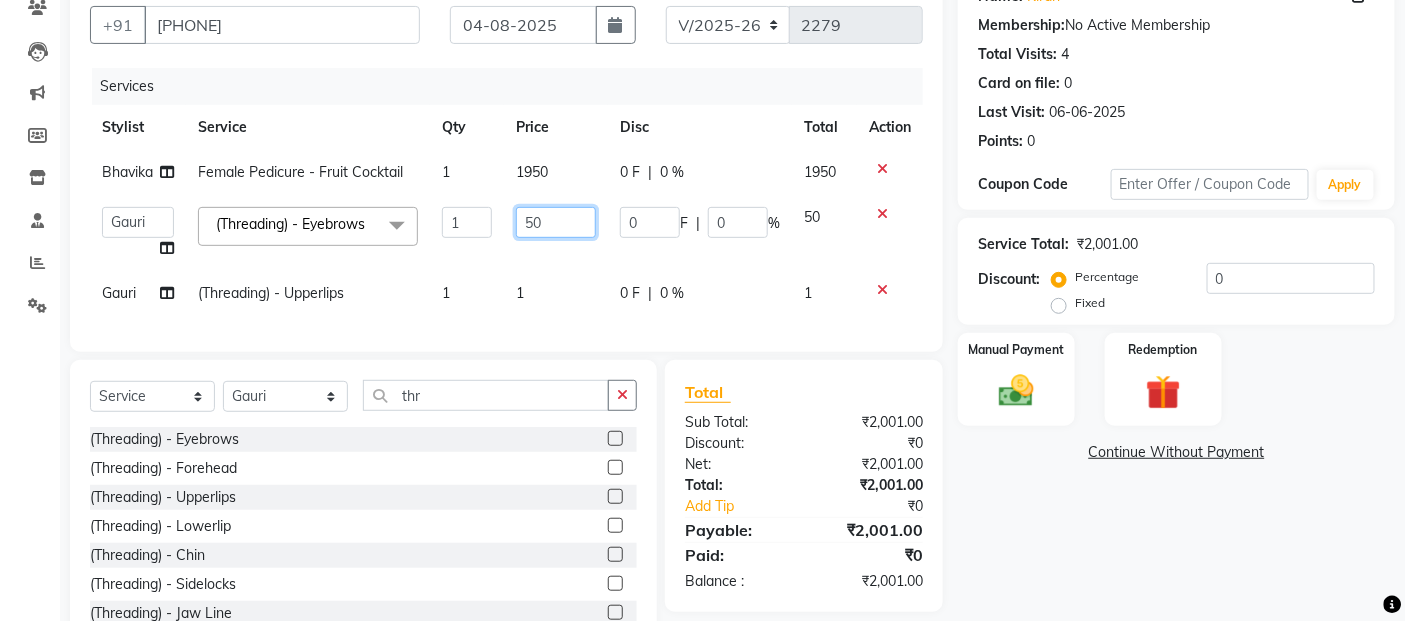 click on "50" 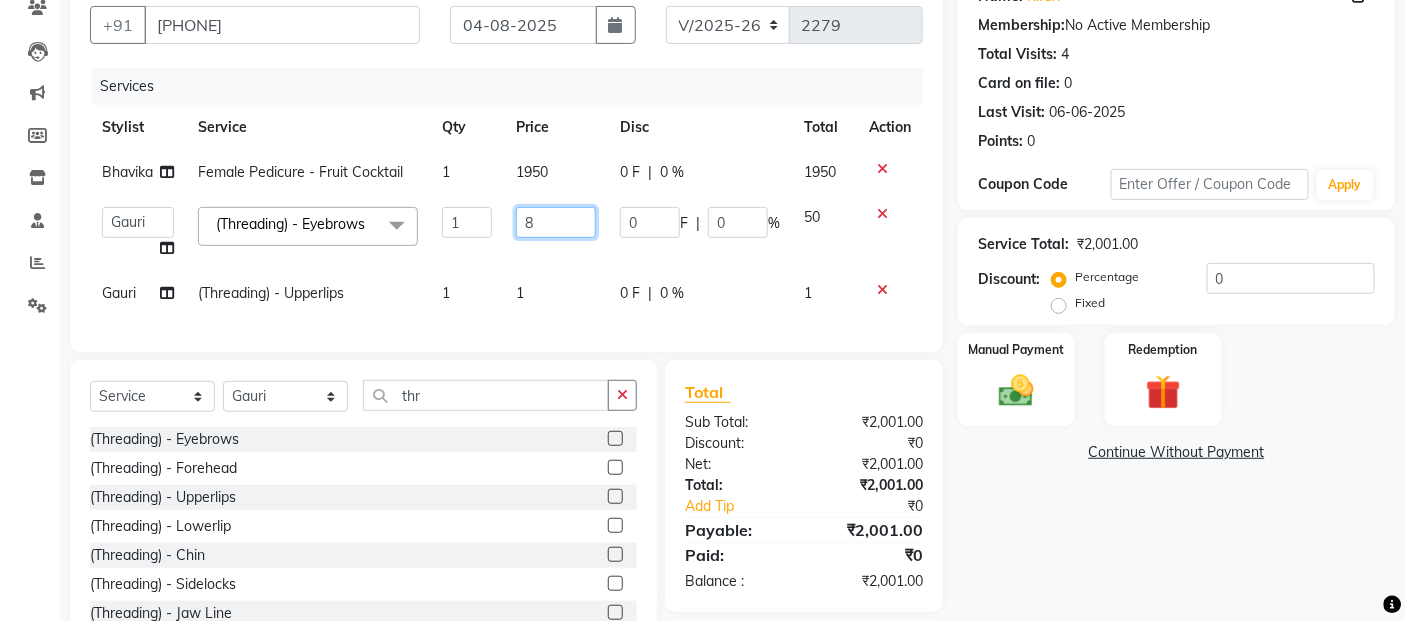 type on "80" 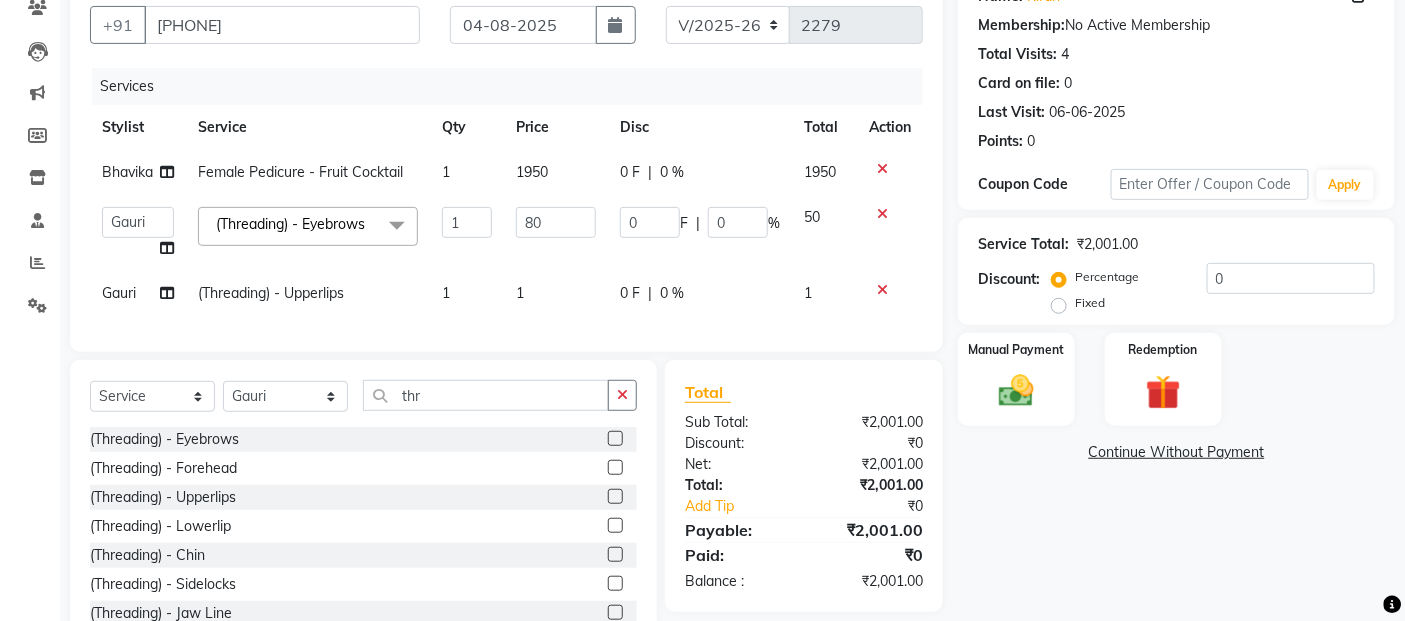 click on "1" 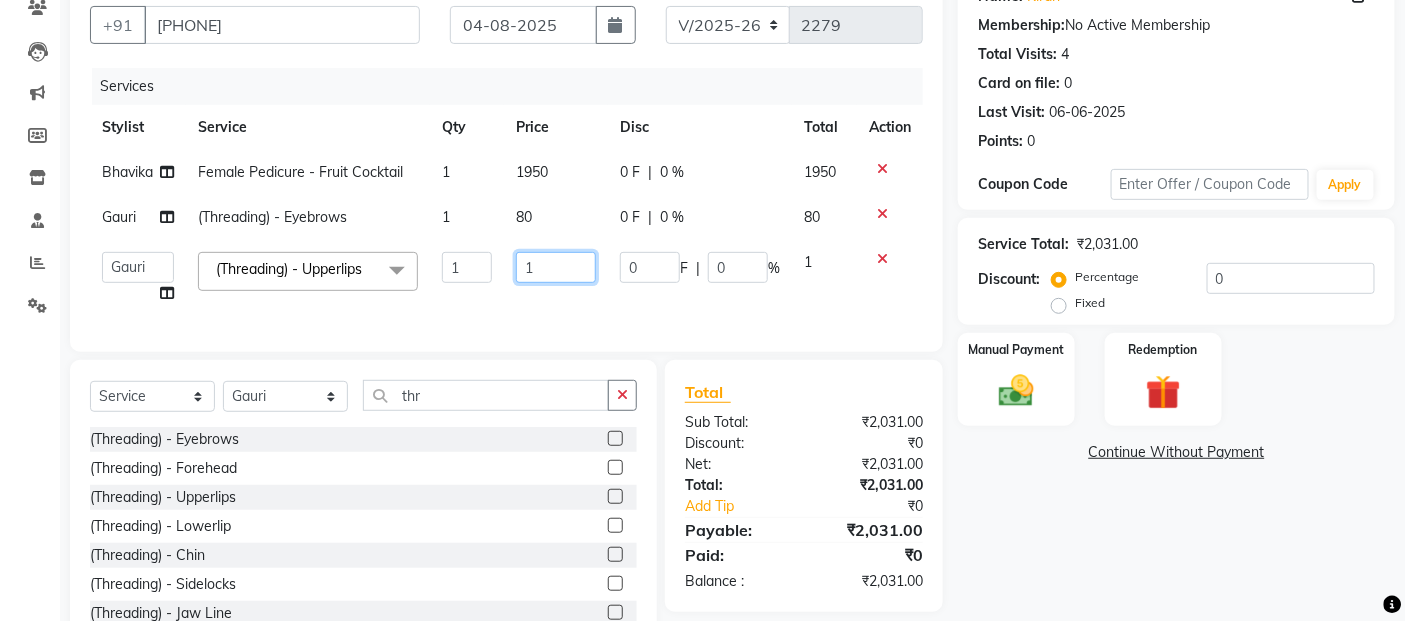 click on "1" 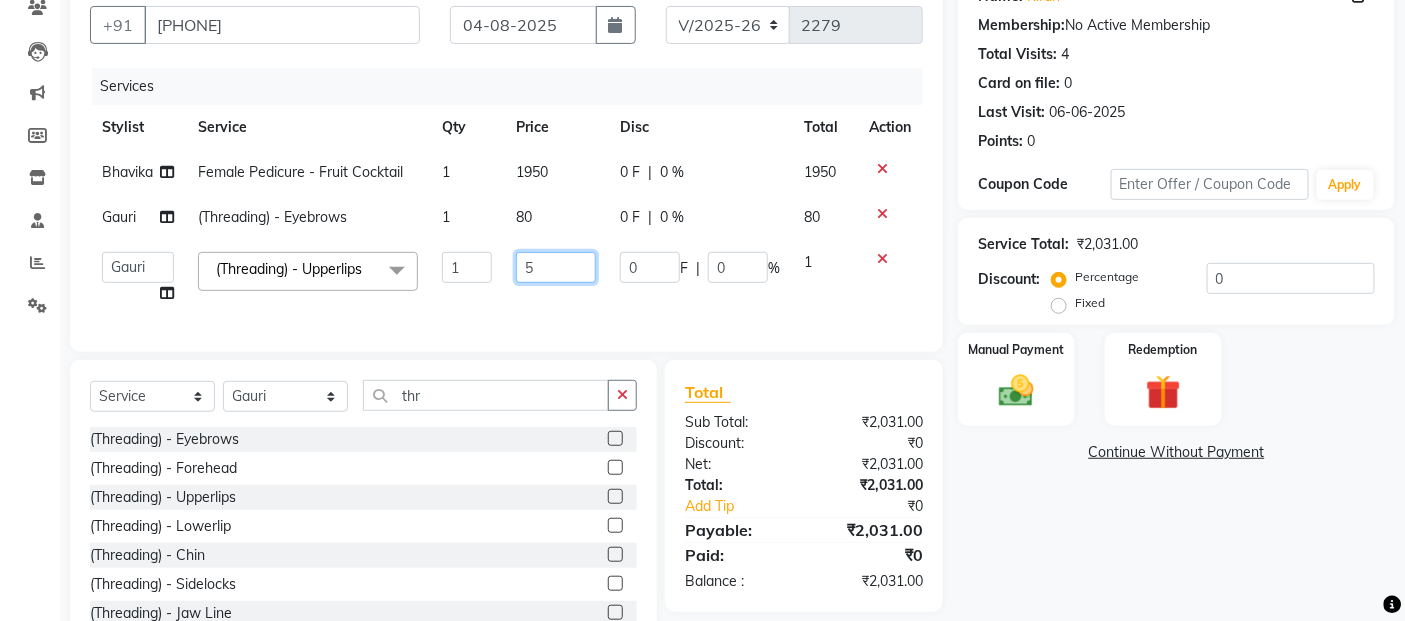 type on "50" 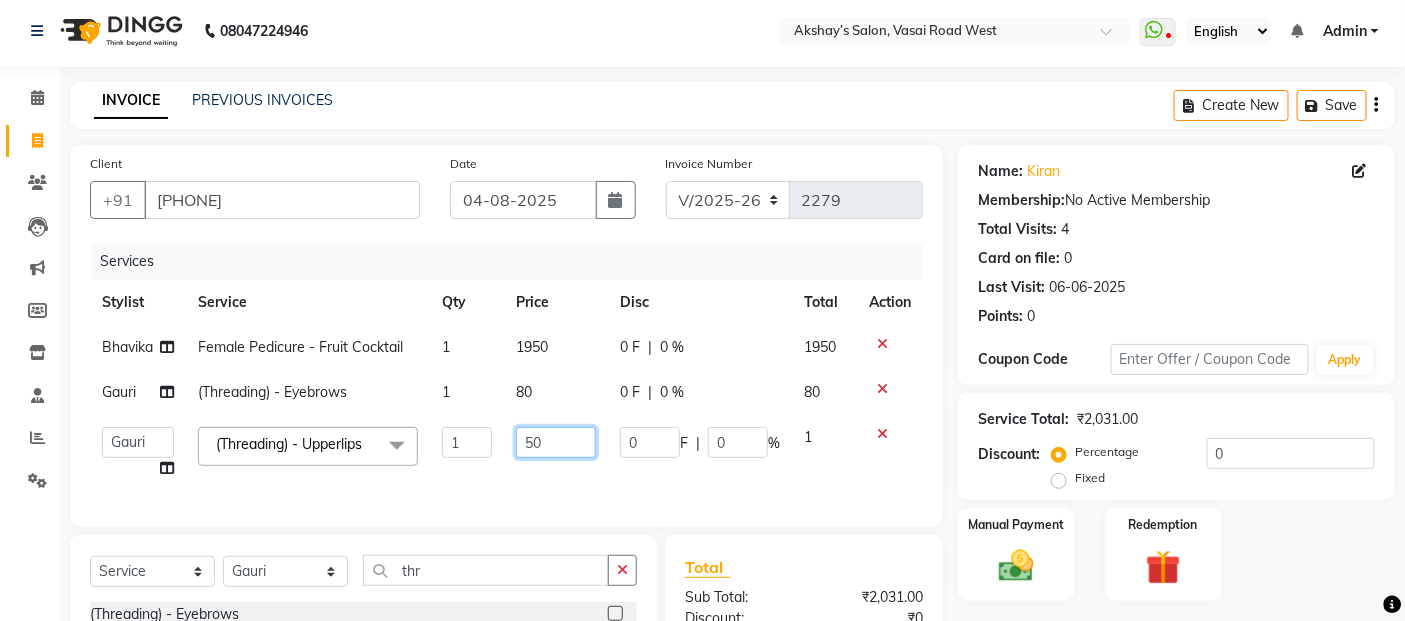 scroll, scrollTop: 0, scrollLeft: 0, axis: both 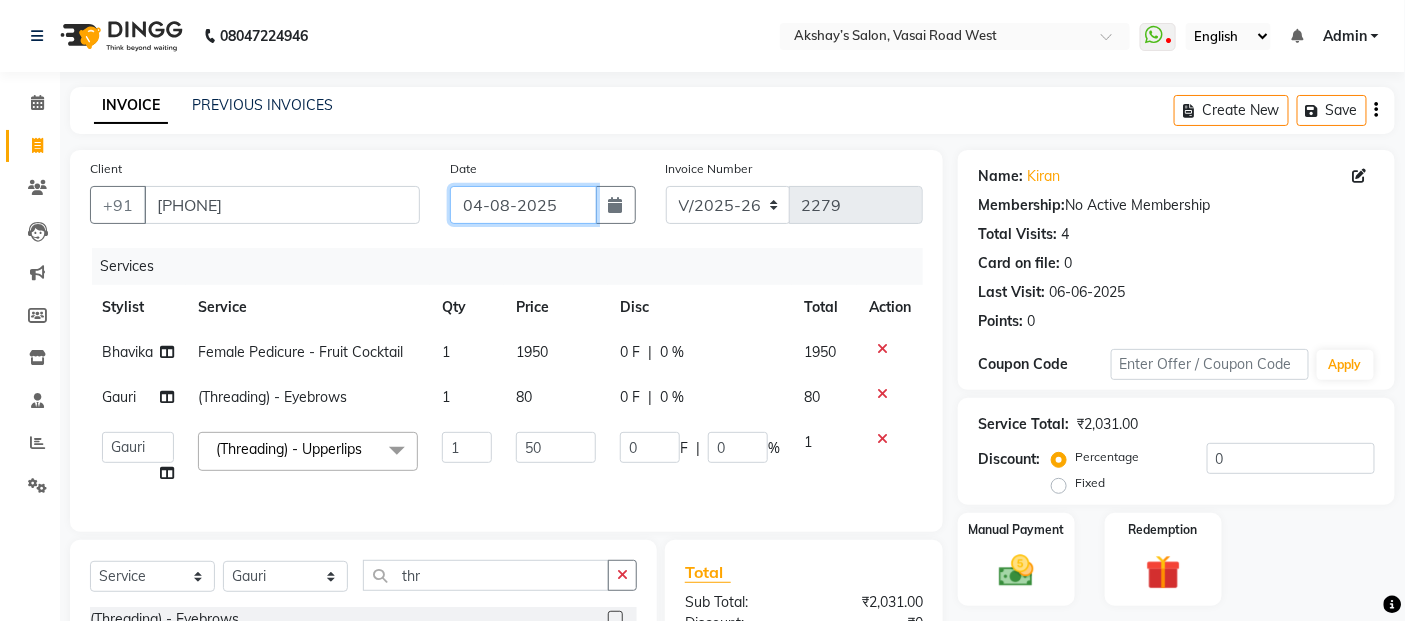 click on "04-08-2025" 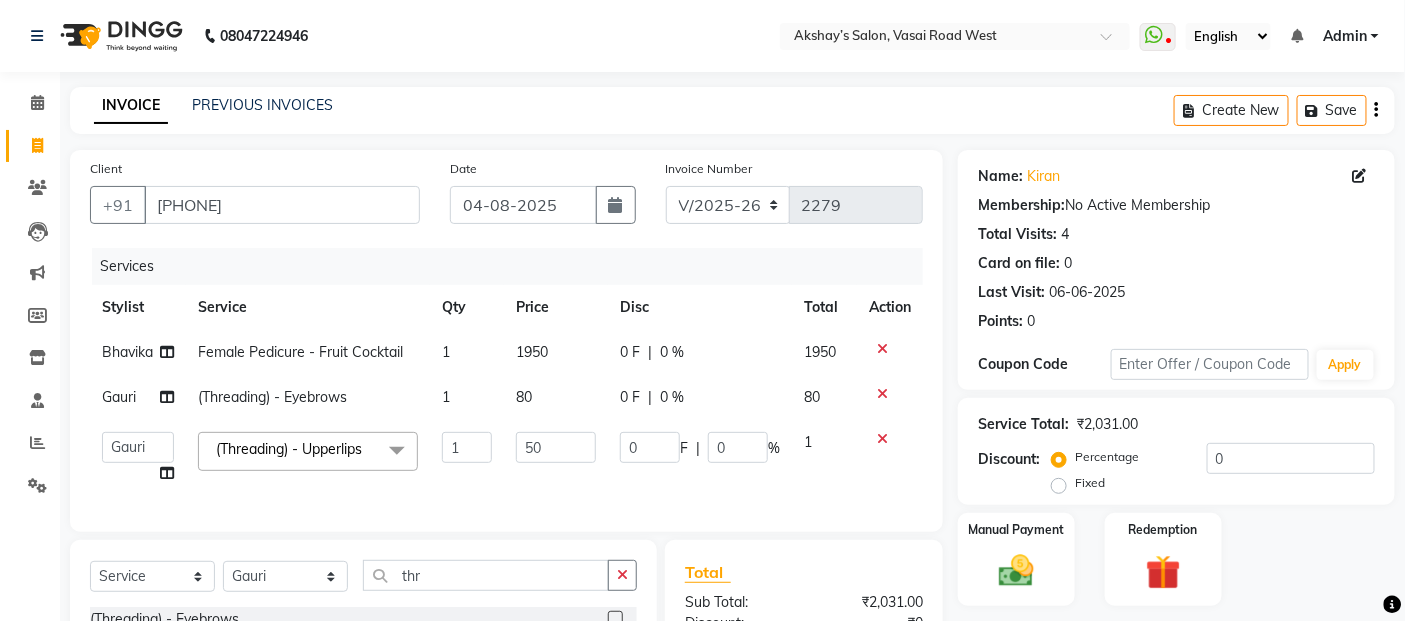 select on "8" 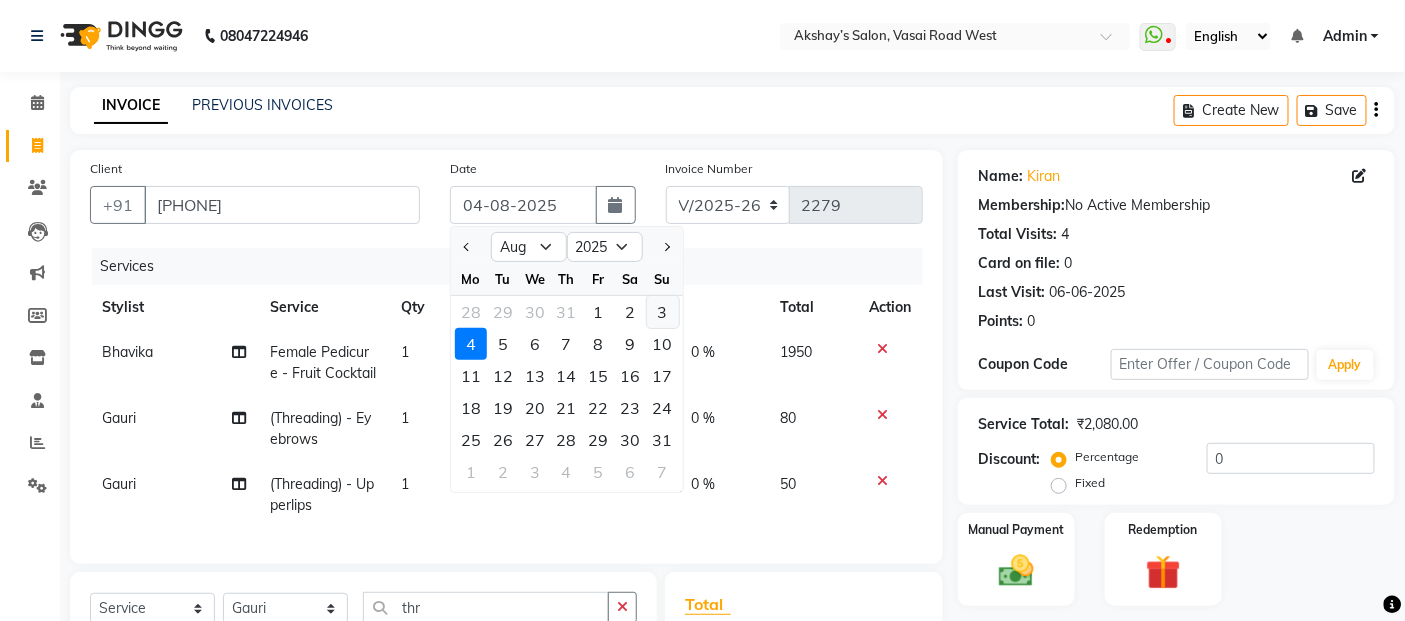 click on "3" 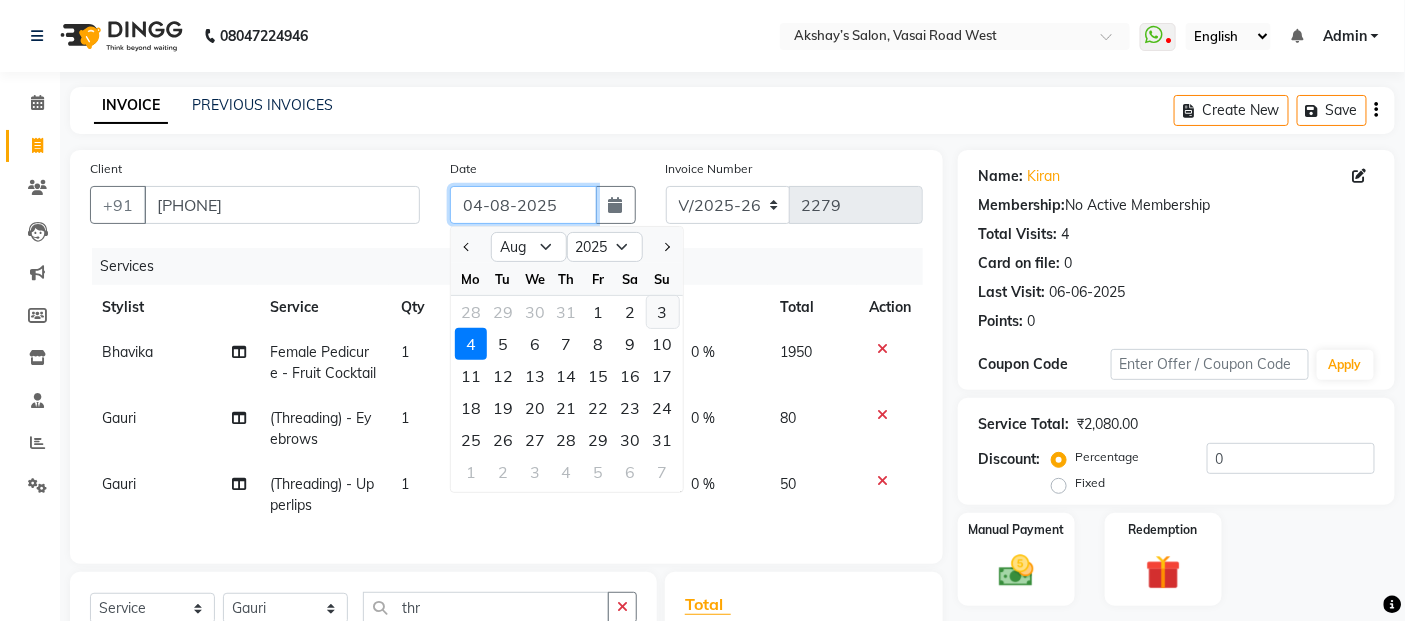 type on "03-08-2025" 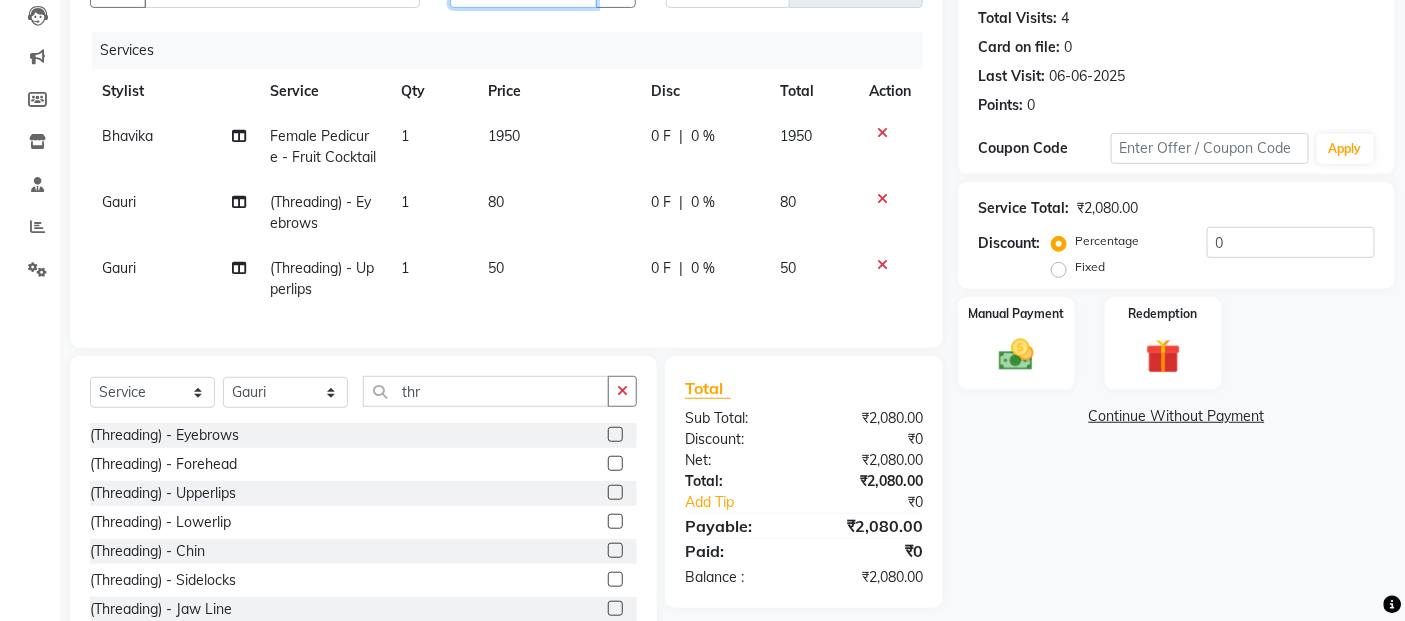 scroll, scrollTop: 222, scrollLeft: 0, axis: vertical 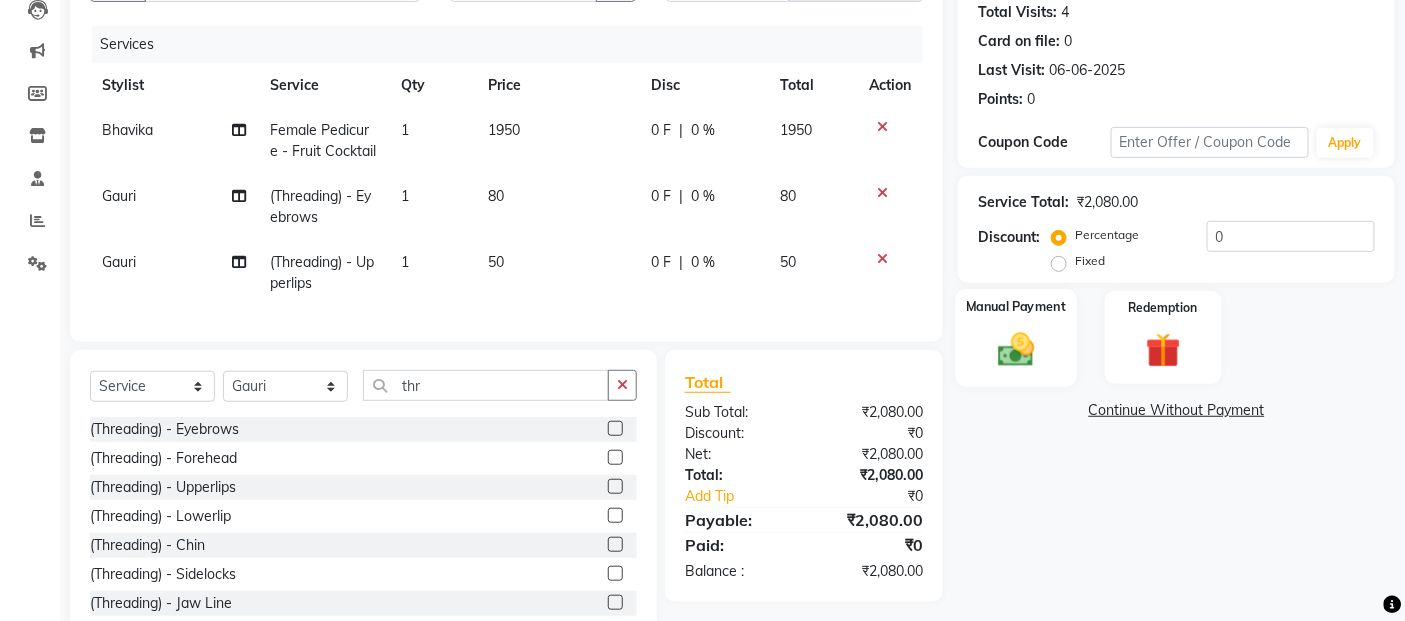 click on "Manual Payment" 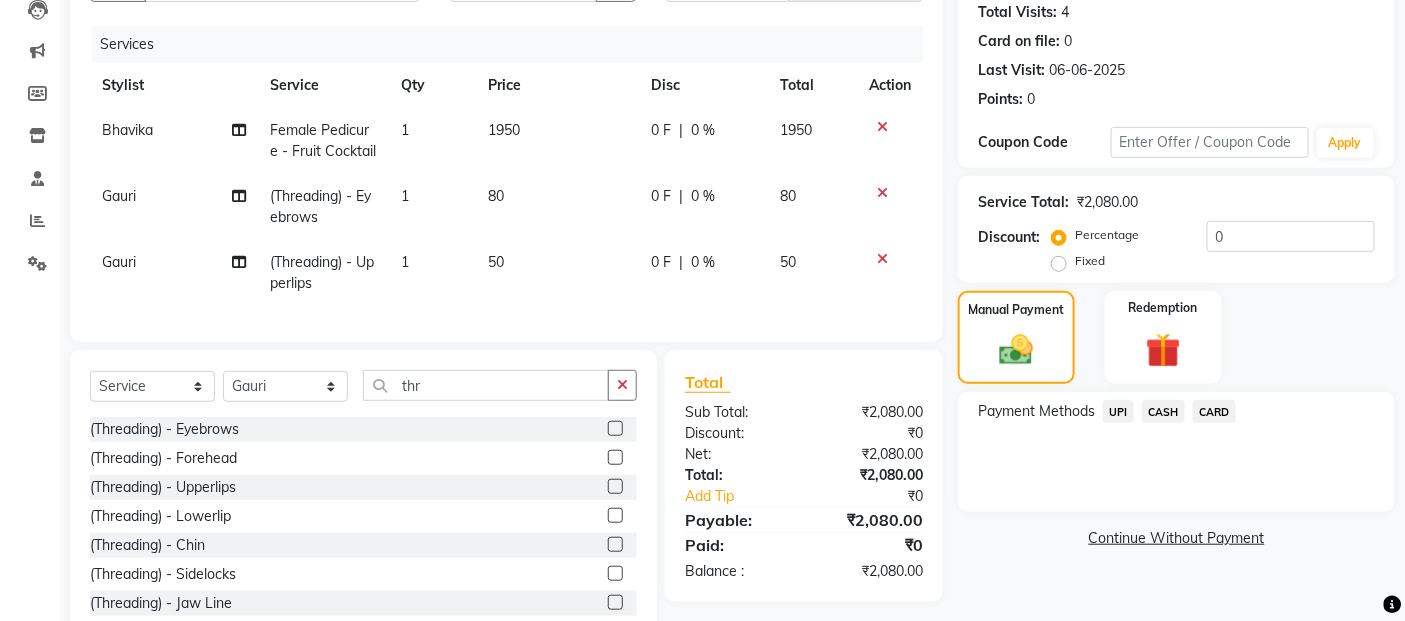 click on "UPI" 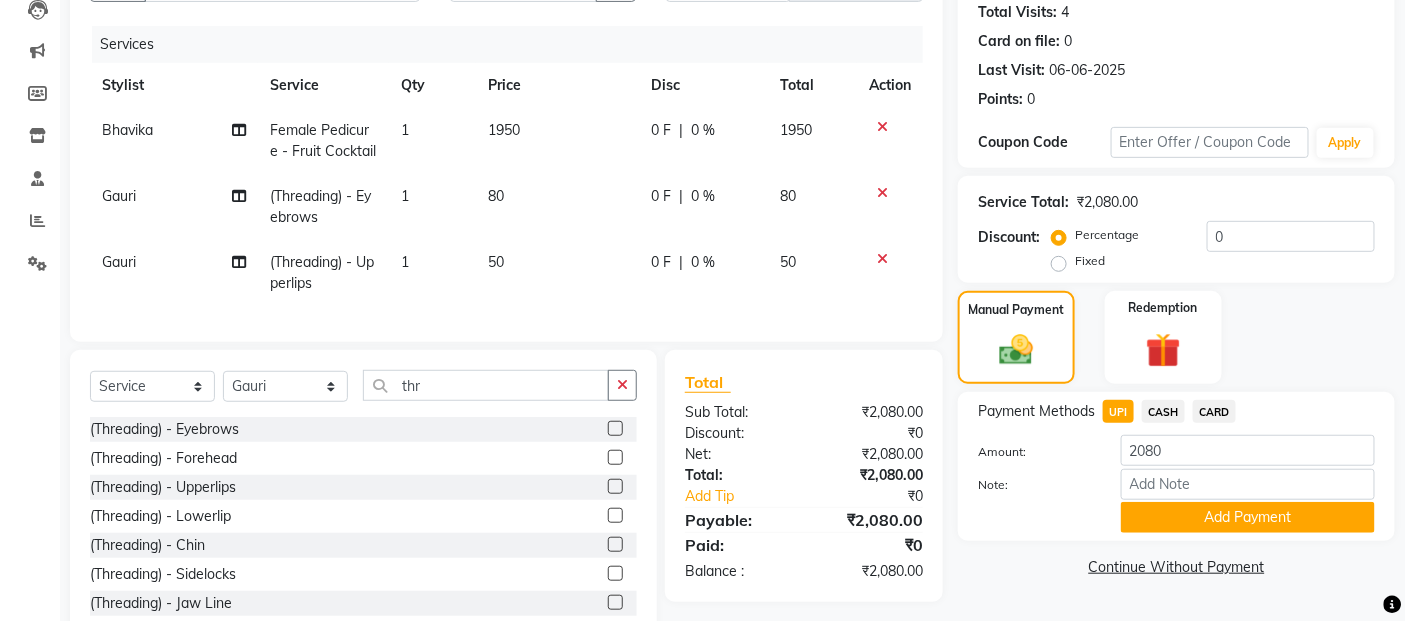 scroll, scrollTop: 293, scrollLeft: 0, axis: vertical 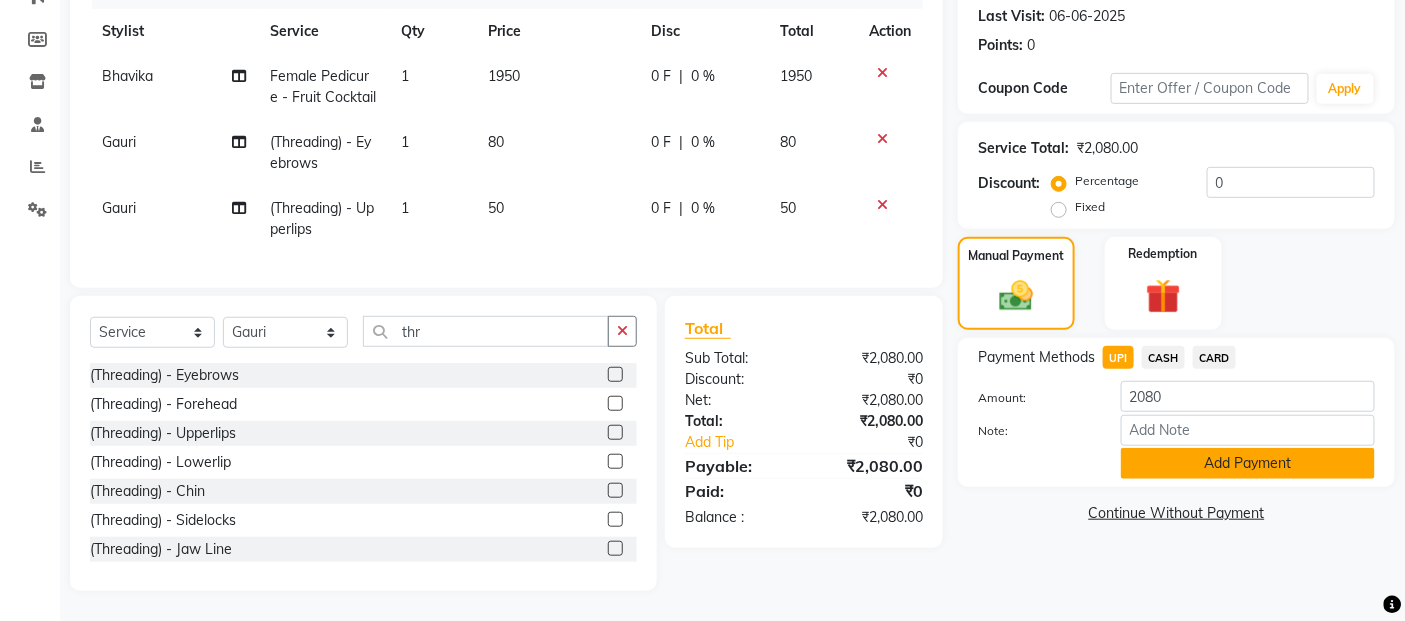 click on "Add Payment" 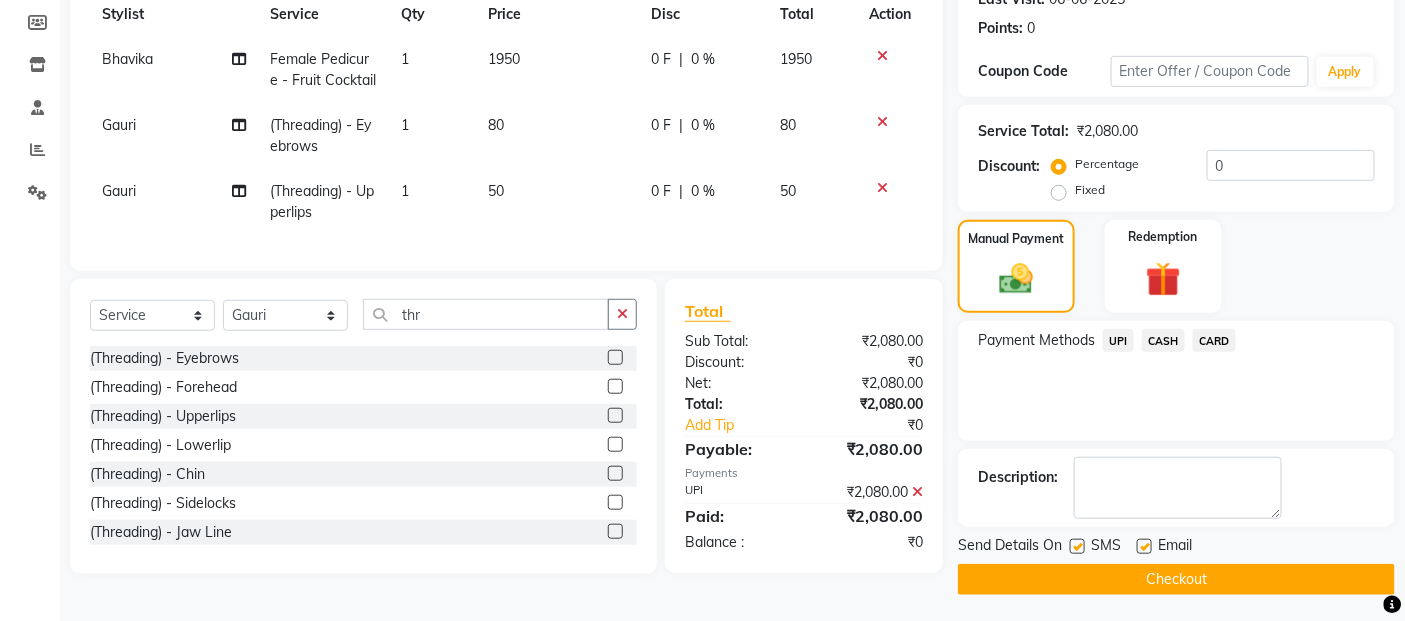 click on "Send Details On SMS Email  Checkout" 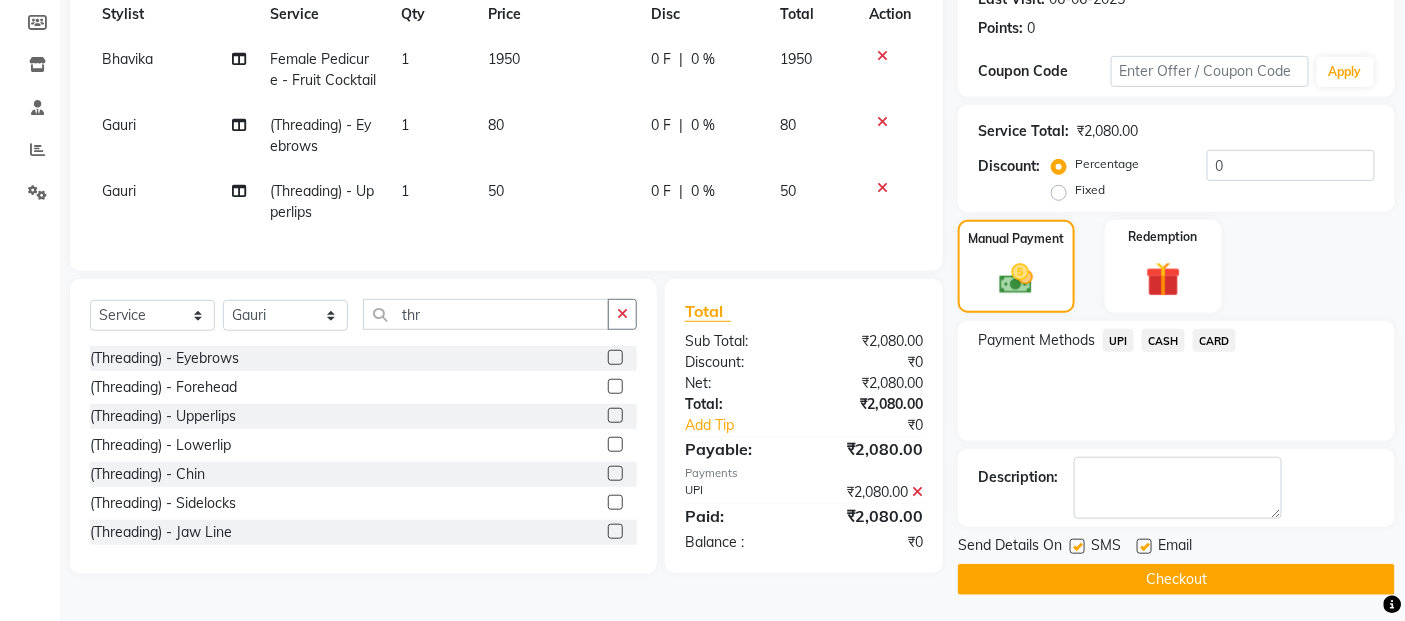 click on "Checkout" 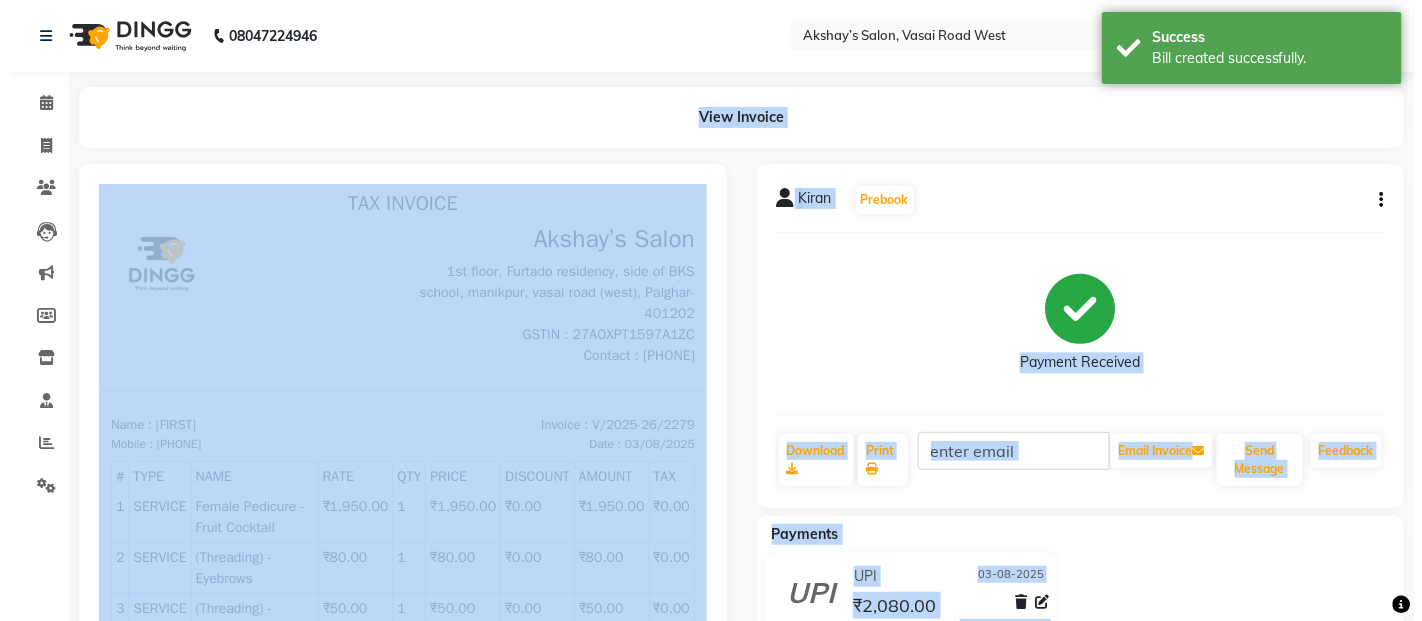 scroll, scrollTop: 0, scrollLeft: 0, axis: both 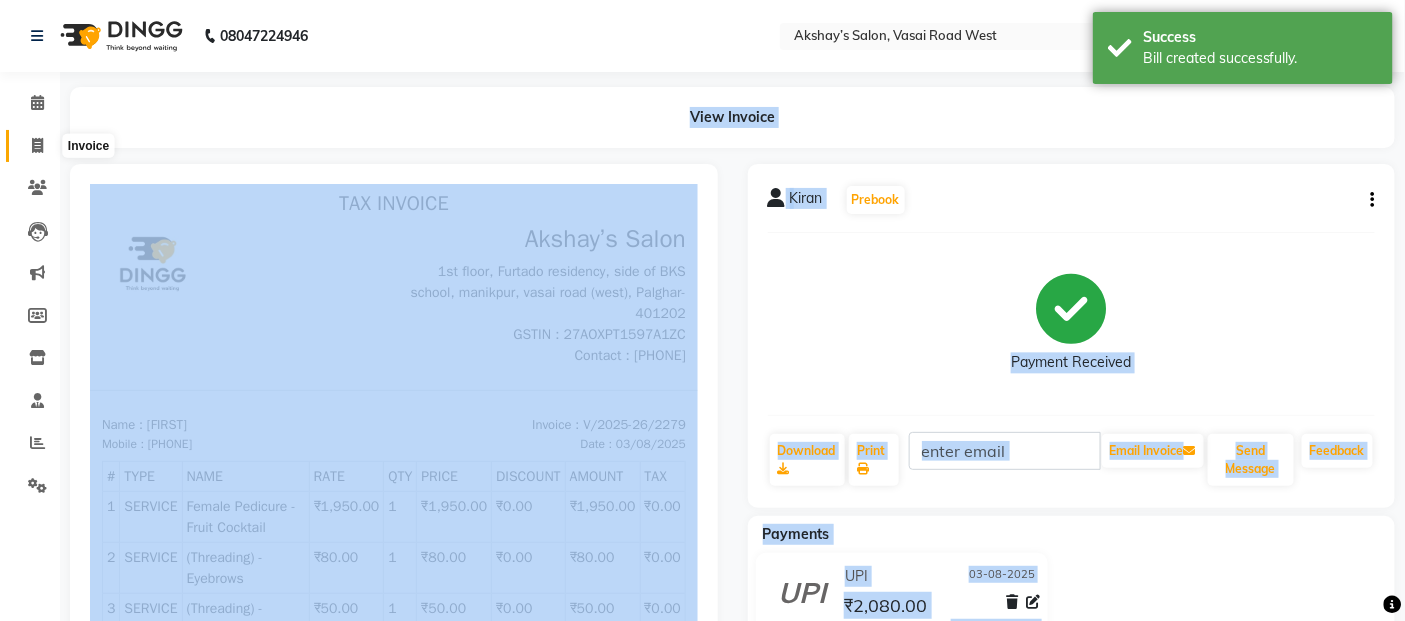 click 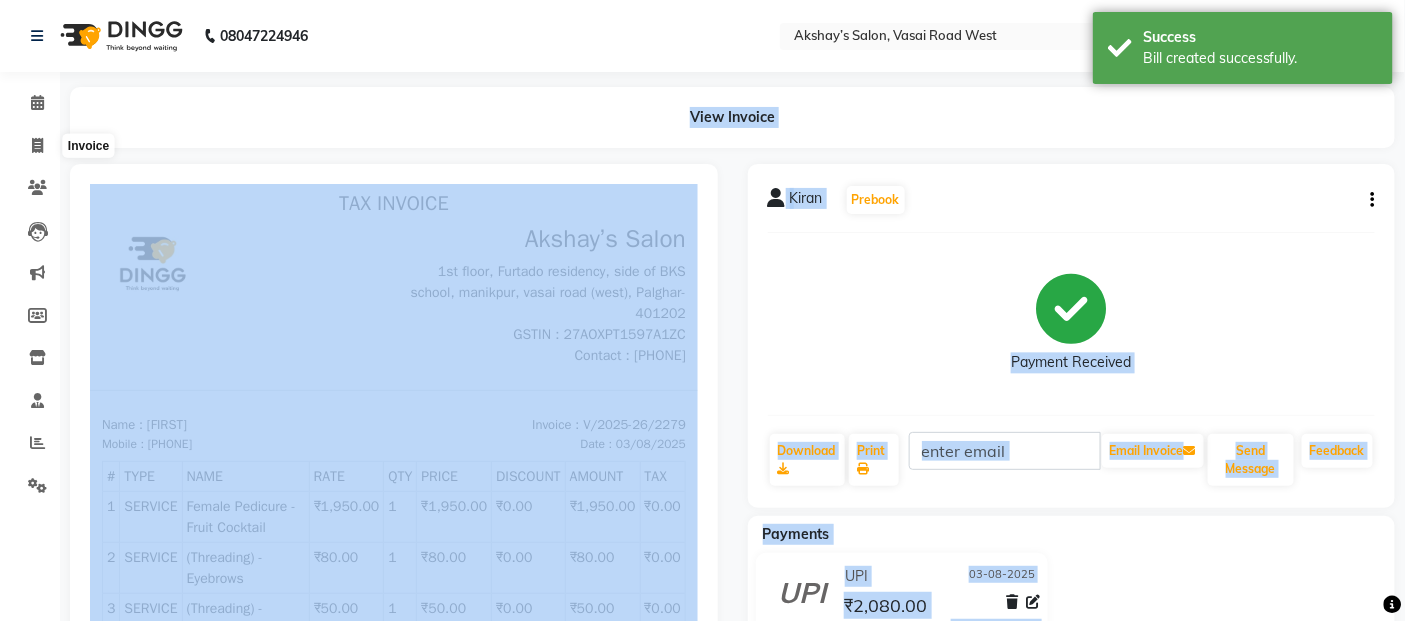 select on "5150" 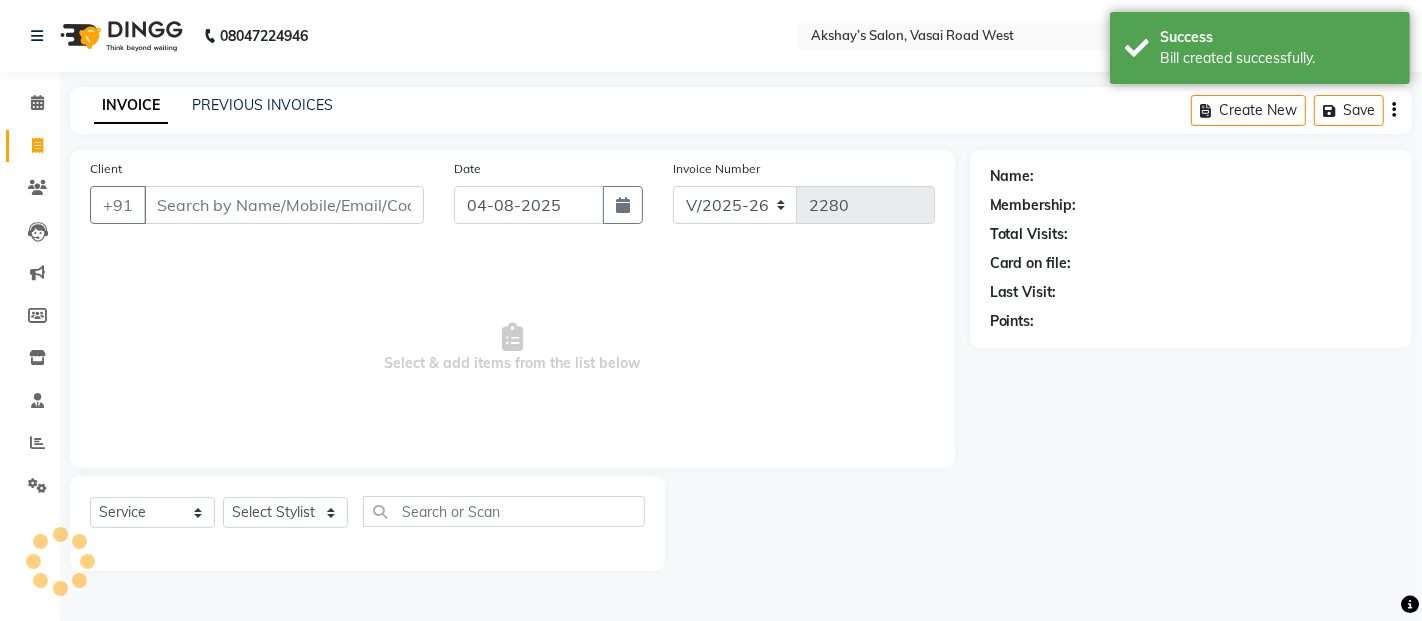 click on "Client" at bounding box center (284, 205) 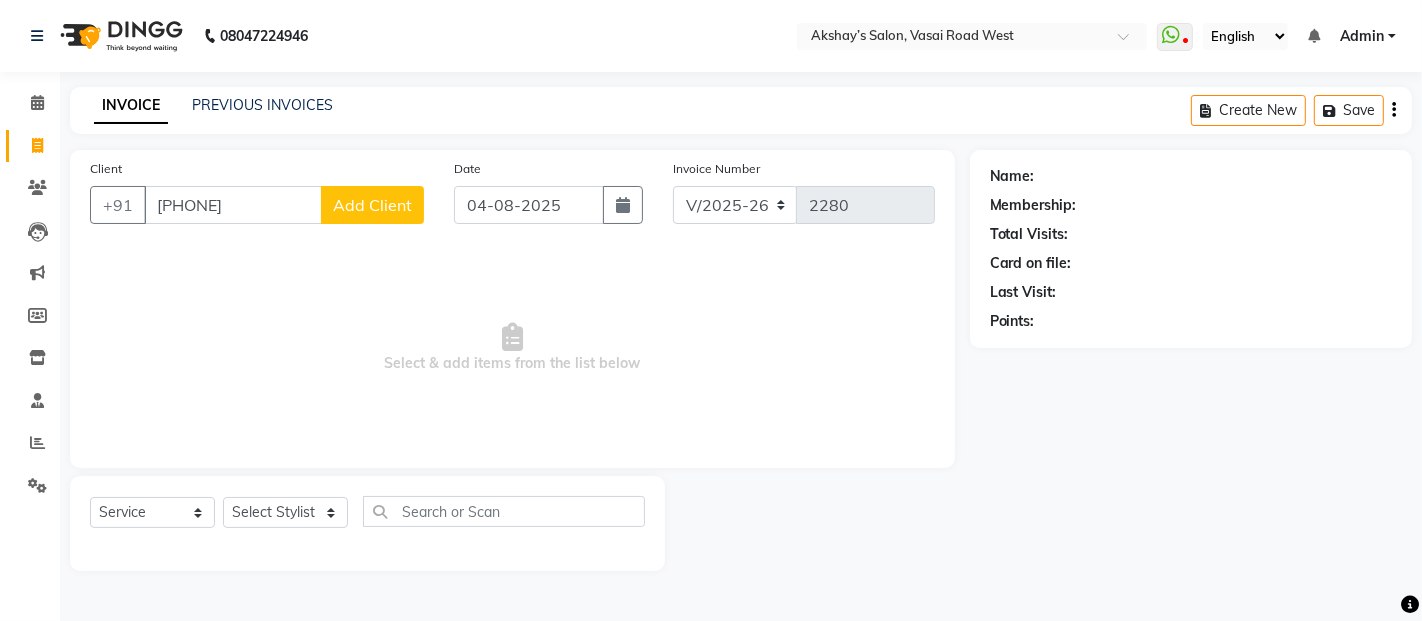 type on "[PHONE]" 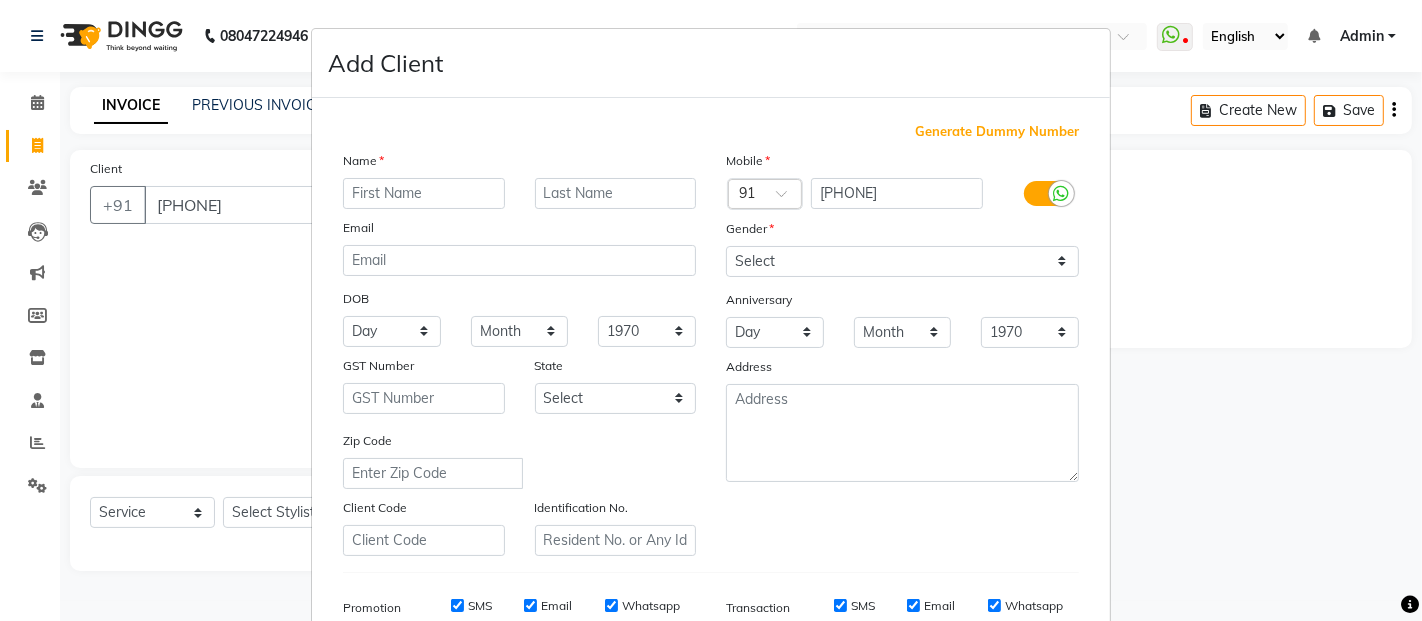 click at bounding box center [424, 193] 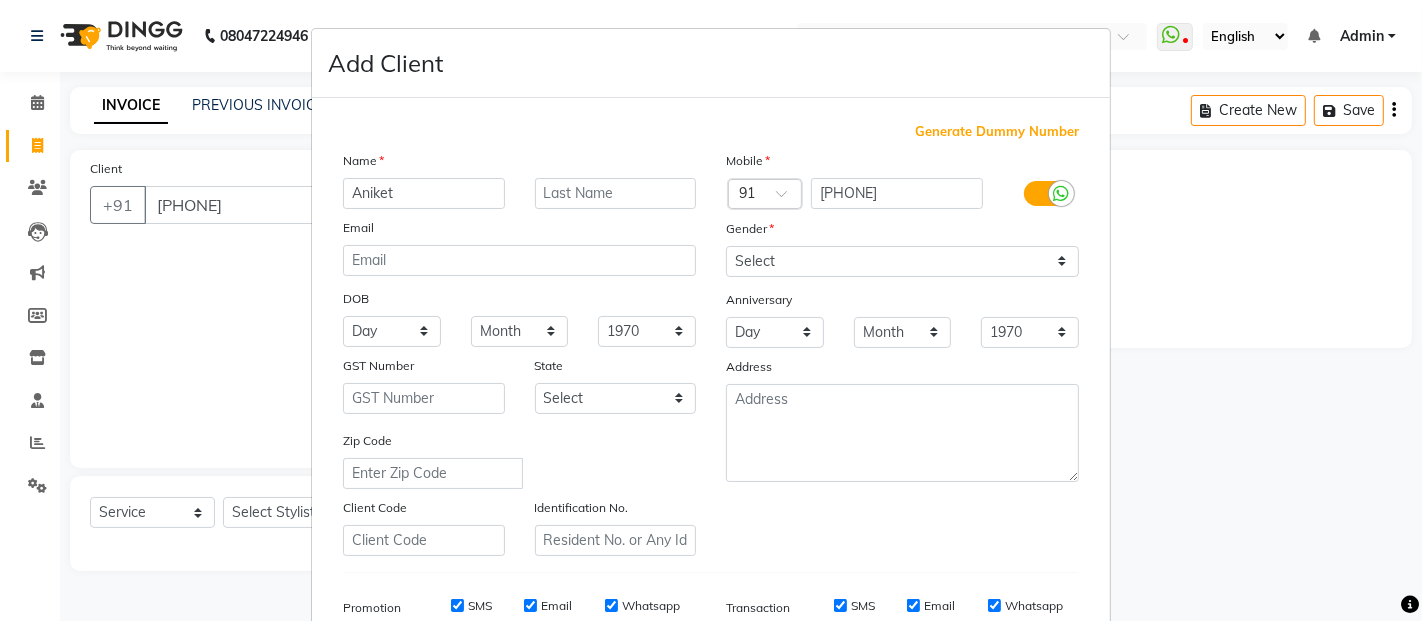 type on "Aniket" 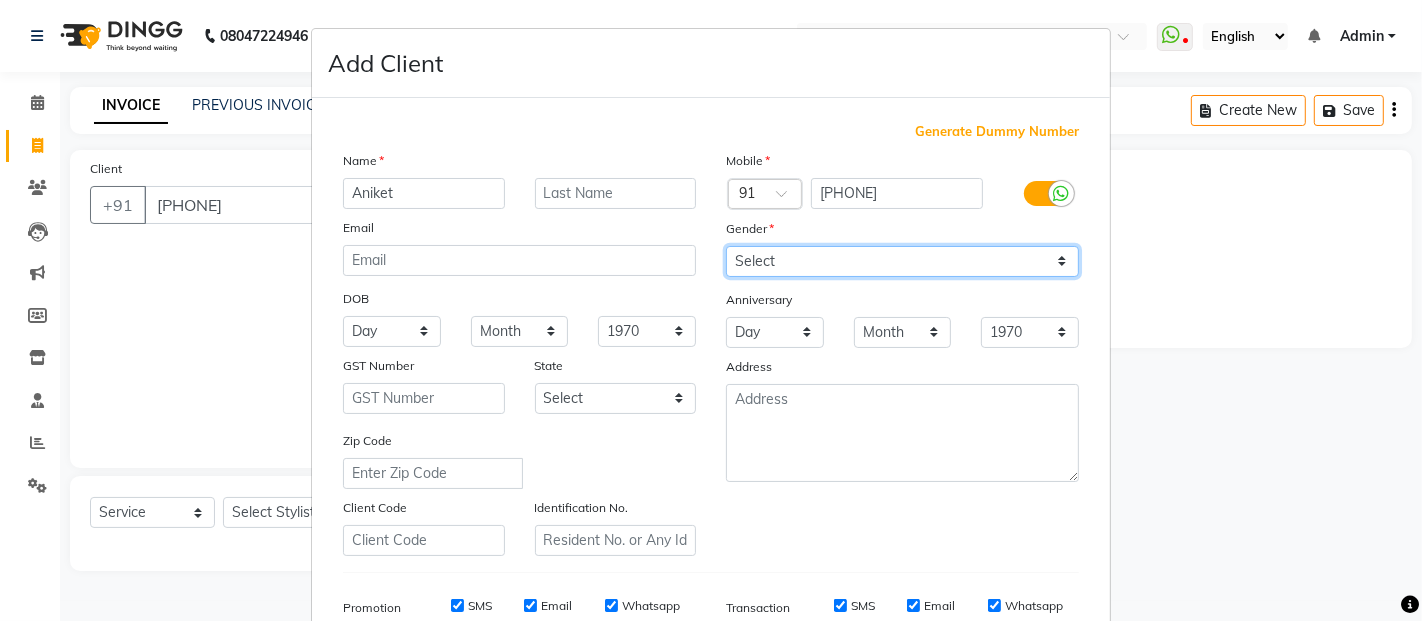 click on "Select Male Female Other Prefer Not To Say" at bounding box center [902, 261] 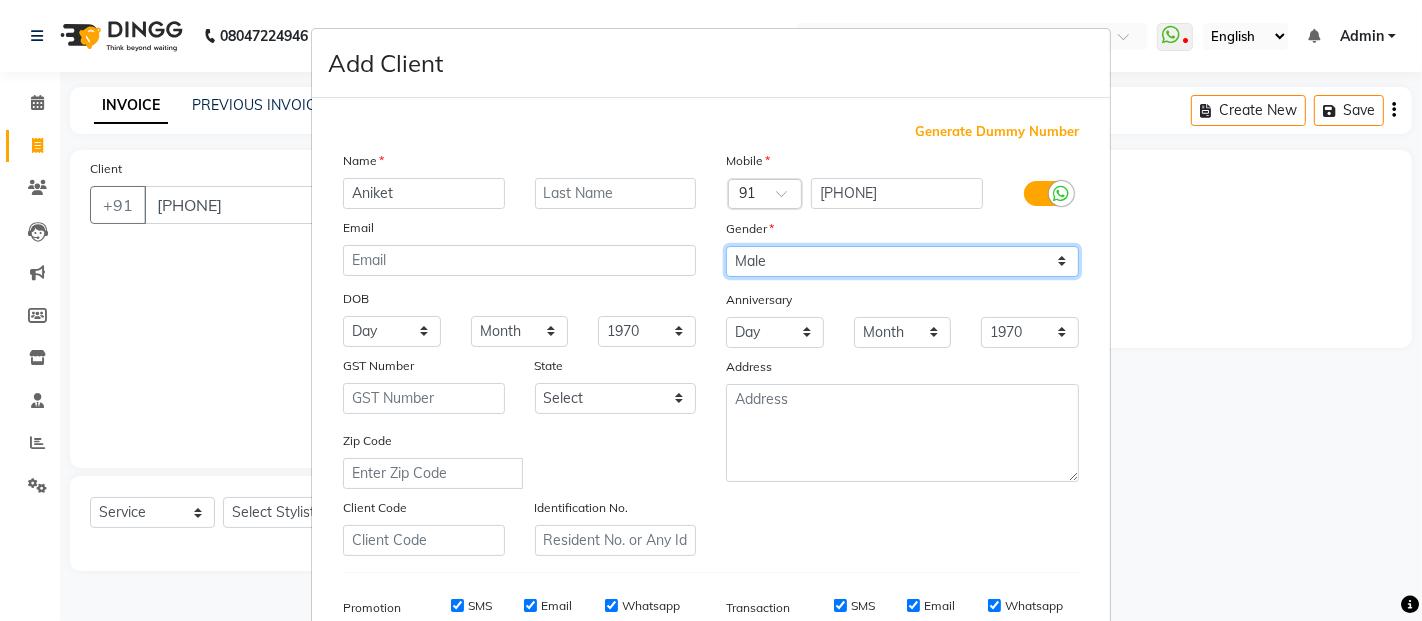 click on "Select Male Female Other Prefer Not To Say" at bounding box center [902, 261] 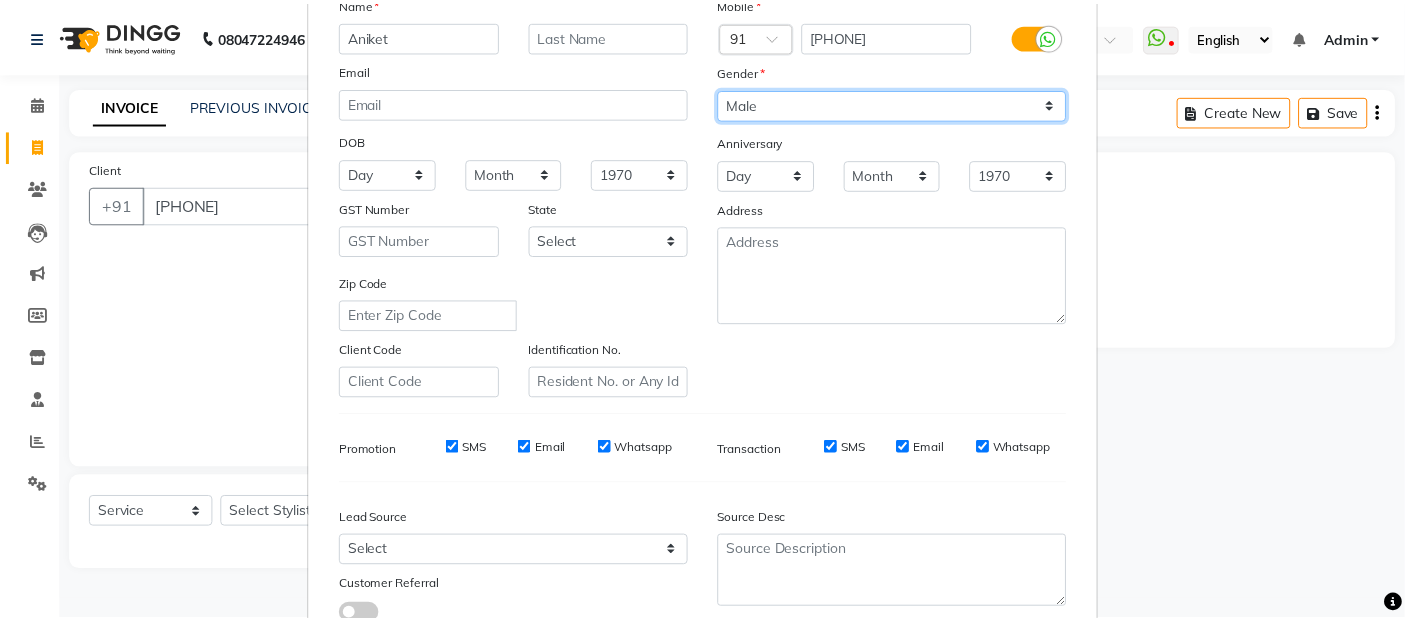 scroll, scrollTop: 303, scrollLeft: 0, axis: vertical 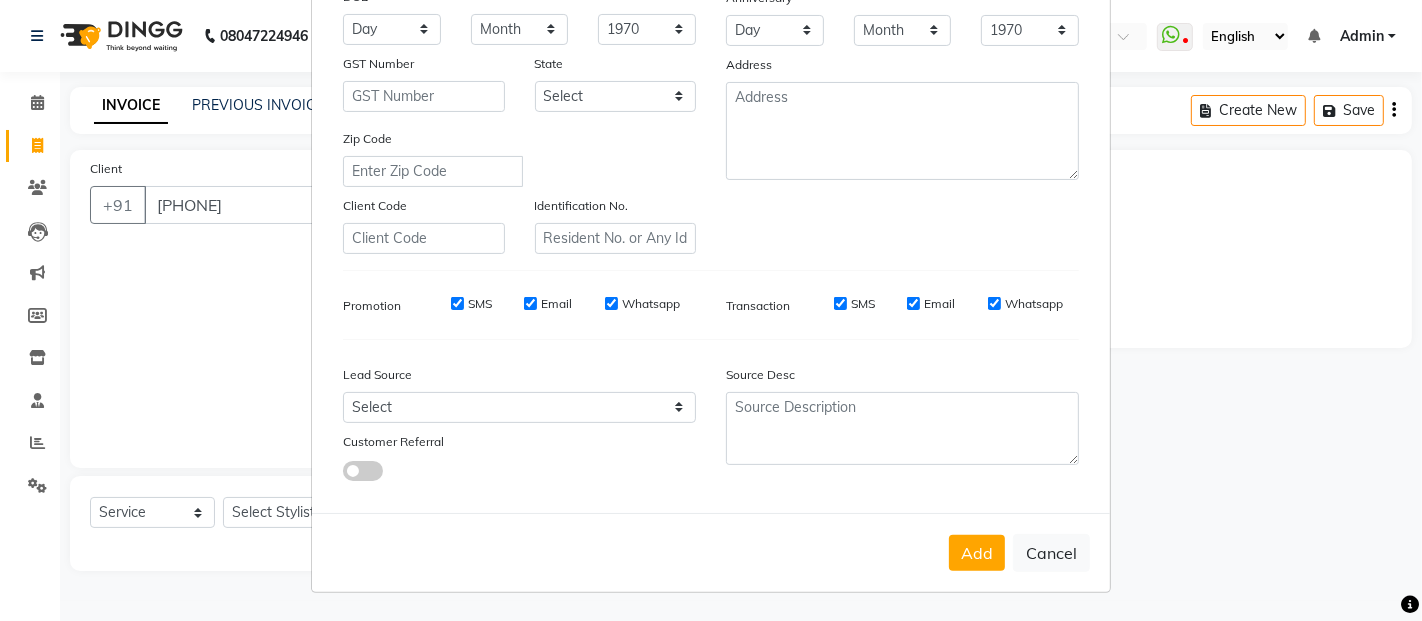 click on "Add   Cancel" at bounding box center (711, 552) 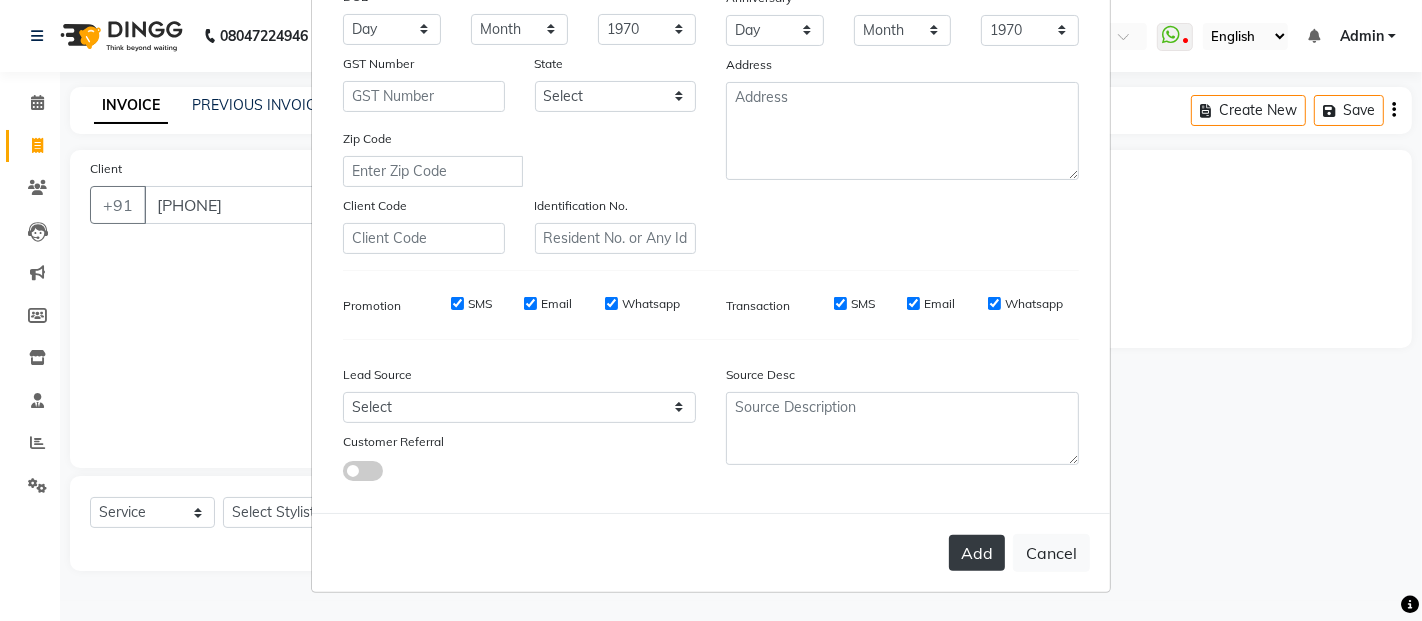 click on "Add" at bounding box center (977, 553) 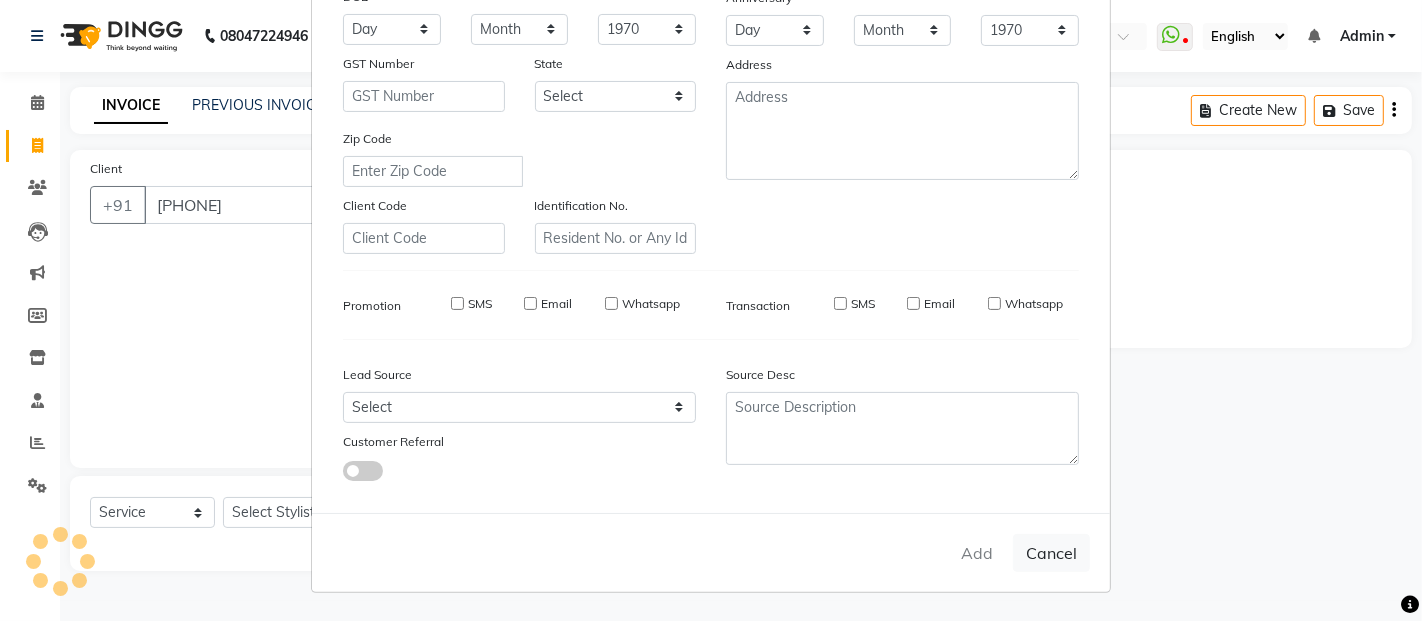 type 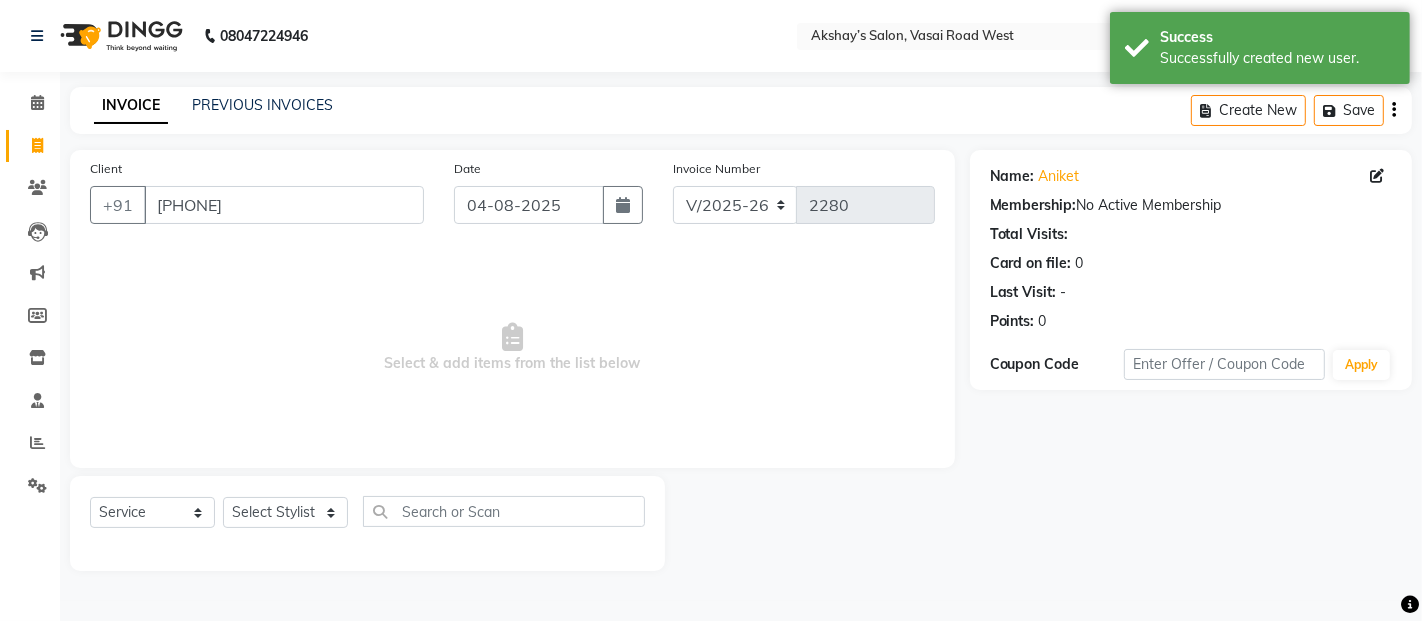click on "Select  Service  Product  Membership  Package Voucher Prepaid Gift Card  Select Stylist Abdul Adil salmani Akshay thombare ali ANAS Ayaan Bhavika Gauri Kunal Manager Naaz Payal sahil Shlok Shruti Soni Srushti Swara Angre" 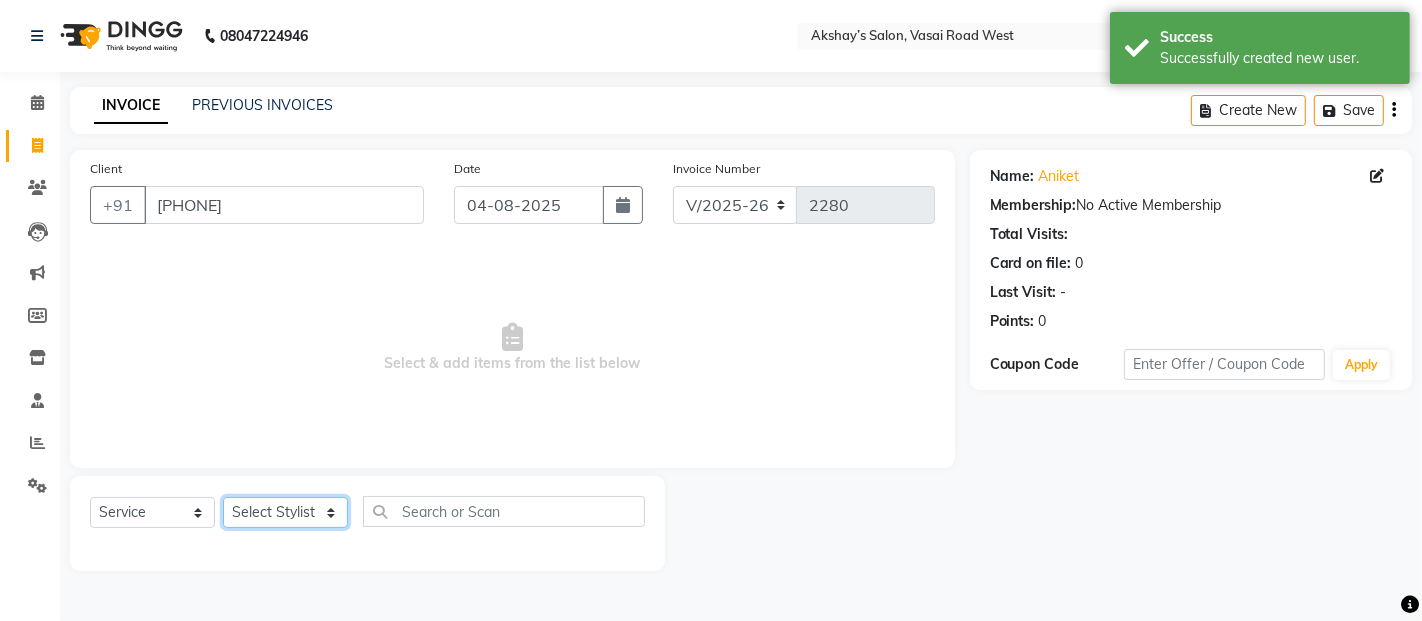 click on "Select Stylist Abdul Adil salmani Akshay thombare ali ANAS Ayaan Bhavika Gauri Kunal Manager Naaz Payal sahil Shlok Shruti Soni Srushti Swara Angre" 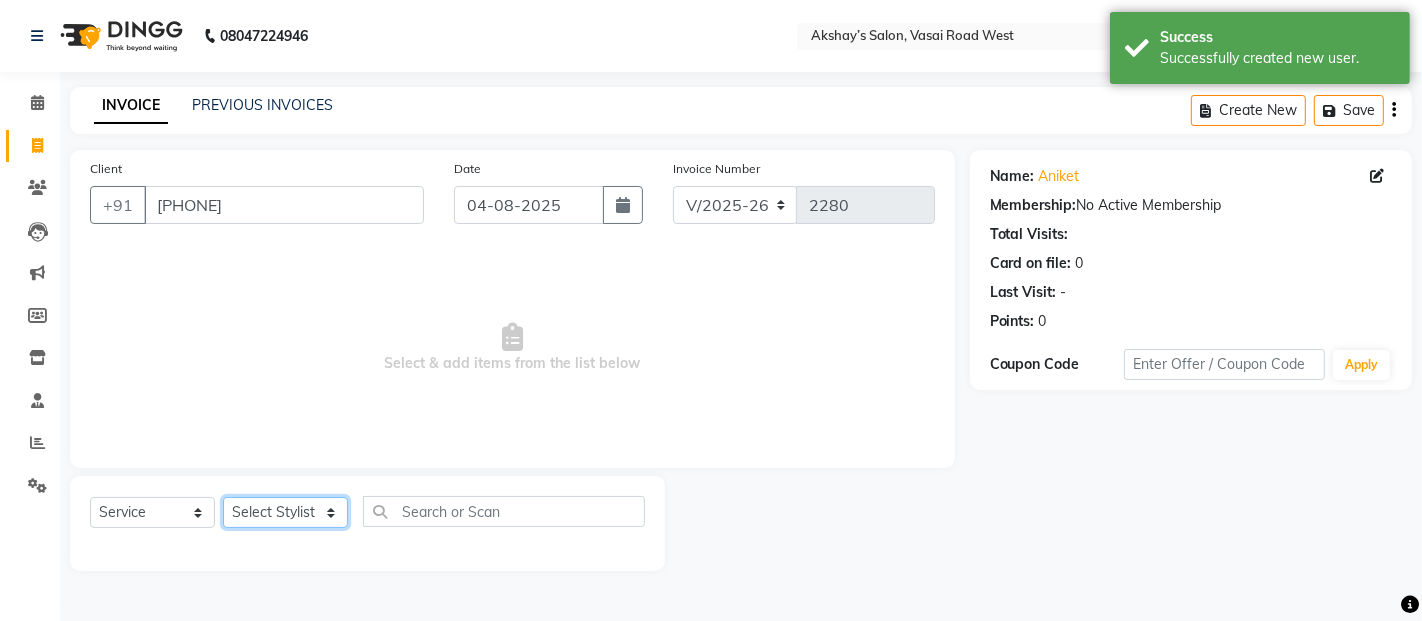 select on "32734" 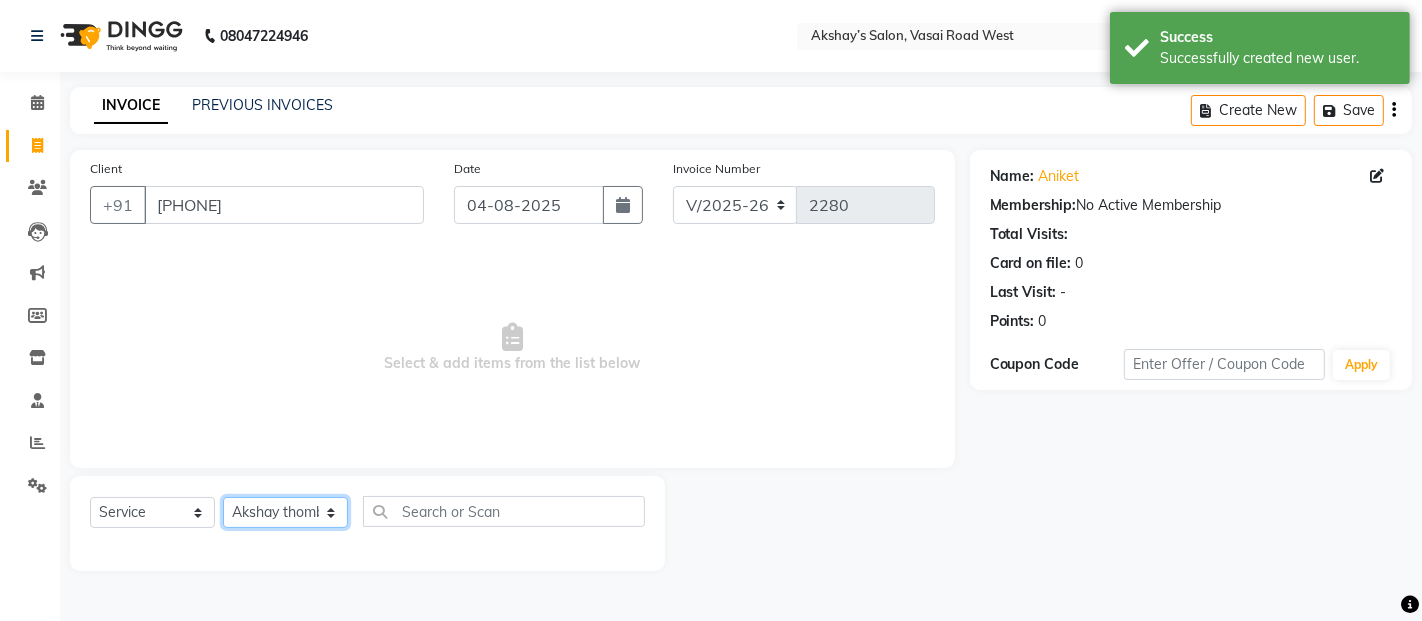 click on "Select Stylist Abdul Adil salmani Akshay thombare ali ANAS Ayaan Bhavika Gauri Kunal Manager Naaz Payal sahil Shlok Shruti Soni Srushti Swara Angre" 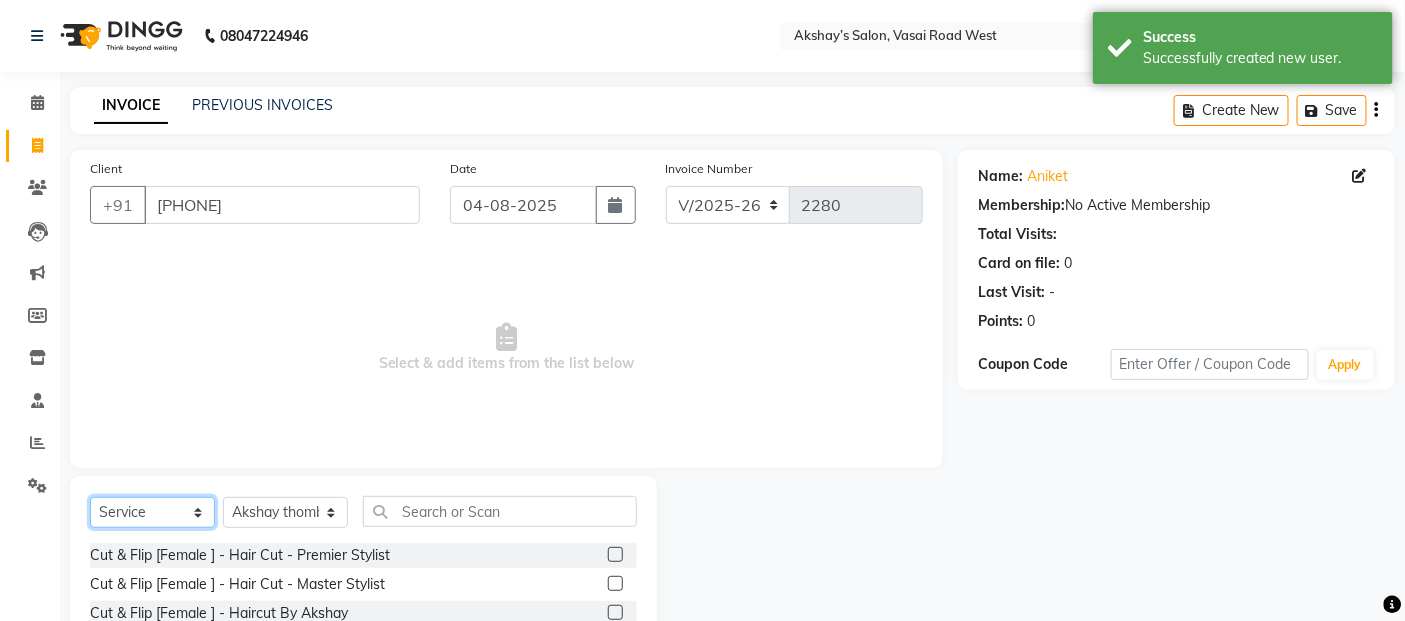click on "Select  Service  Product  Membership  Package Voucher Prepaid Gift Card" 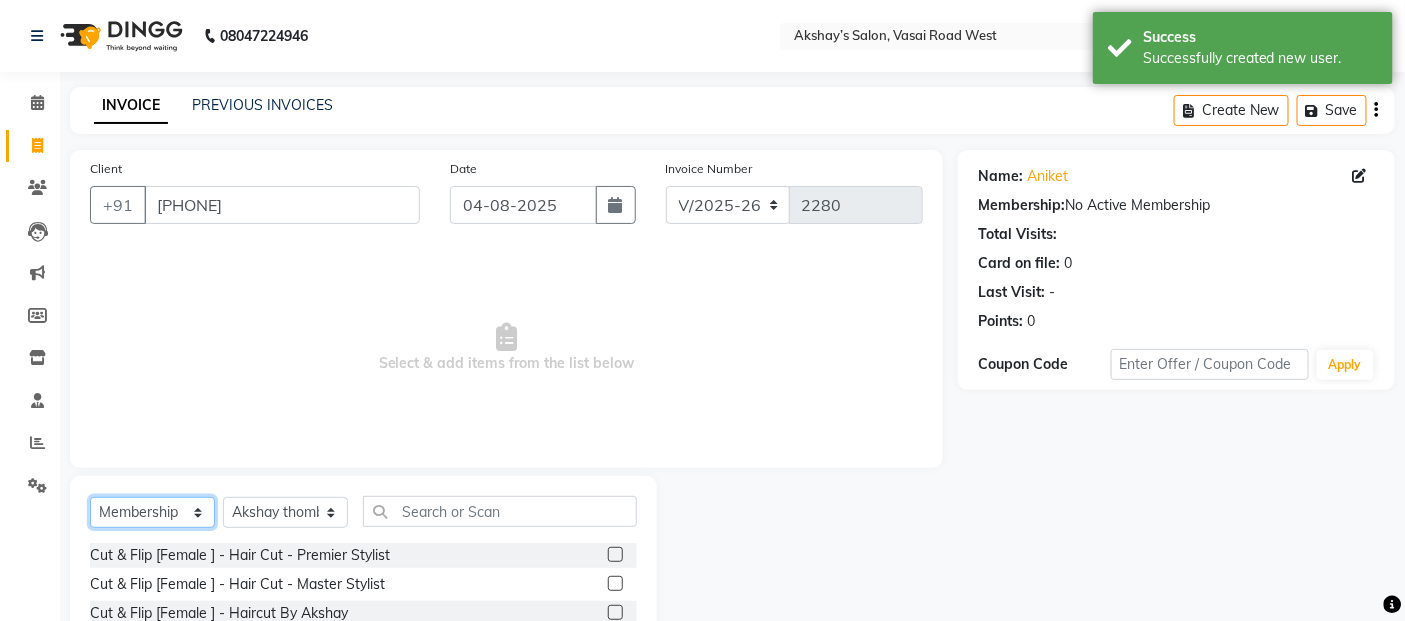 click on "Select  Service  Product  Membership  Package Voucher Prepaid Gift Card" 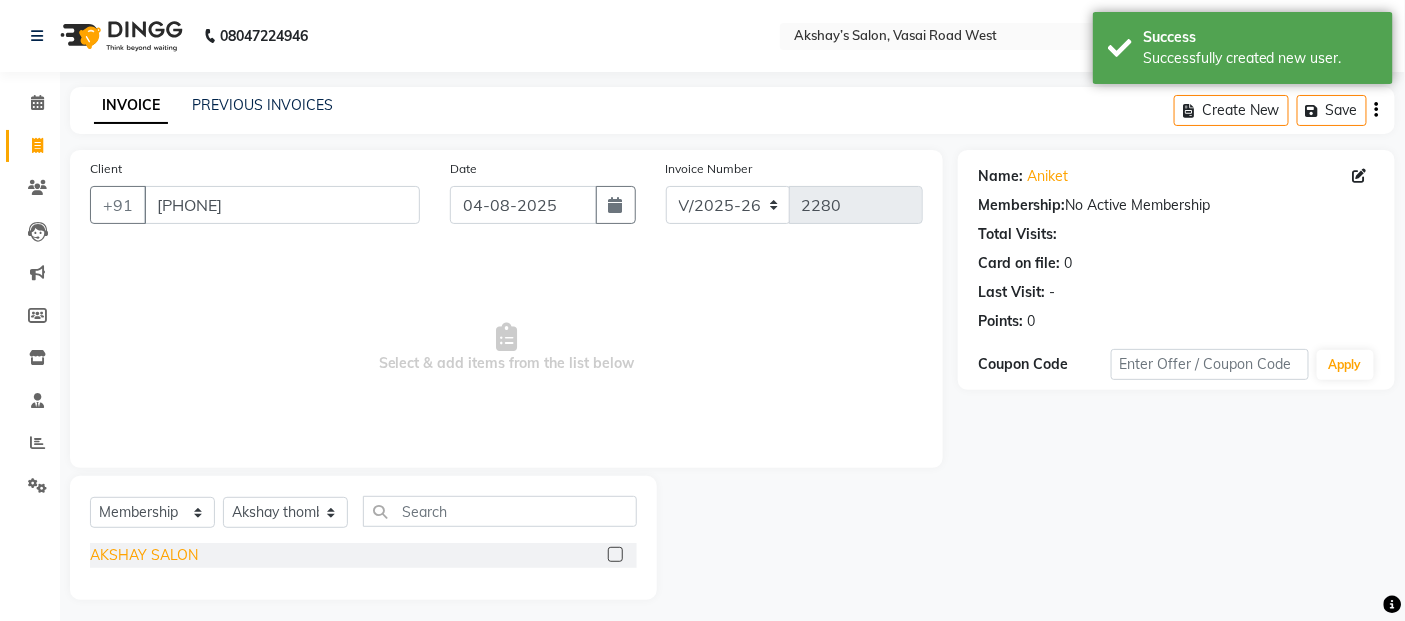 click on "AKSHAY SALON" 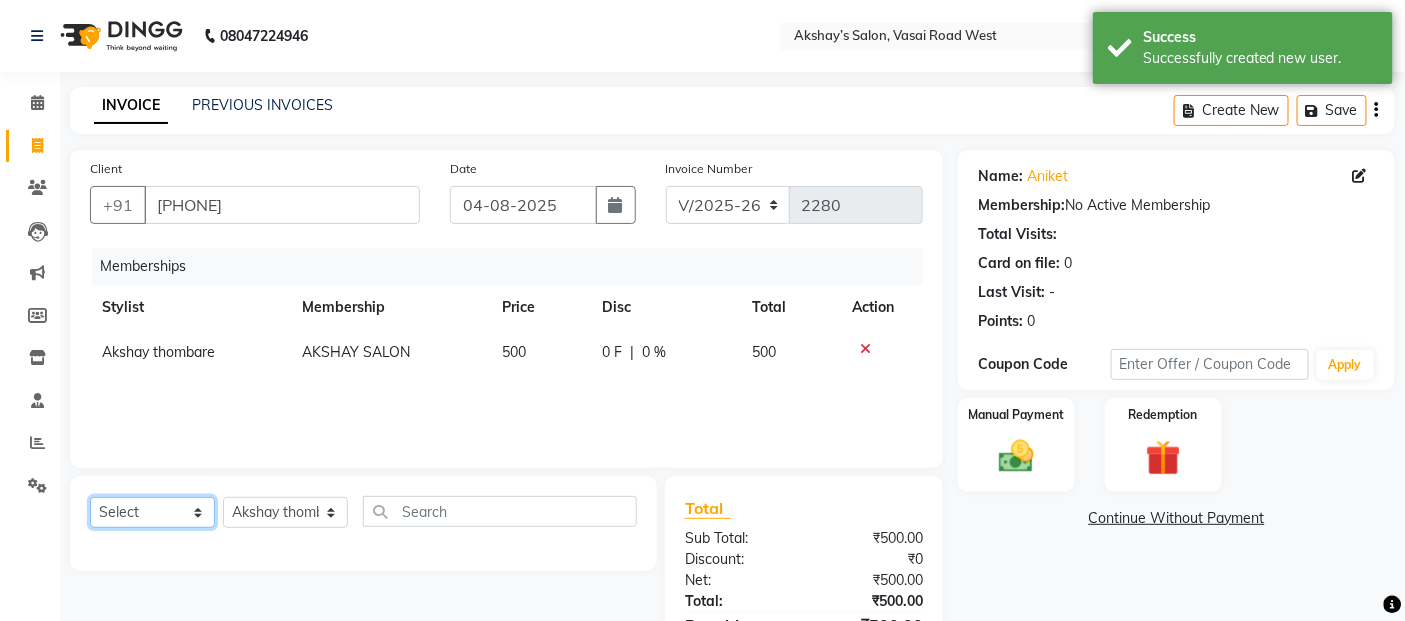 click on "Select  Service  Product  Package Voucher Prepaid Gift Card" 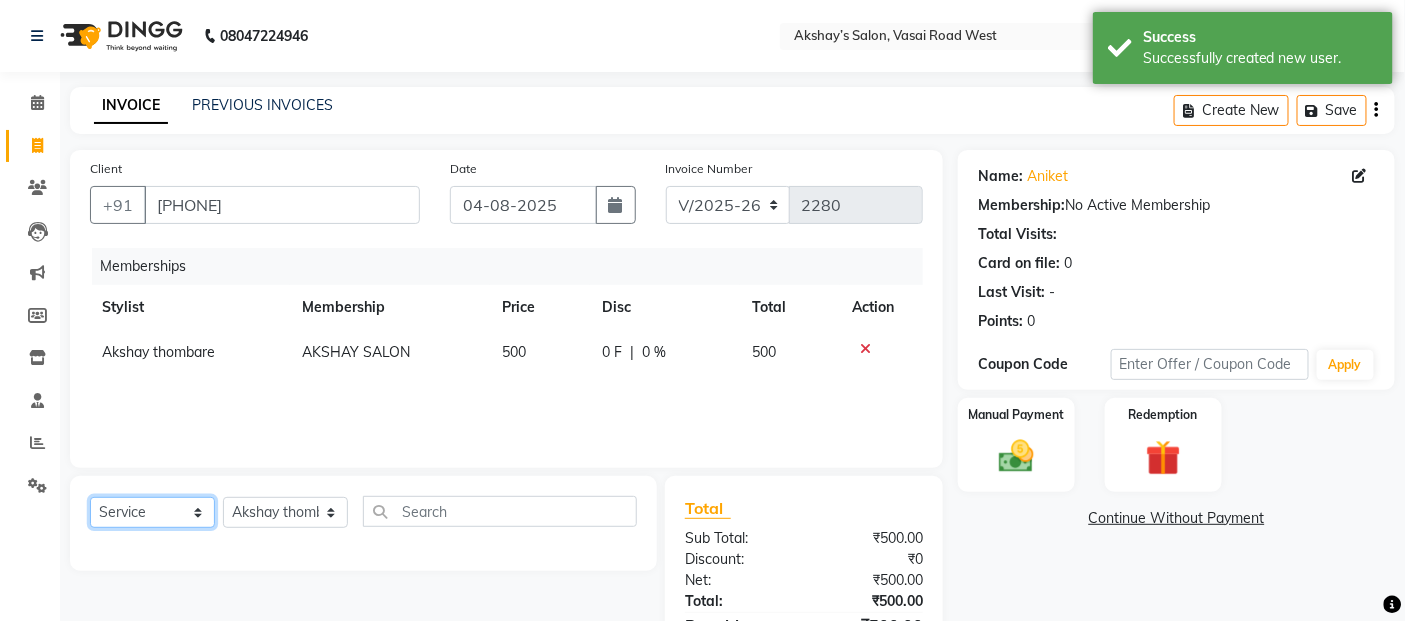 click on "Select  Service  Product  Package Voucher Prepaid Gift Card" 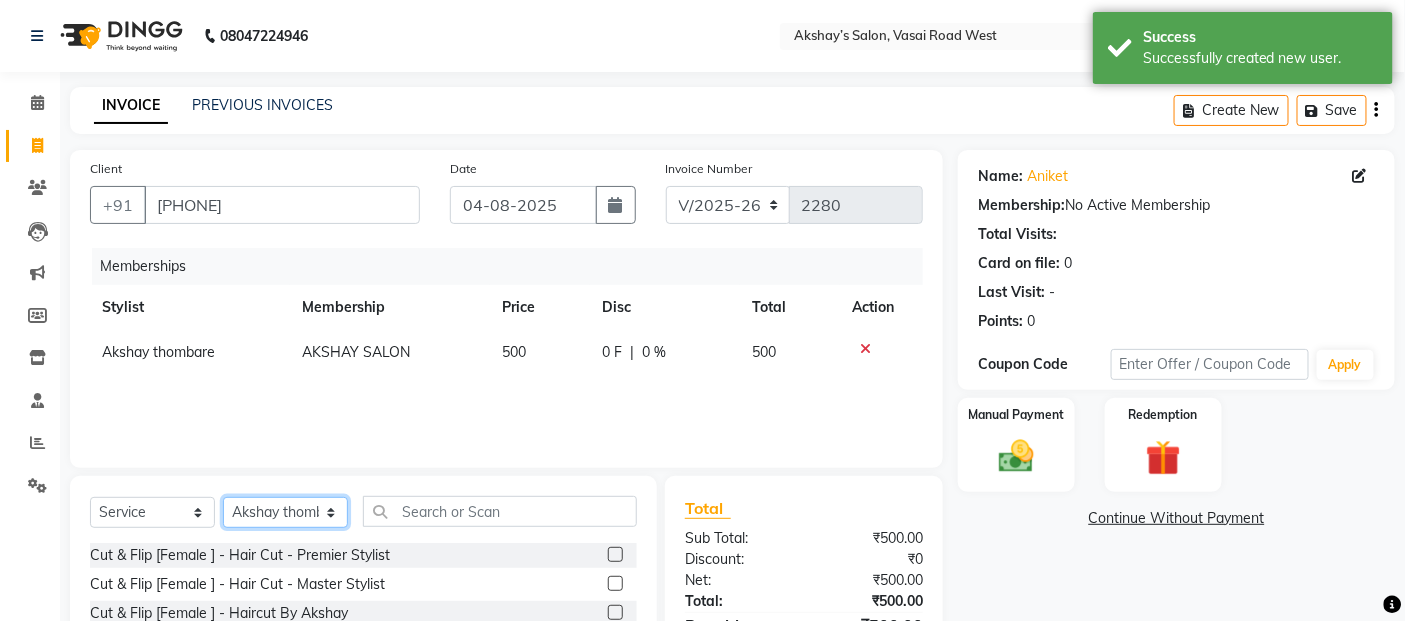 click on "Select Stylist Abdul Adil salmani Akshay thombare ali ANAS Ayaan Bhavika Gauri Kunal Manager Naaz Payal sahil Shlok Shruti Soni Srushti Swara Angre" 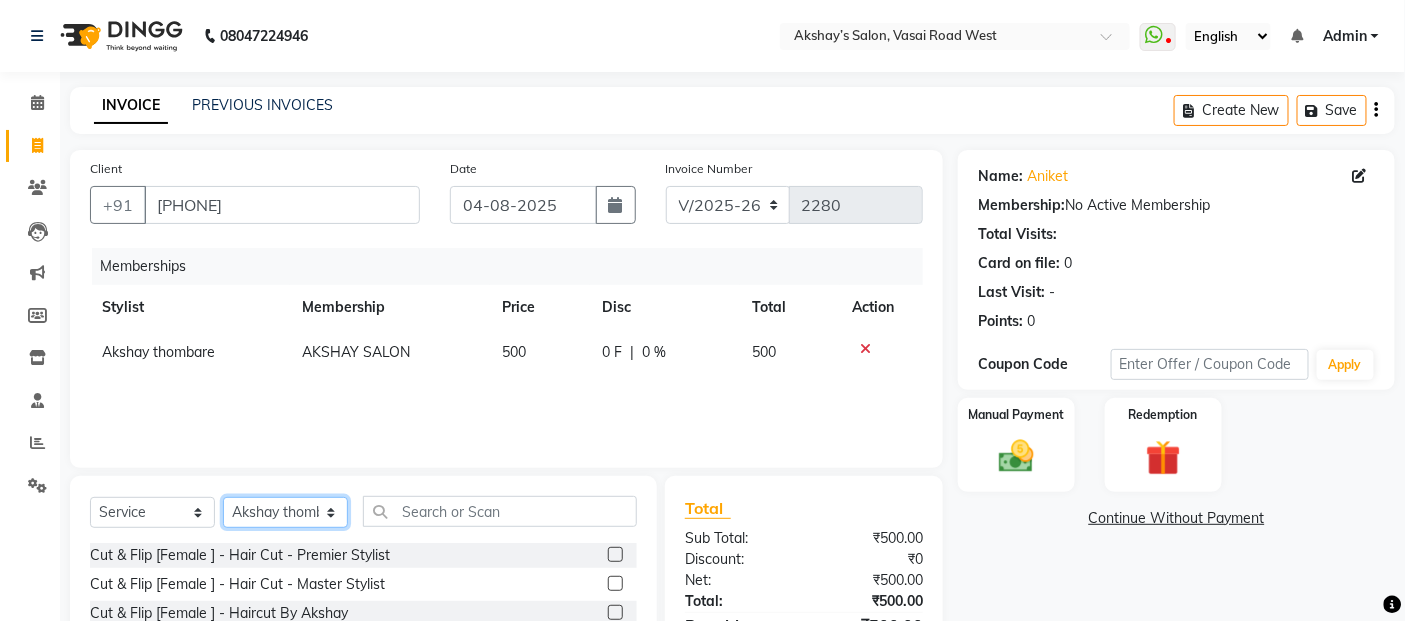 select on "35044" 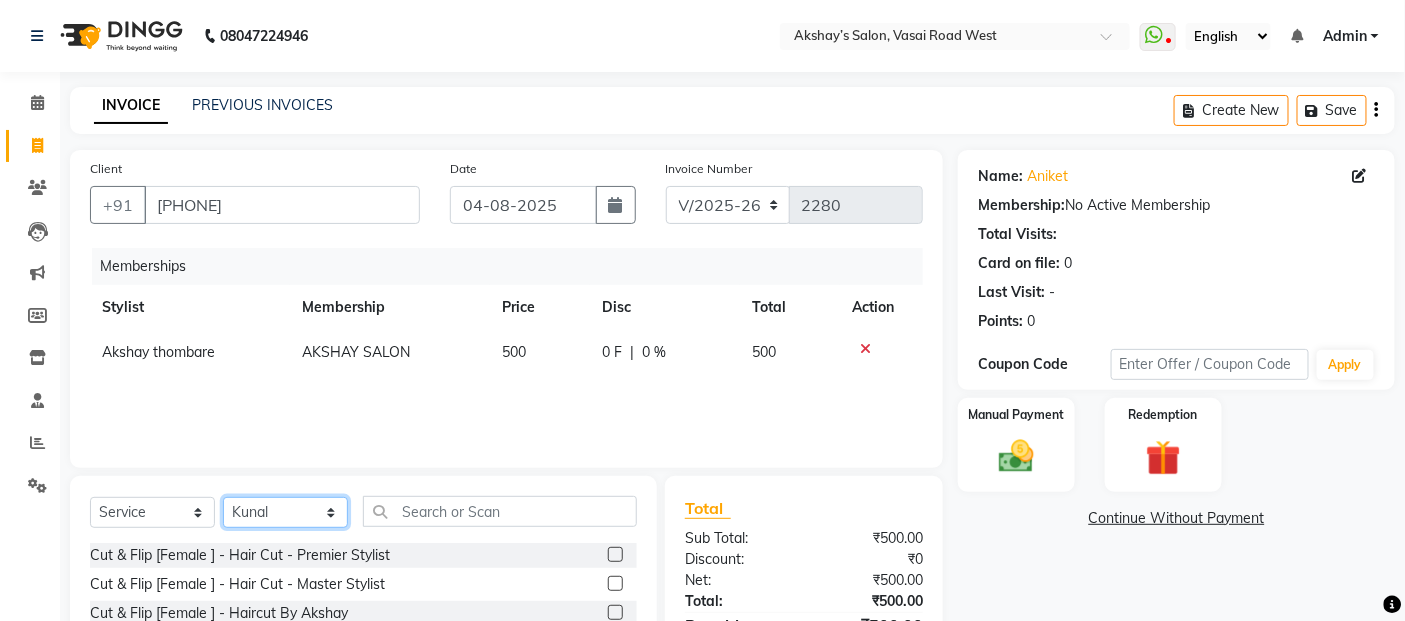 click on "Select Stylist Abdul Adil salmani Akshay thombare ali ANAS Ayaan Bhavika Gauri Kunal Manager Naaz Payal sahil Shlok Shruti Soni Srushti Swara Angre" 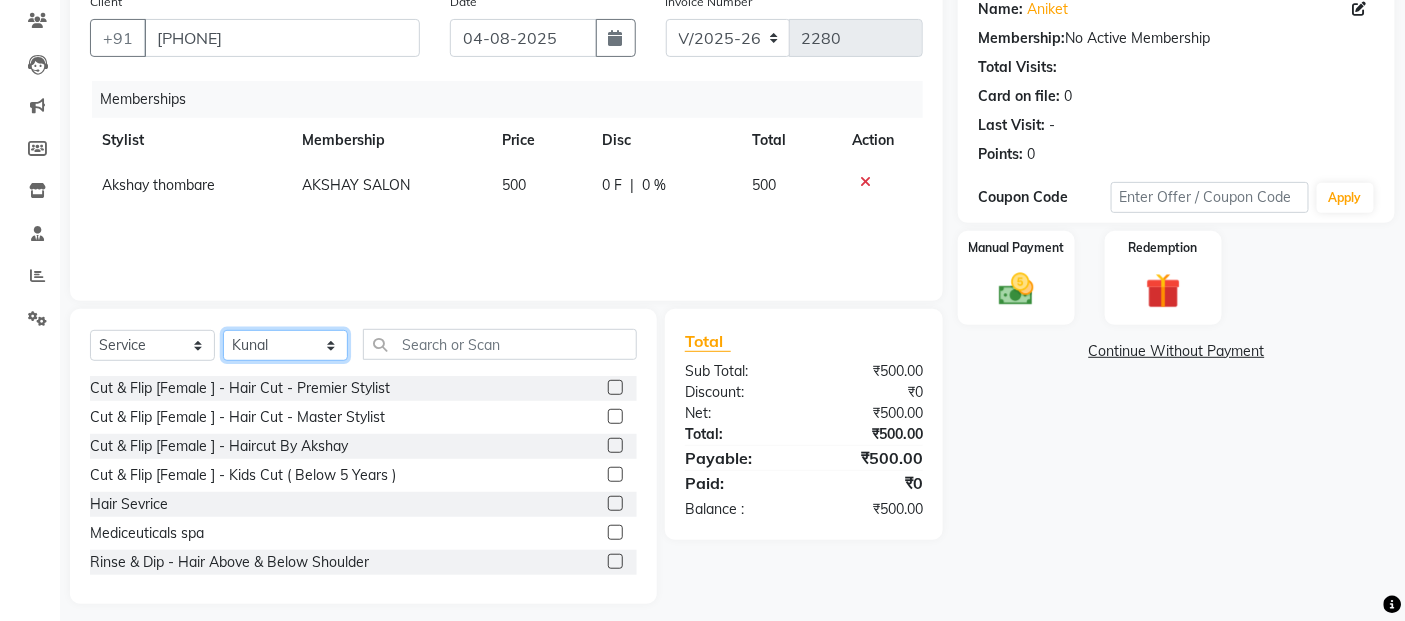scroll, scrollTop: 180, scrollLeft: 0, axis: vertical 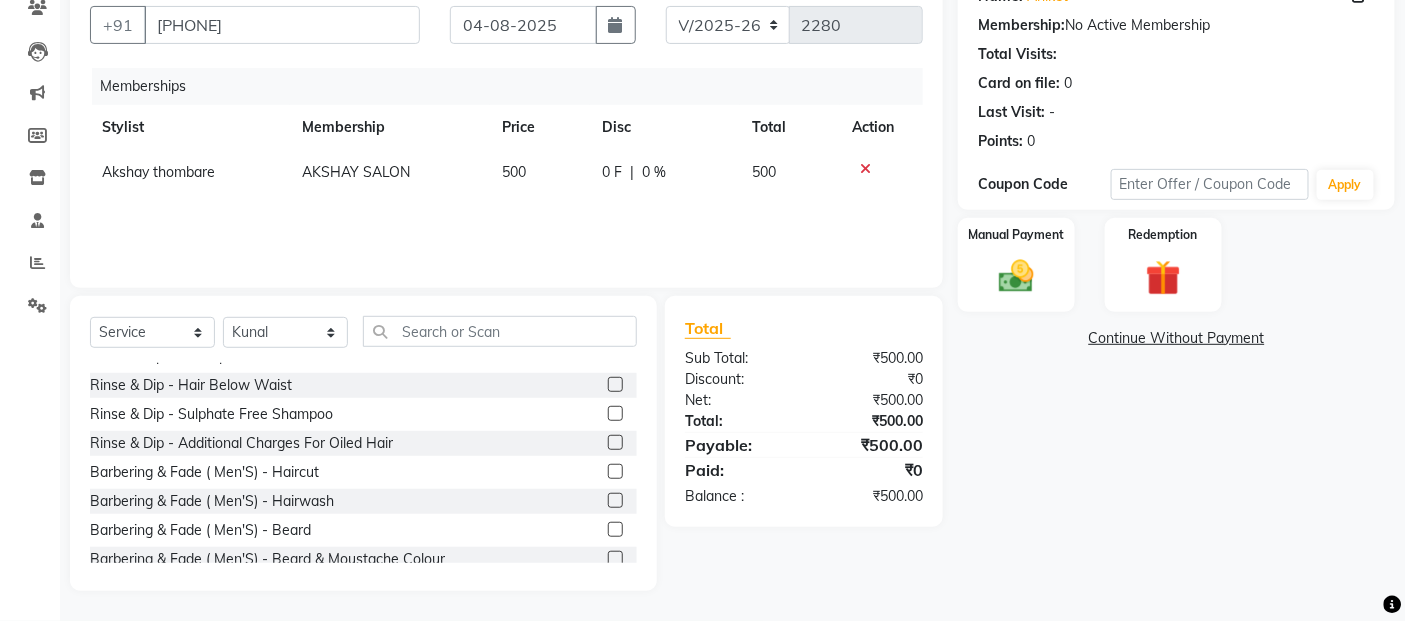 drag, startPoint x: 282, startPoint y: 475, endPoint x: 356, endPoint y: 345, distance: 149.58609 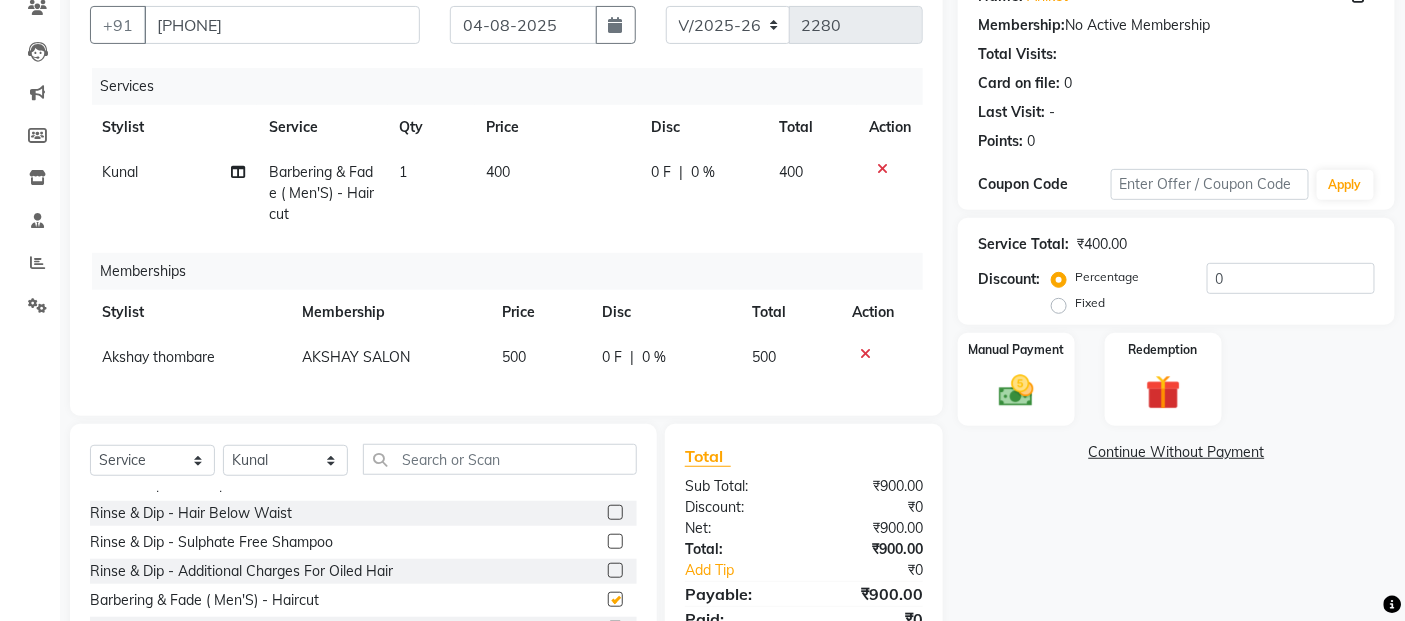 checkbox on "false" 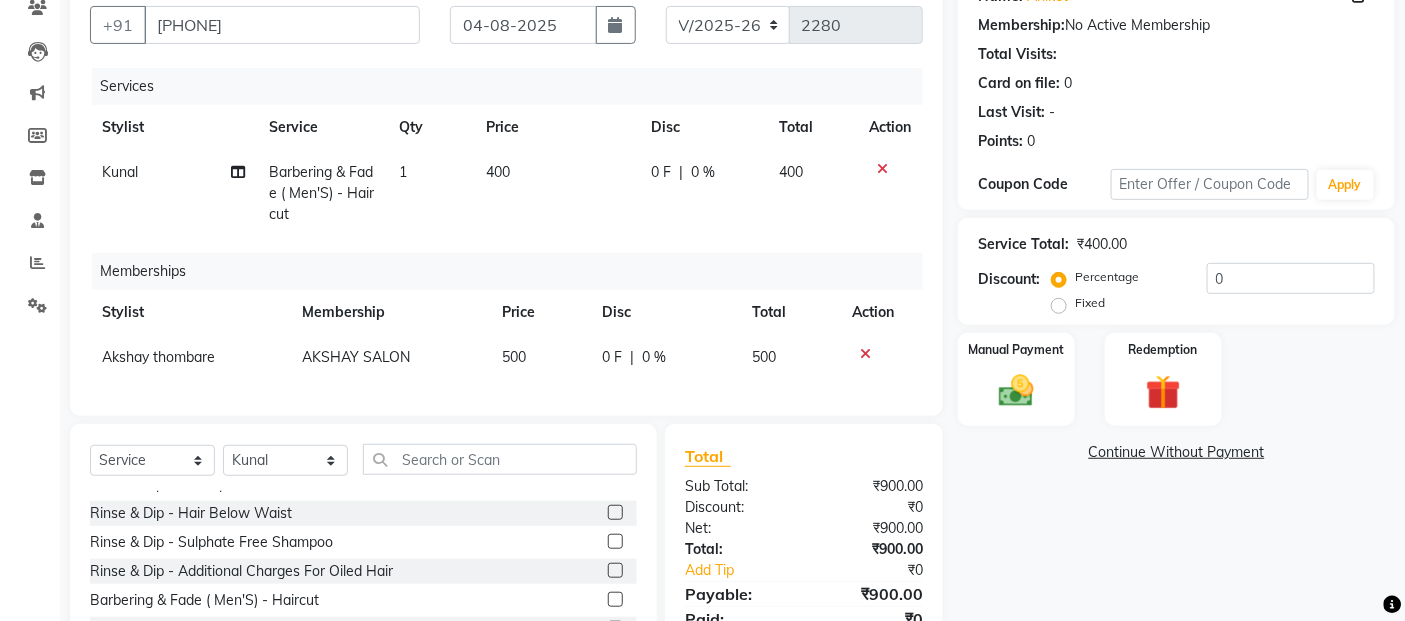 click on "400" 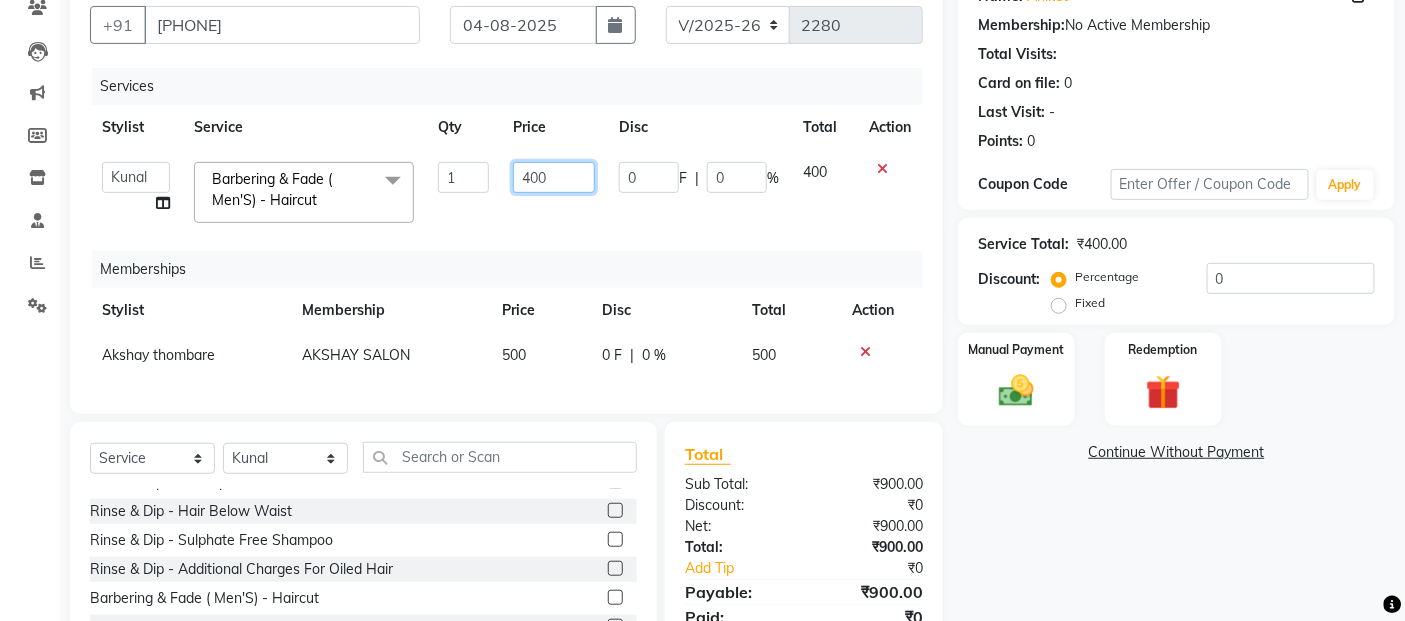 click on "400" 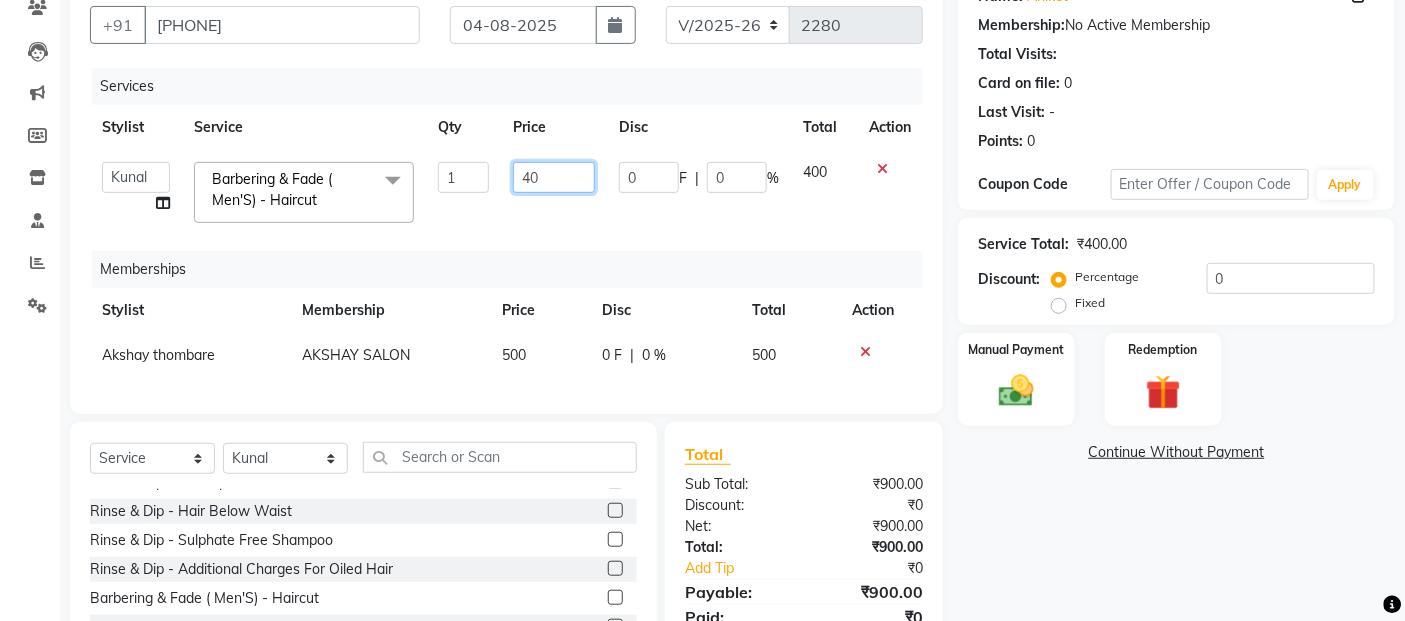 type on "4" 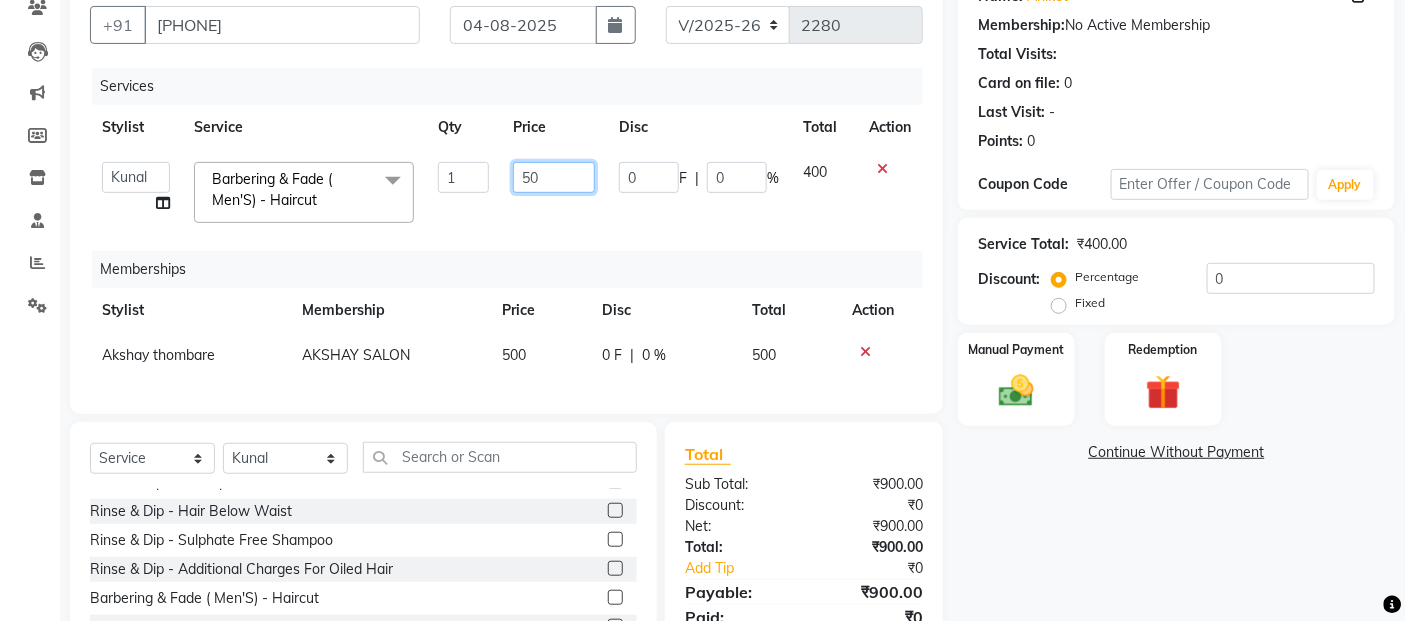 type on "500" 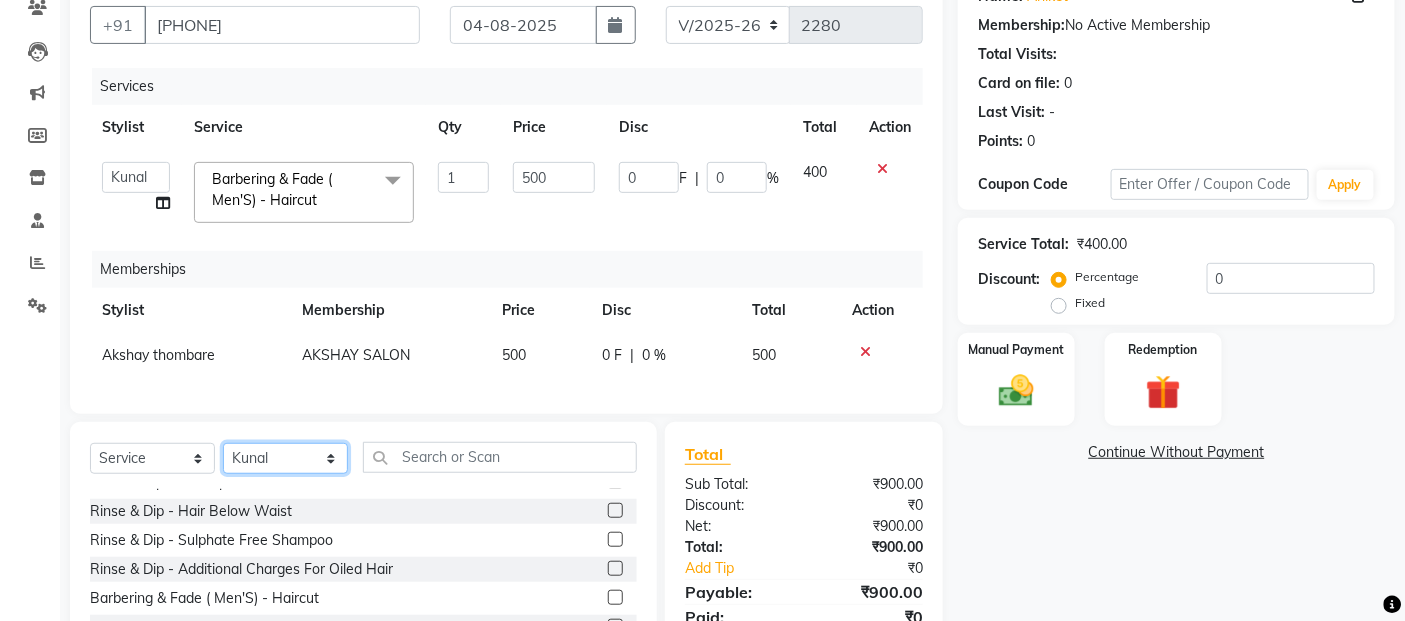 click on "Select Stylist Abdul Adil salmani Akshay thombare ali ANAS Ayaan Bhavika Gauri Kunal Manager Naaz Payal sahil Shlok Shruti Soni Srushti Swara Angre" 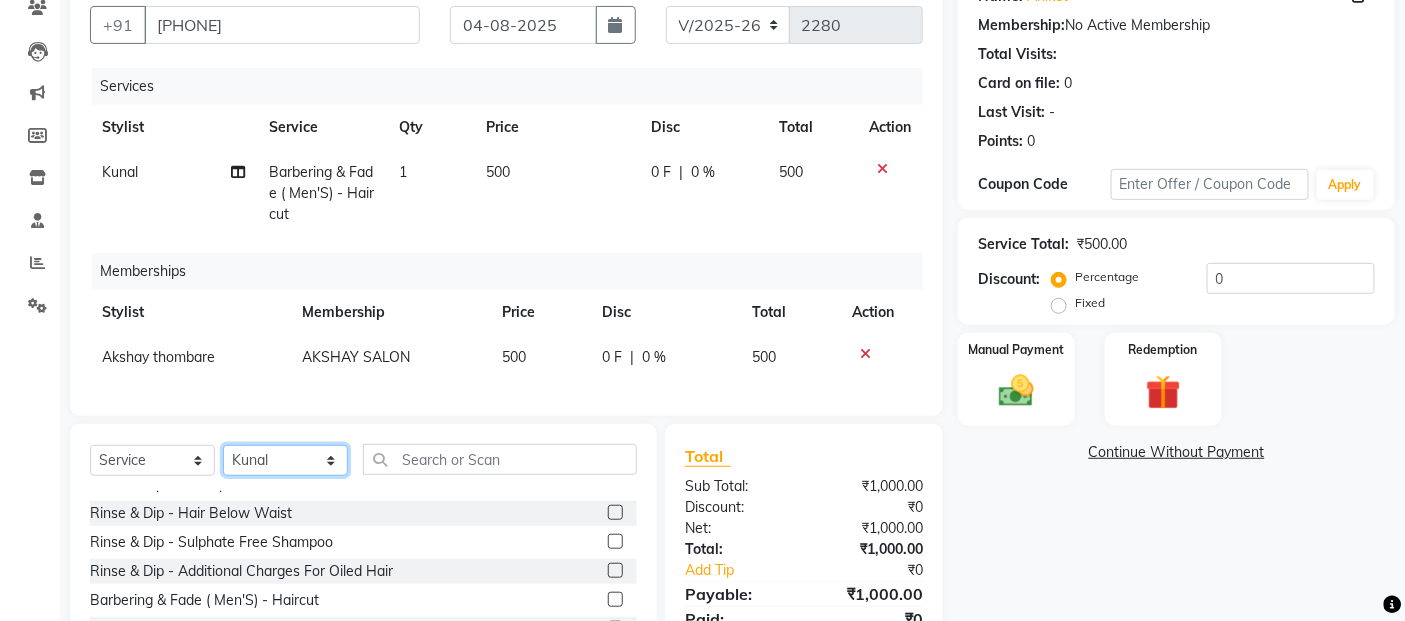 select on "33165" 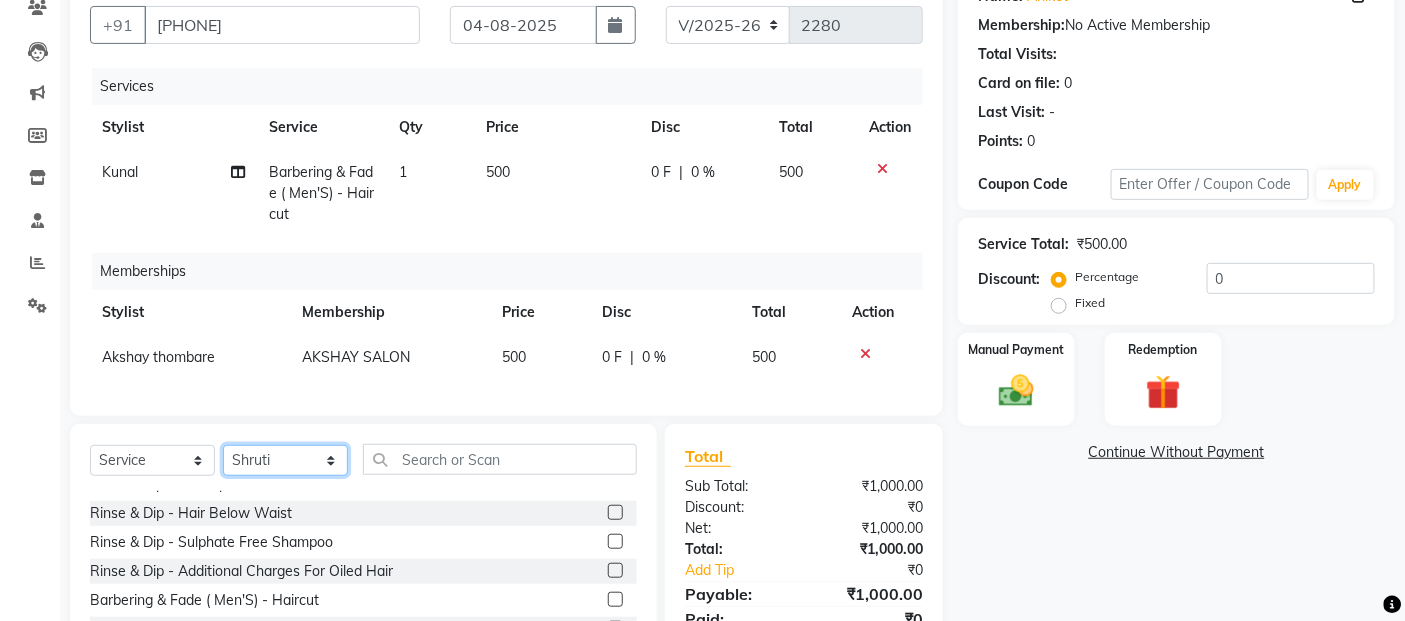 click on "Select Stylist Abdul Adil salmani Akshay thombare ali ANAS Ayaan Bhavika Gauri Kunal Manager Naaz Payal sahil Shlok Shruti Soni Srushti Swara Angre" 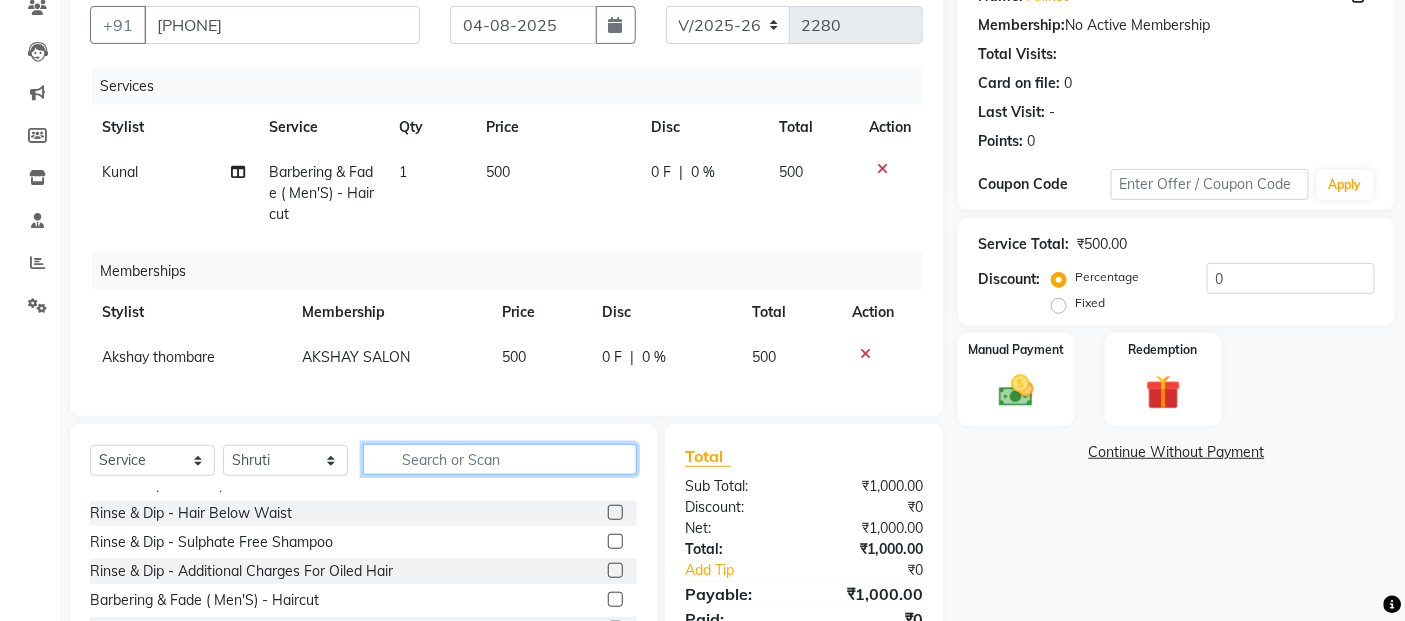 click 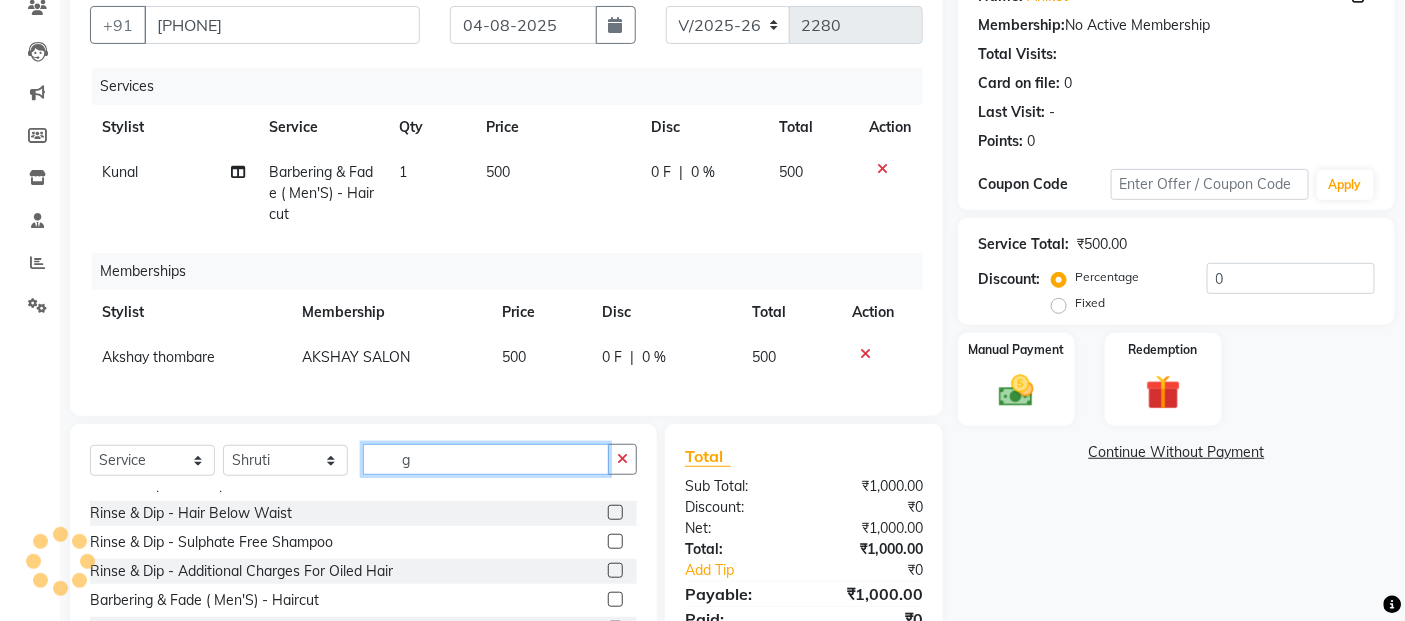 scroll, scrollTop: 0, scrollLeft: 0, axis: both 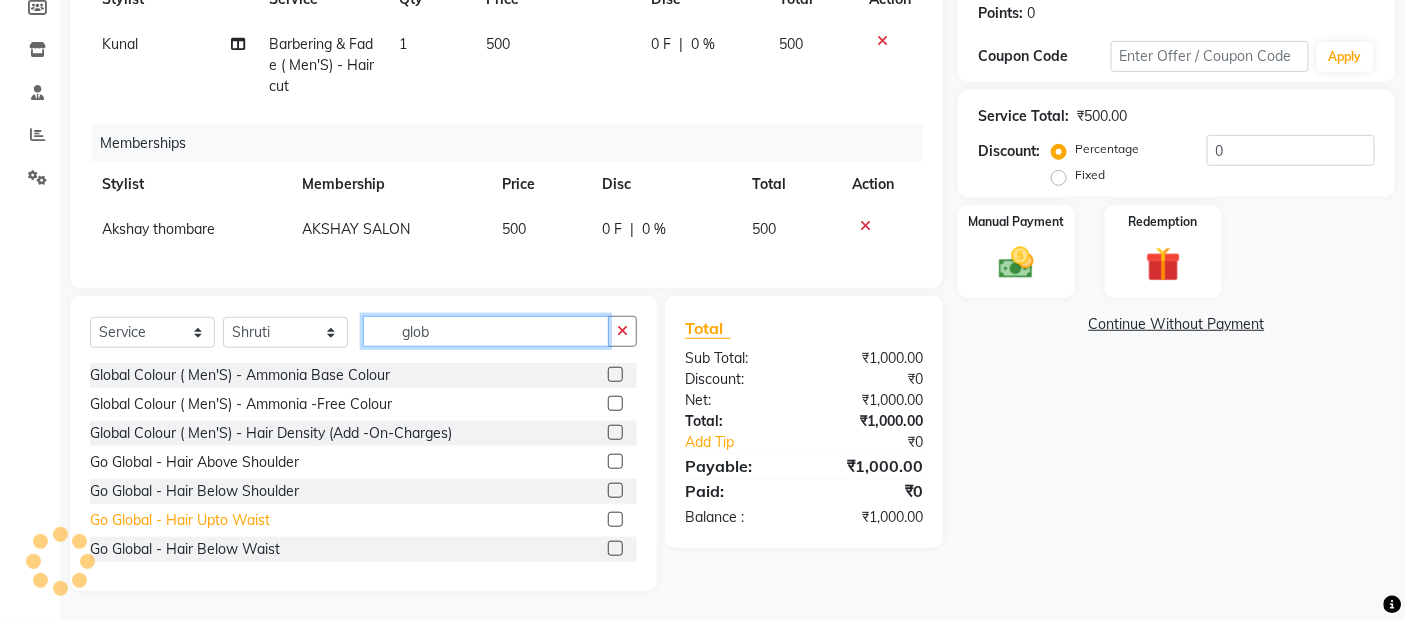 type on "glob" 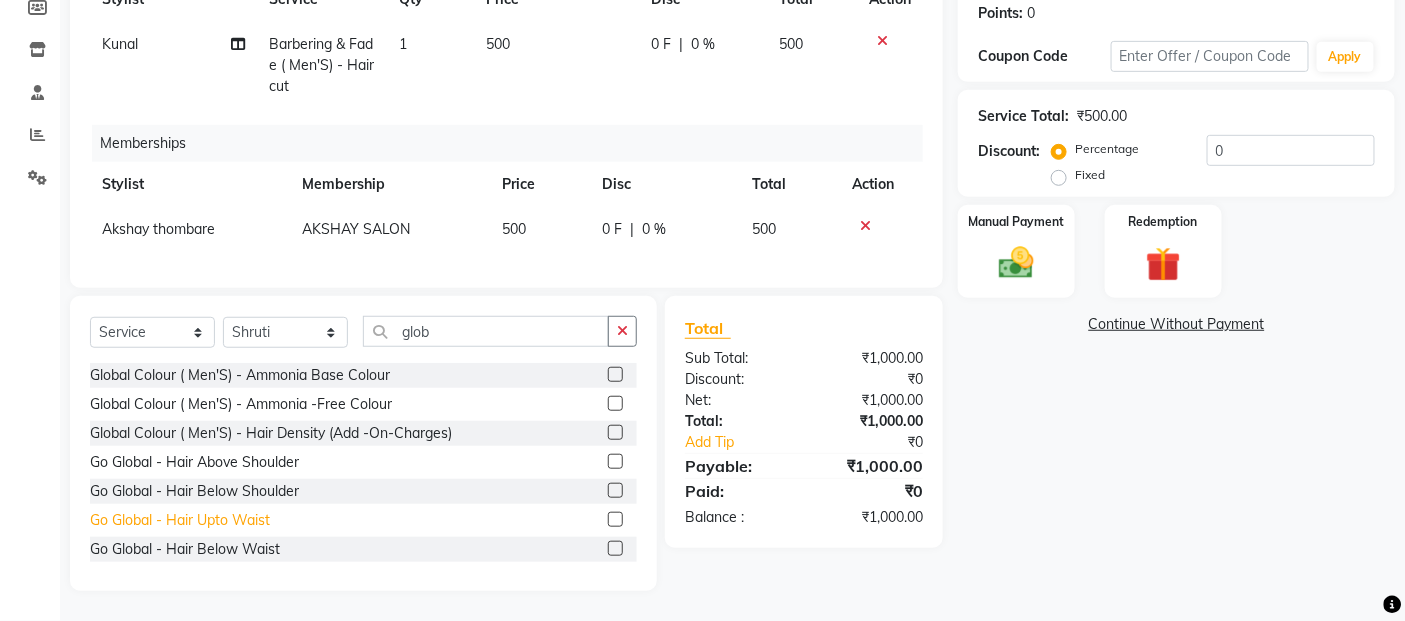 click on "Go Global   - Hair Upto Waist" 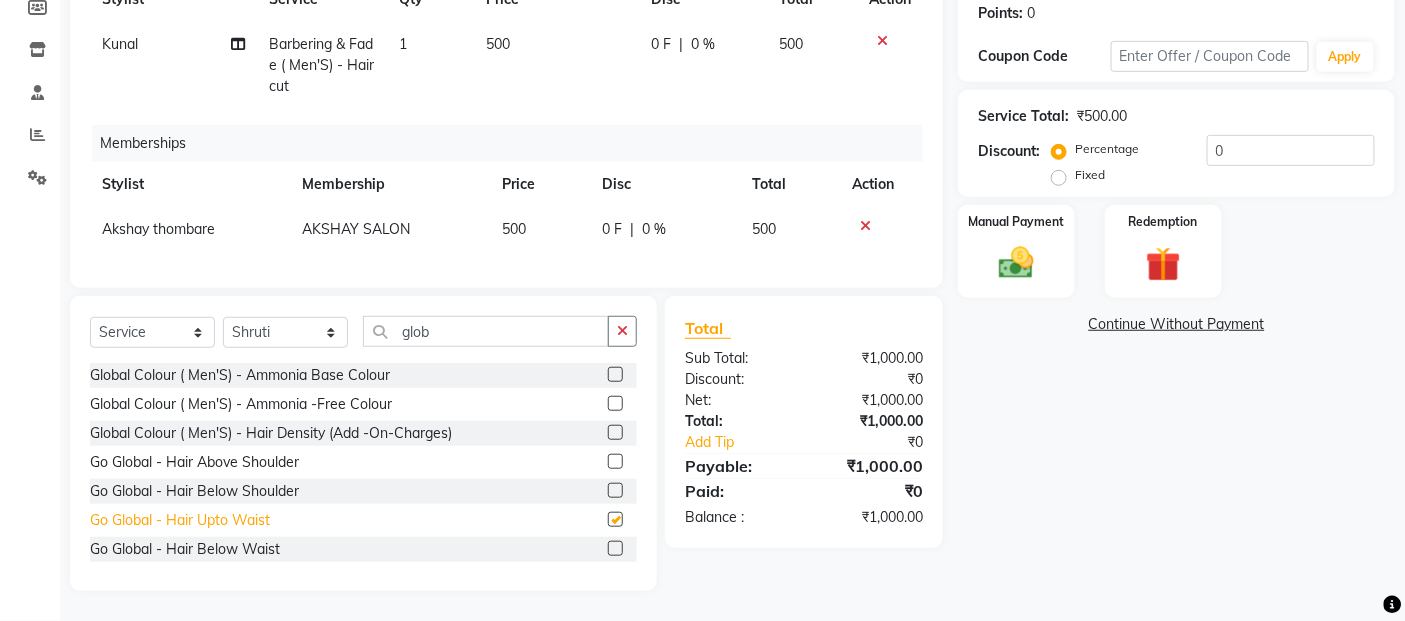 checkbox on "false" 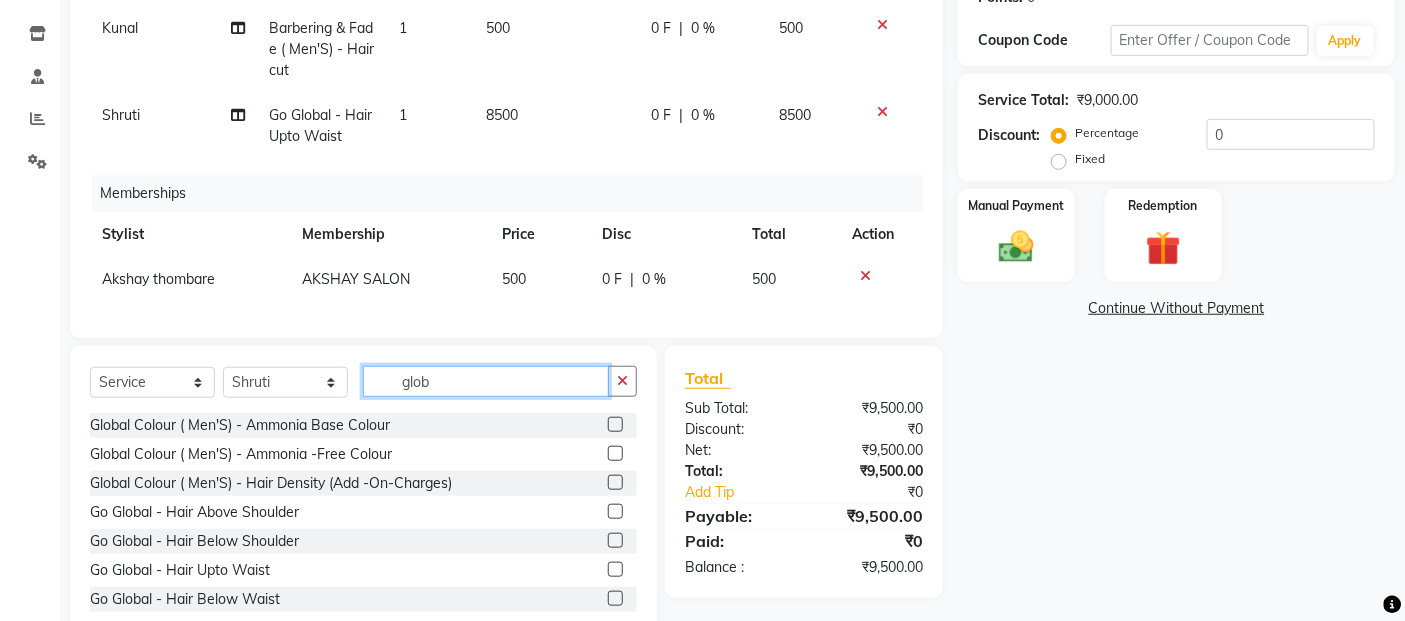 click on "glob" 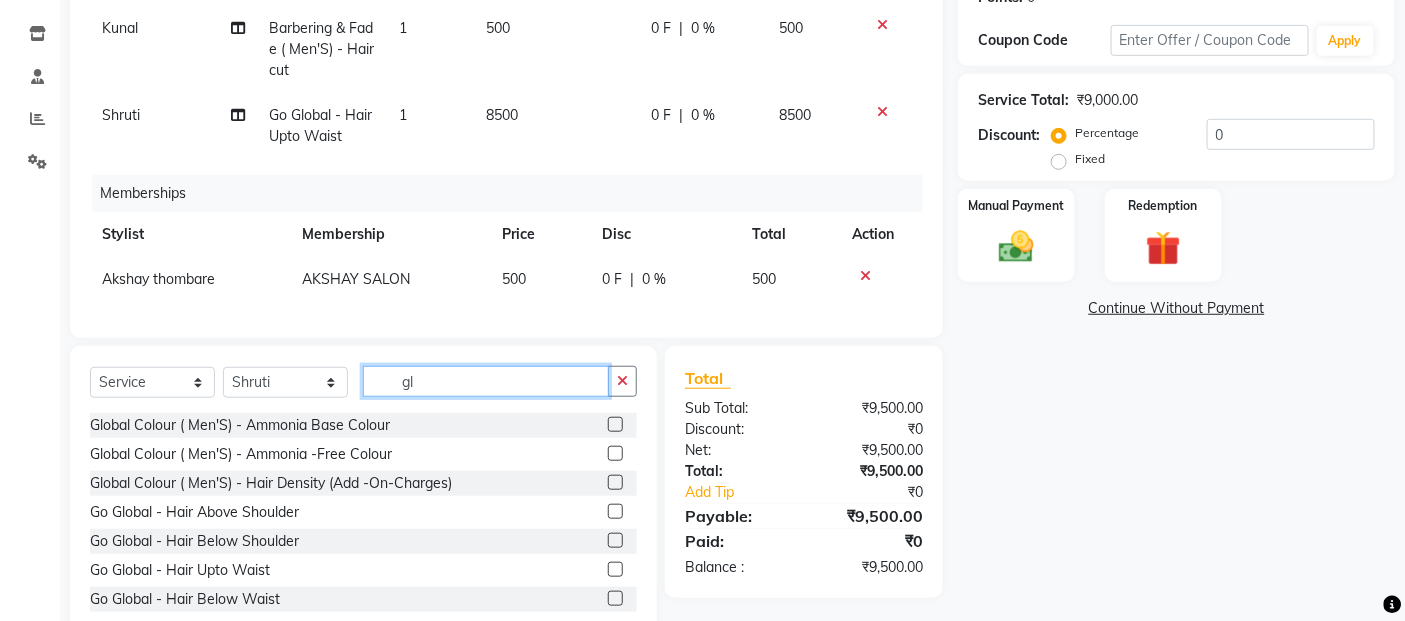 type on "g" 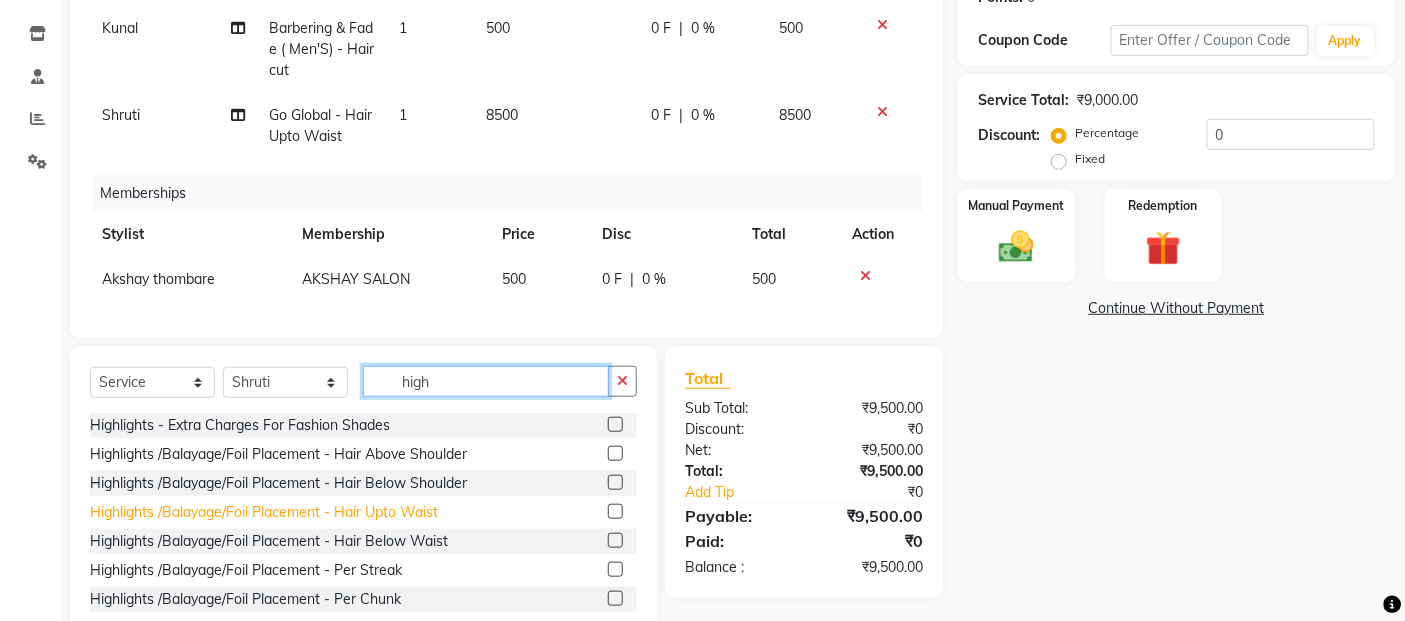 type on "high" 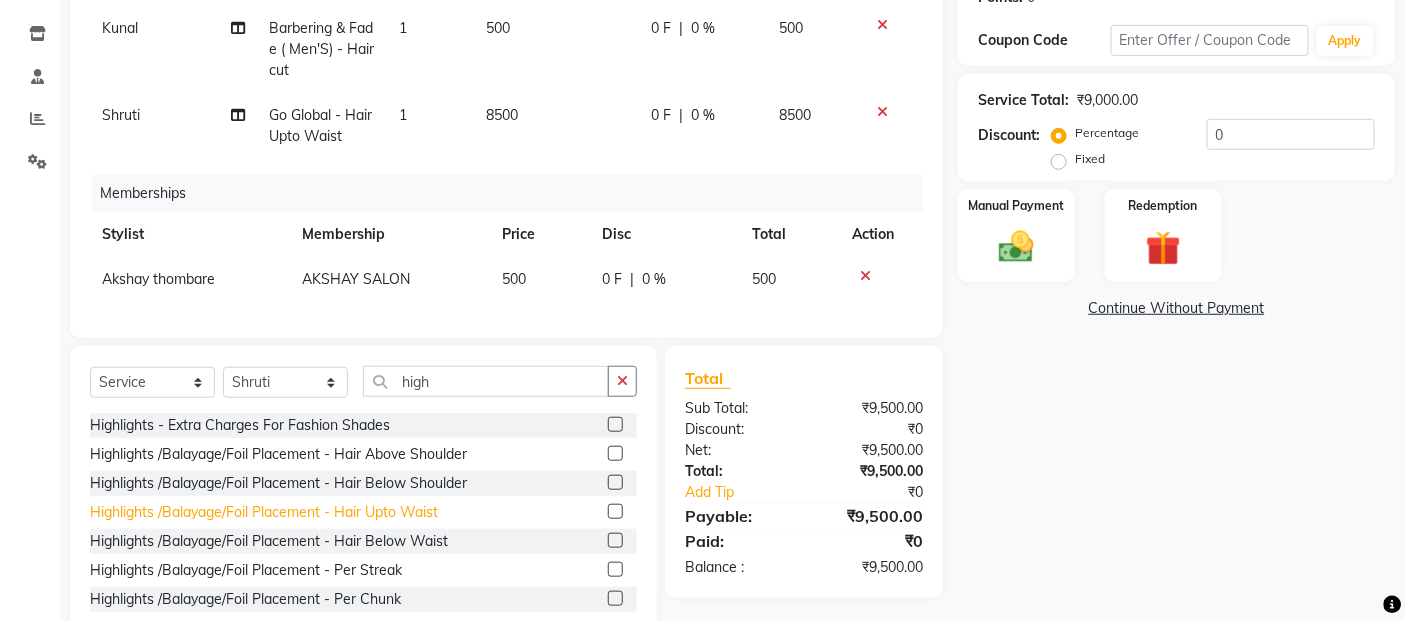 click on "Highlights /Balayage/Foil Placement - Hair Upto Waist" 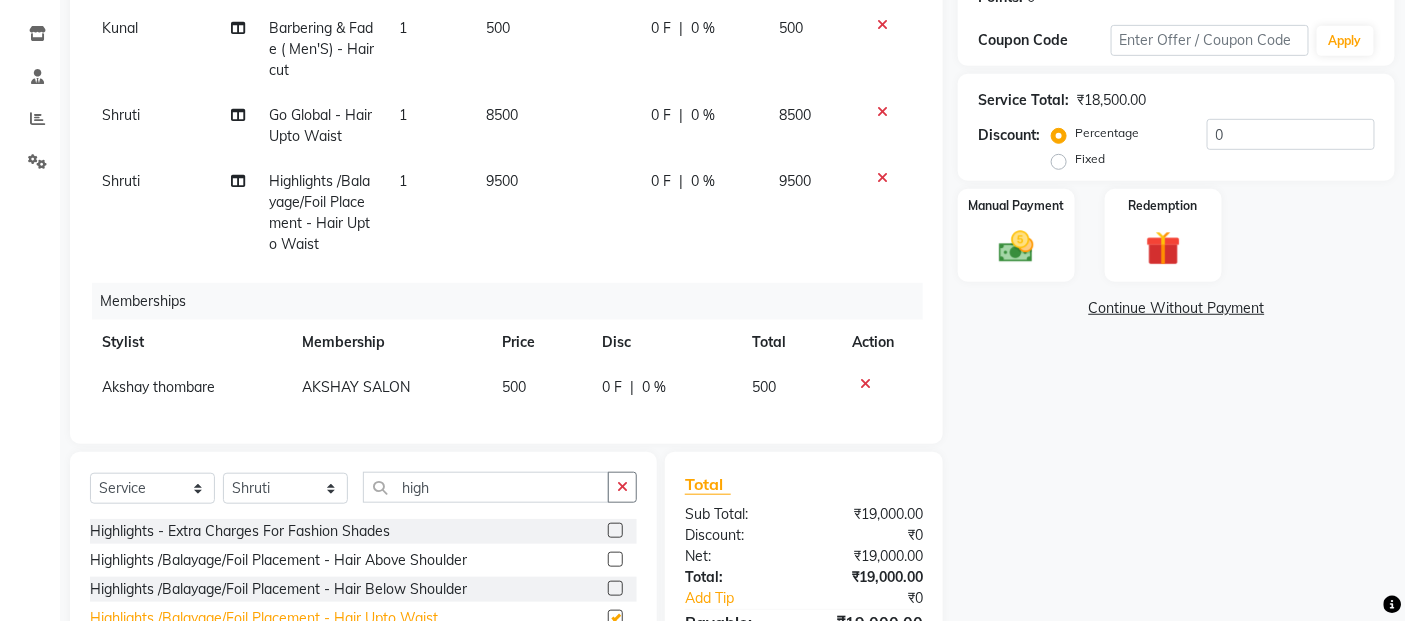 checkbox on "false" 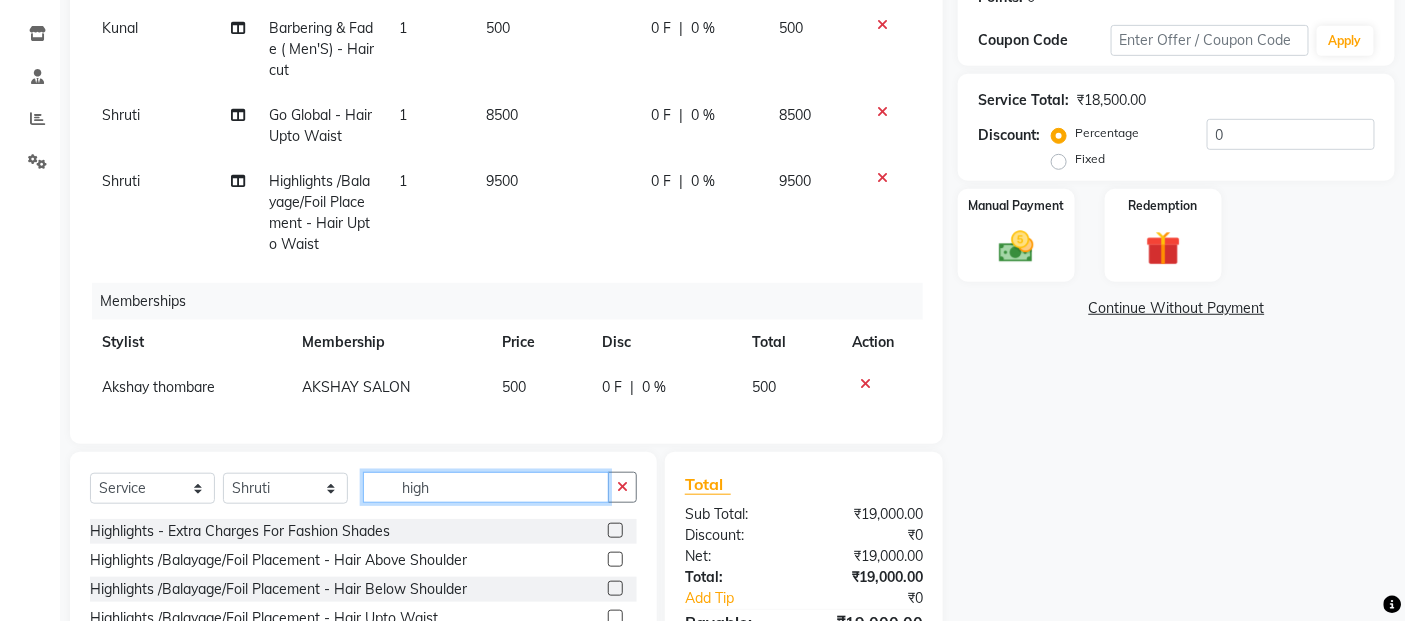 click on "high" 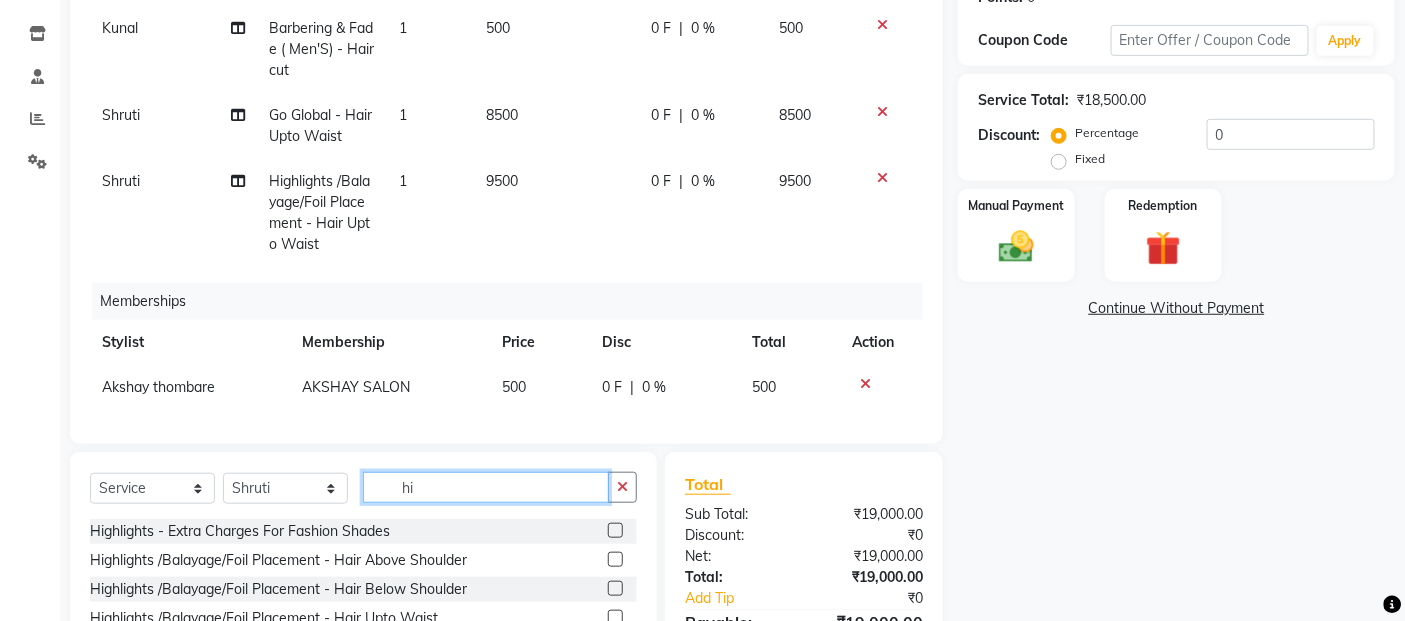 type on "h" 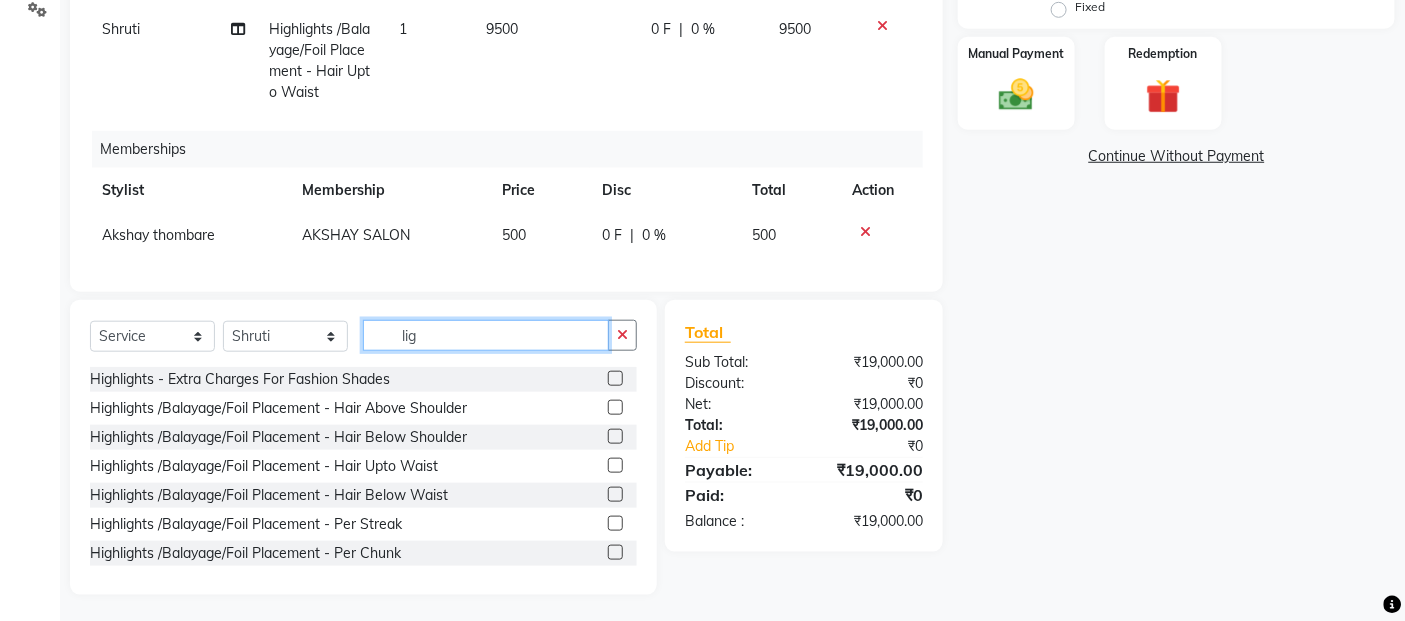 scroll, scrollTop: 480, scrollLeft: 0, axis: vertical 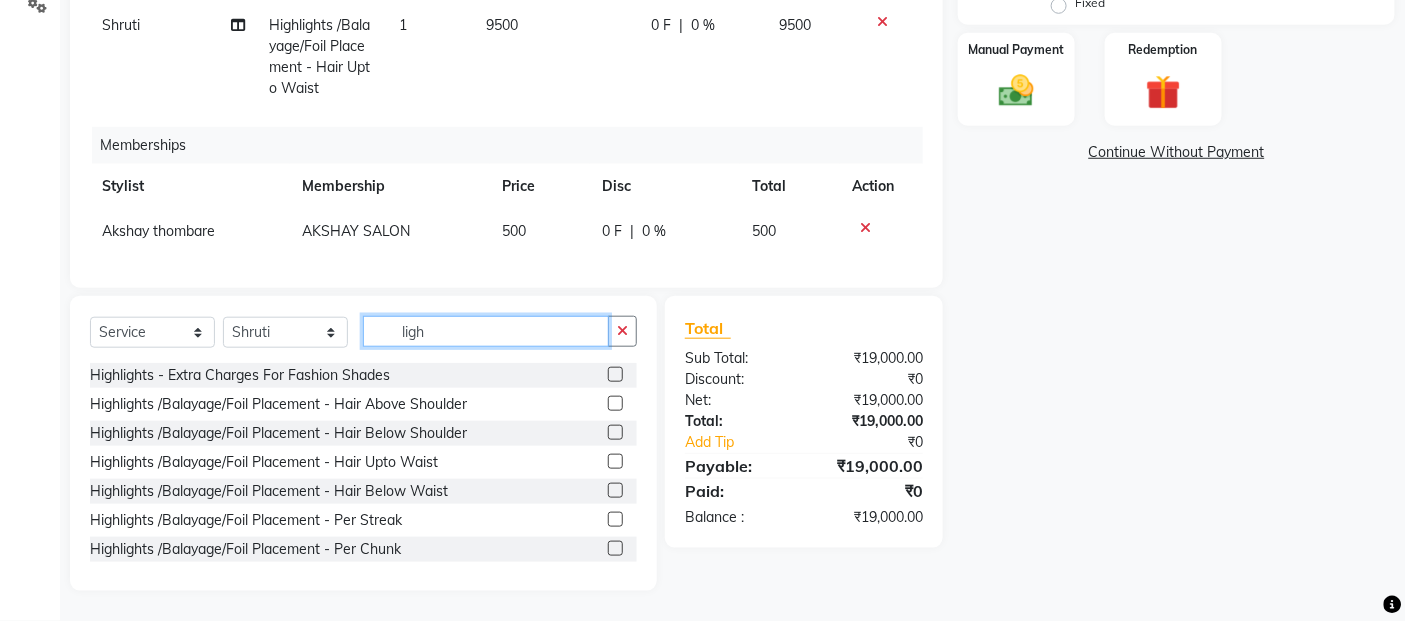 click on "ligh" 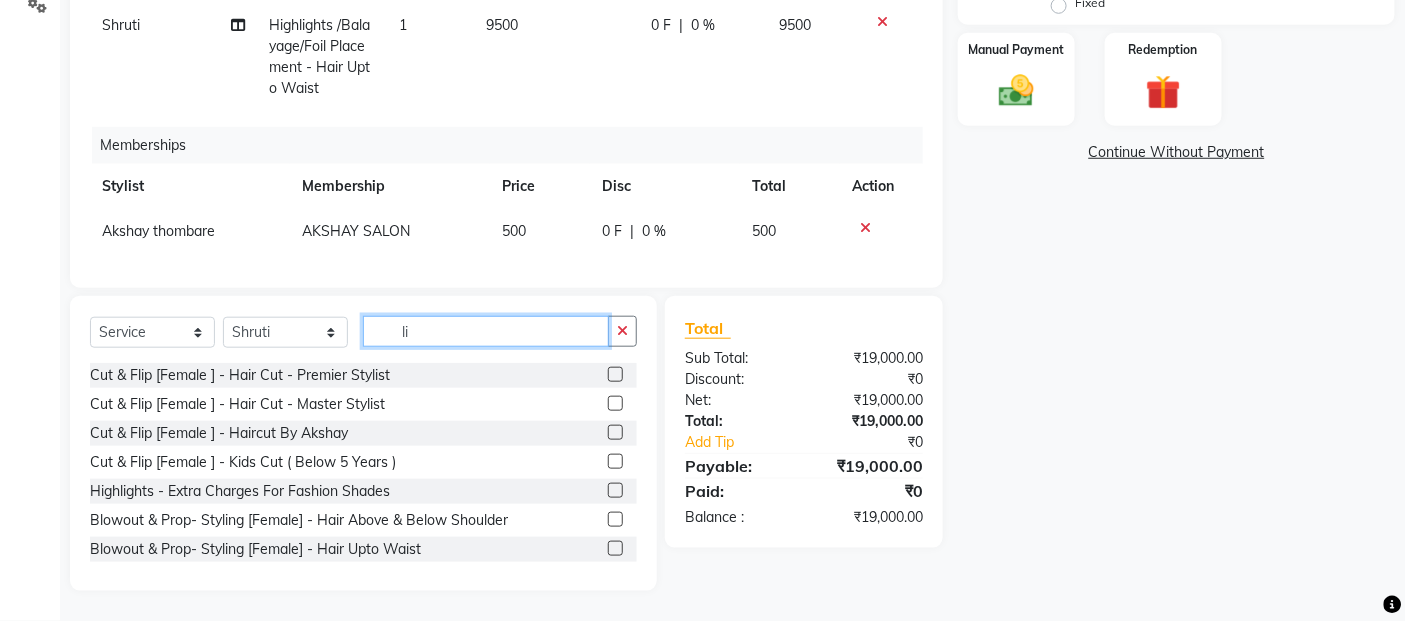 type on "l" 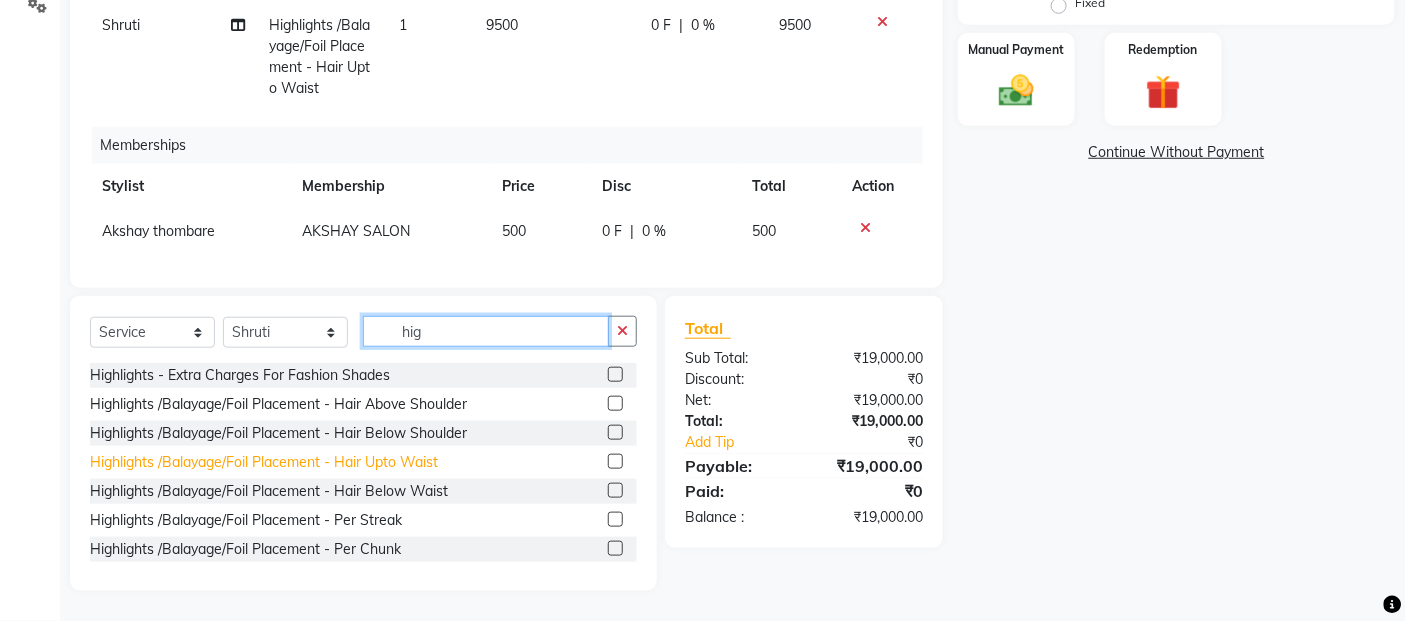 type on "hig" 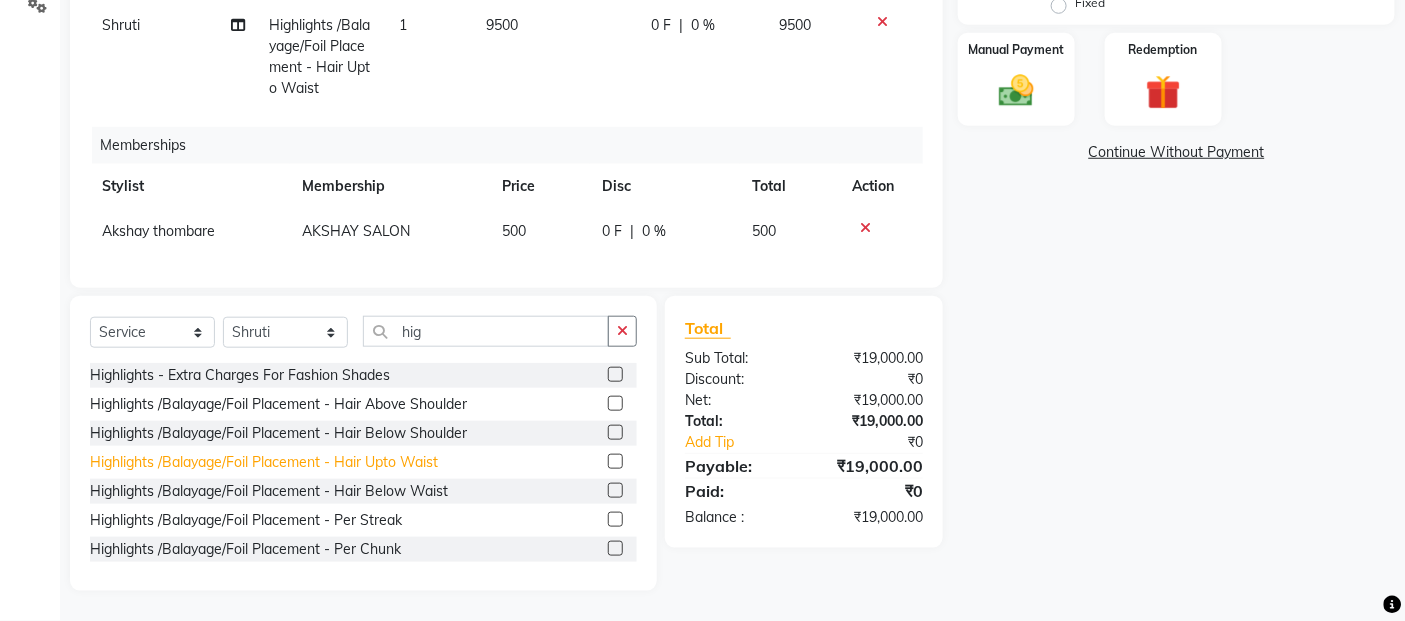 click on "Highlights /Balayage/Foil Placement - Hair Upto Waist" 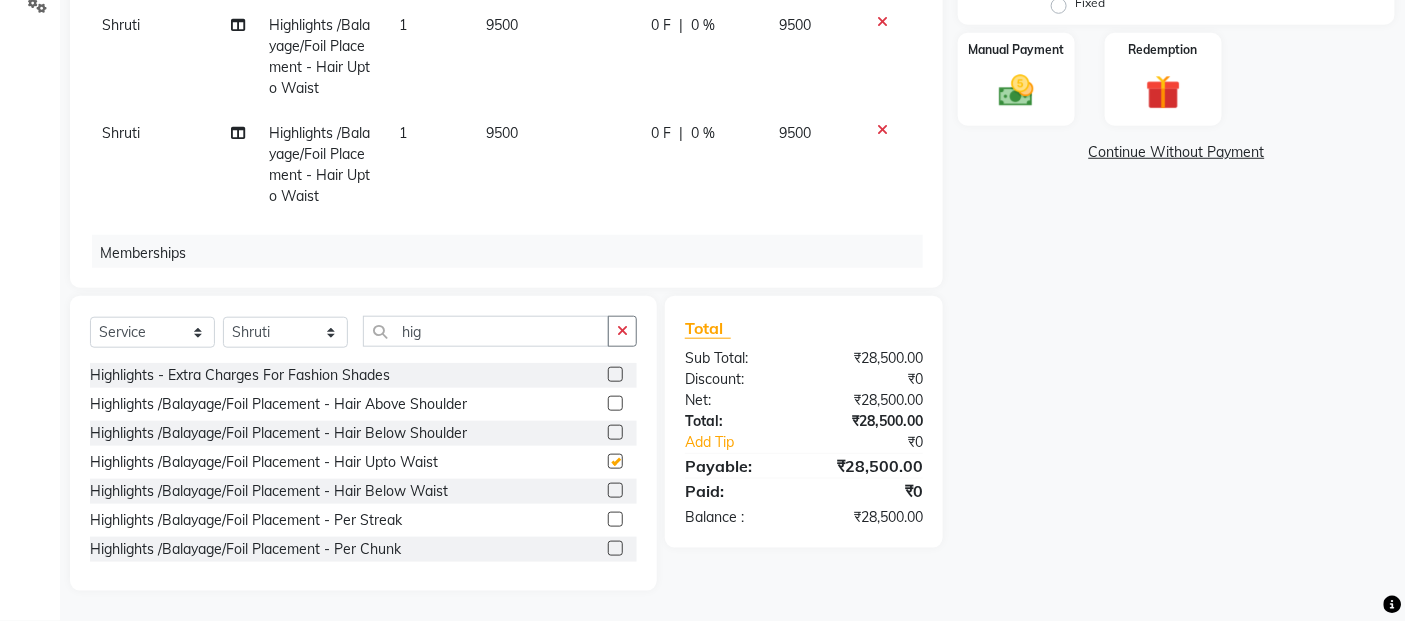 checkbox on "false" 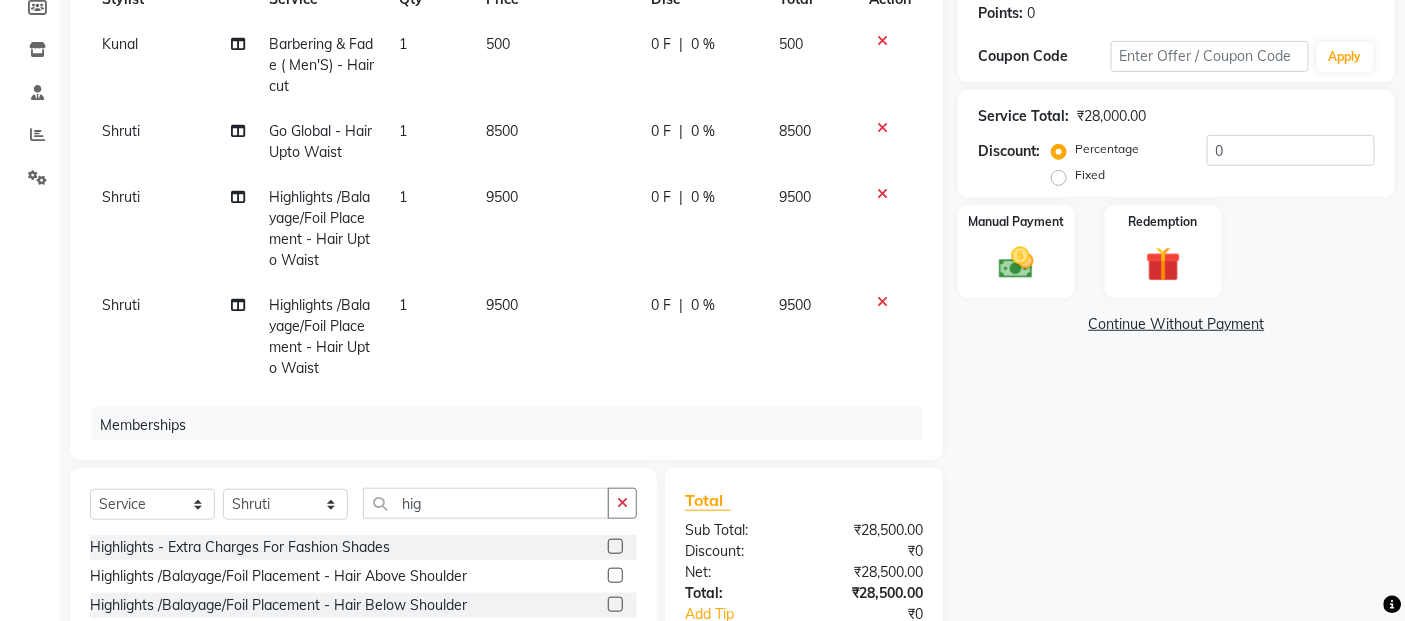 scroll, scrollTop: 257, scrollLeft: 0, axis: vertical 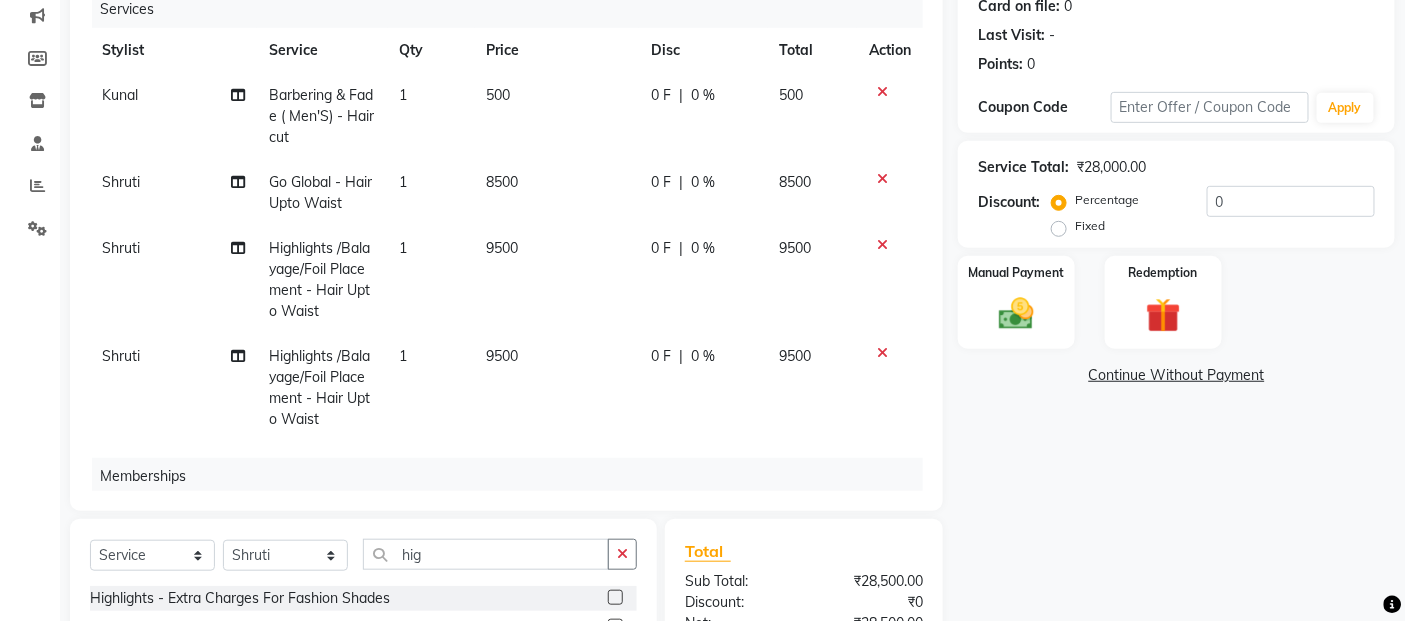 click on "8500" 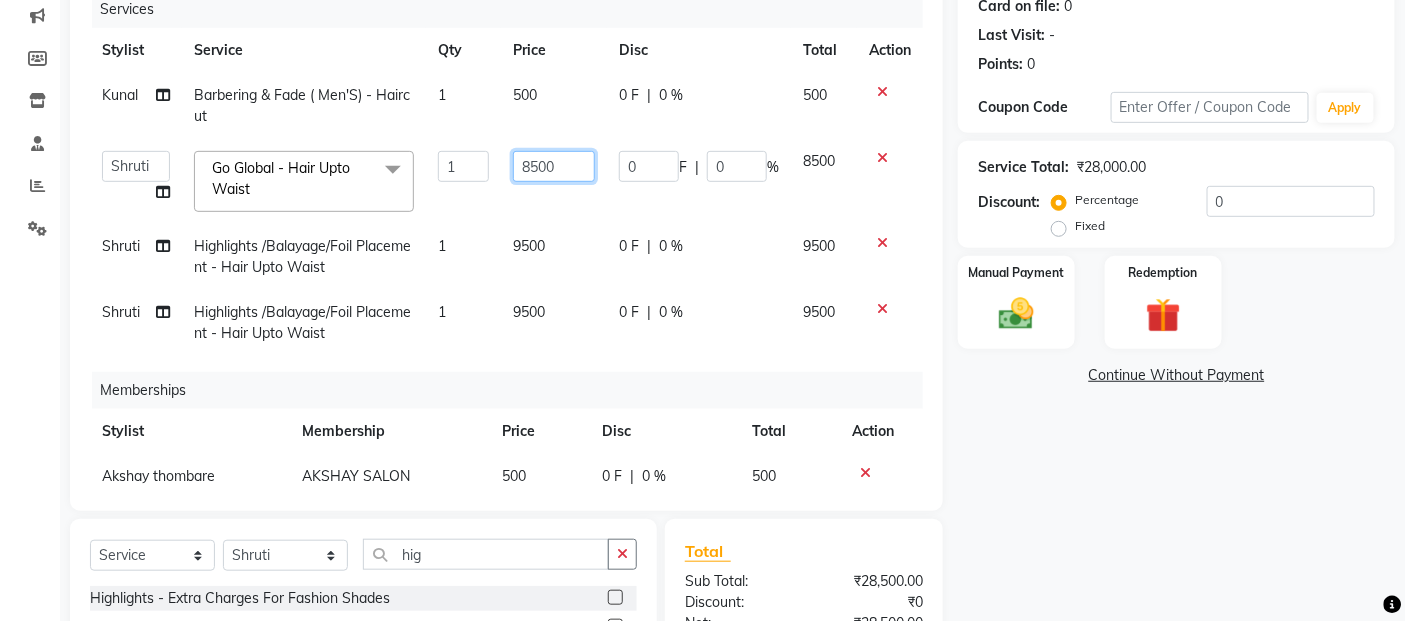 click on "8500" 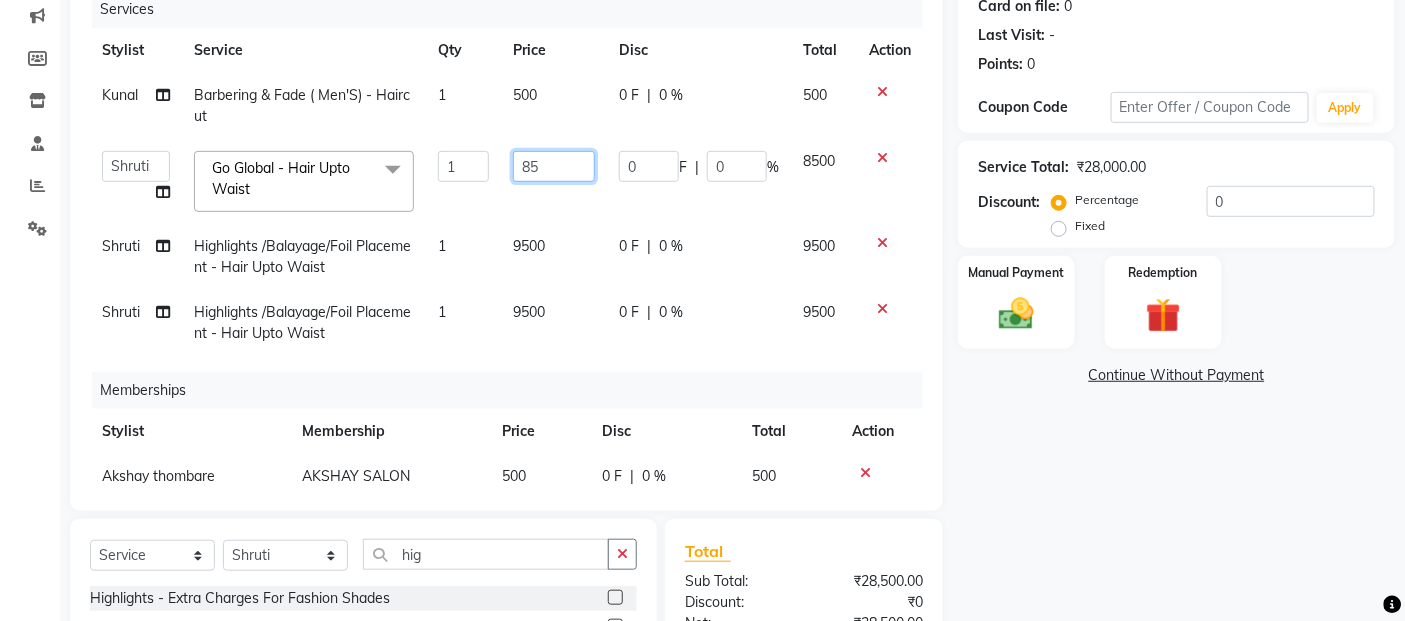 type on "8" 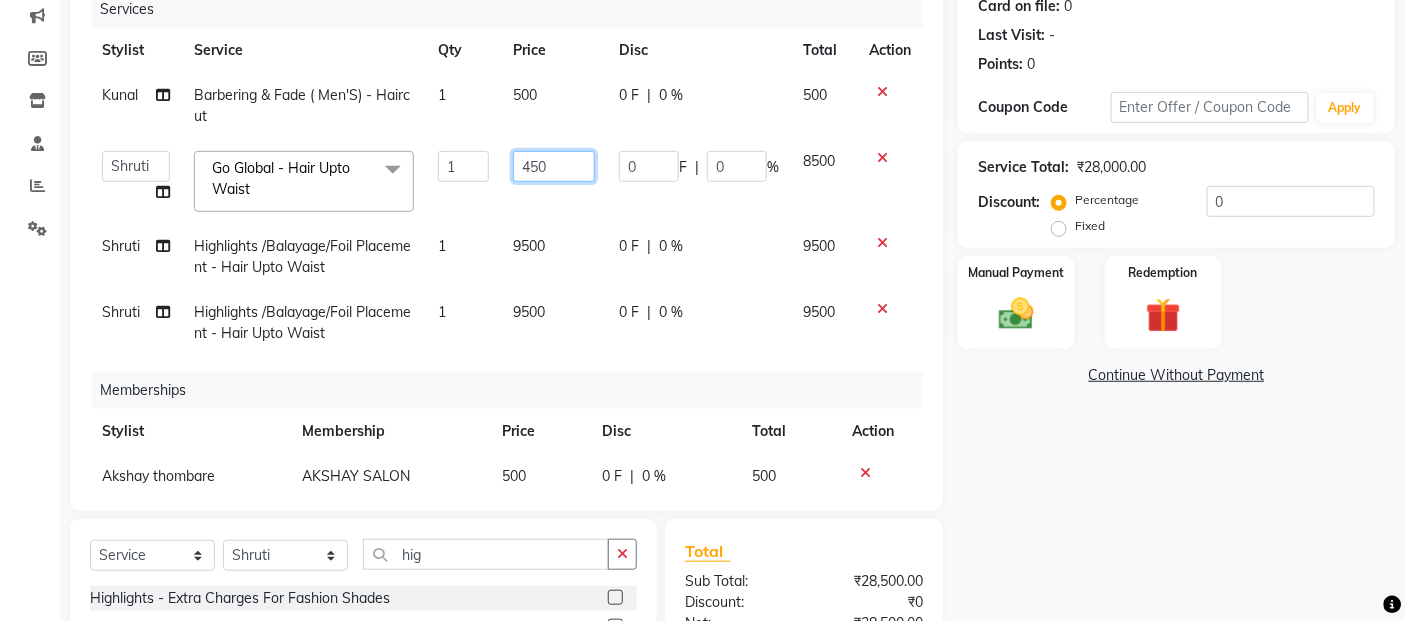 type on "4500" 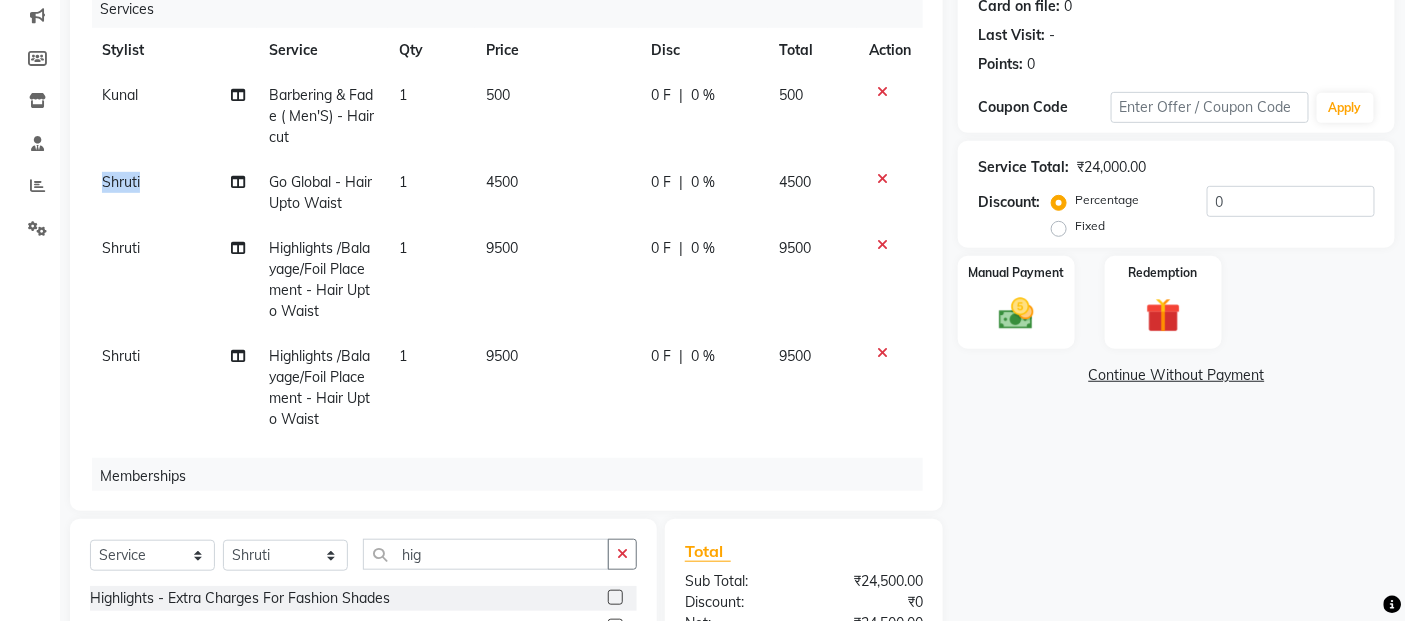 click on "Shruti" 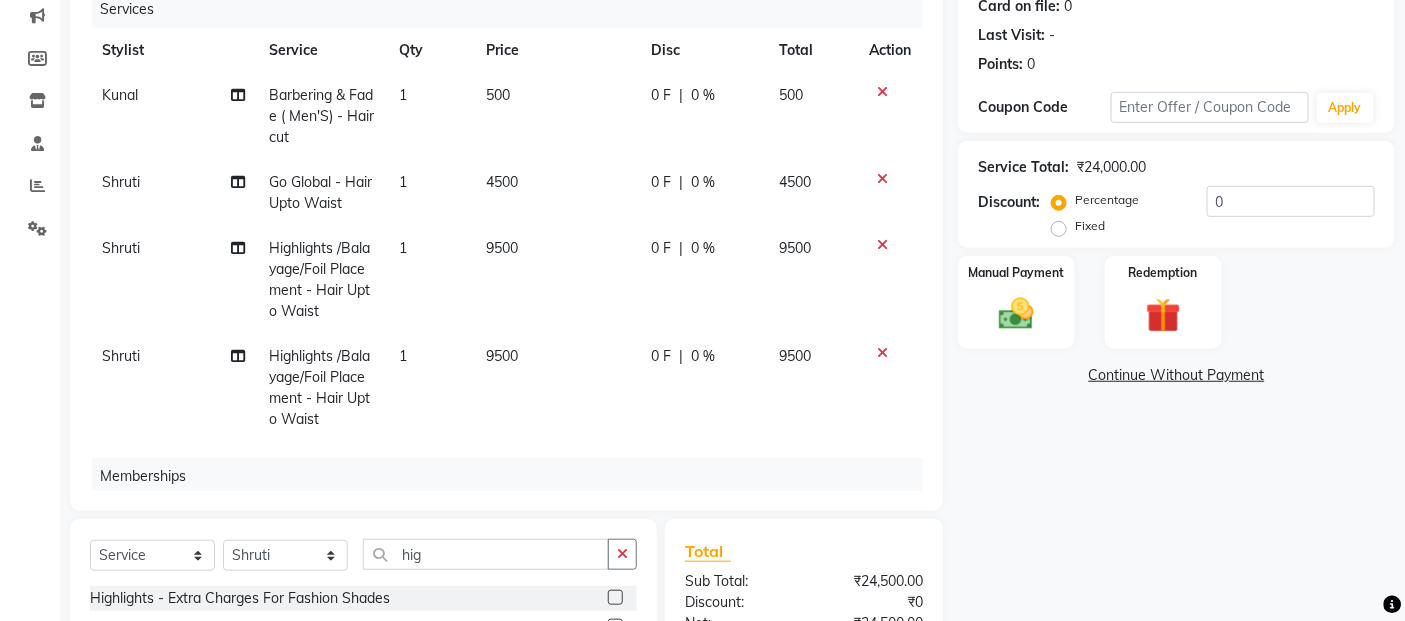 select on "33165" 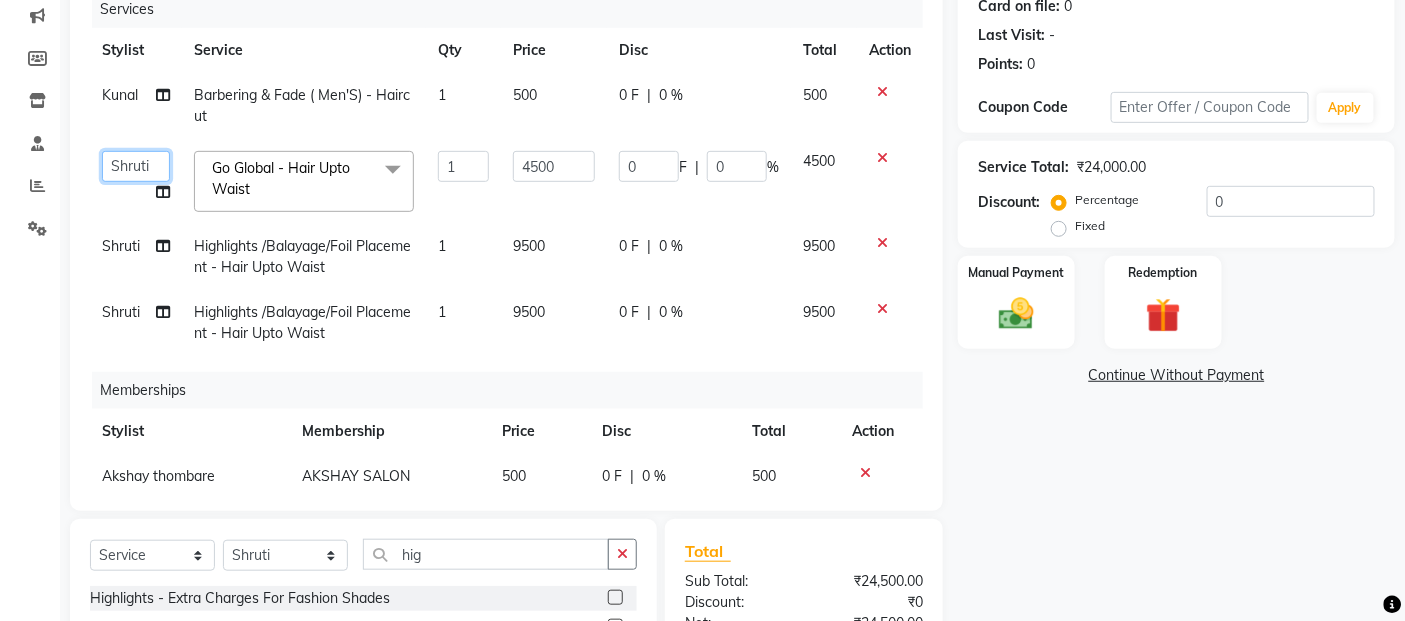 click on "Name  : [FIRST]   [LAST]   [FIRST]   [FIRST]   [FIRST]   [FIRST]   [FIRST]   [FIRST]   [FIRST]   [FIRST]   [FIRST]   [FIRST]   [FIRST]   [FIRST]   [FIRST]   [FIRST]   [FIRST]   [FIRST]" 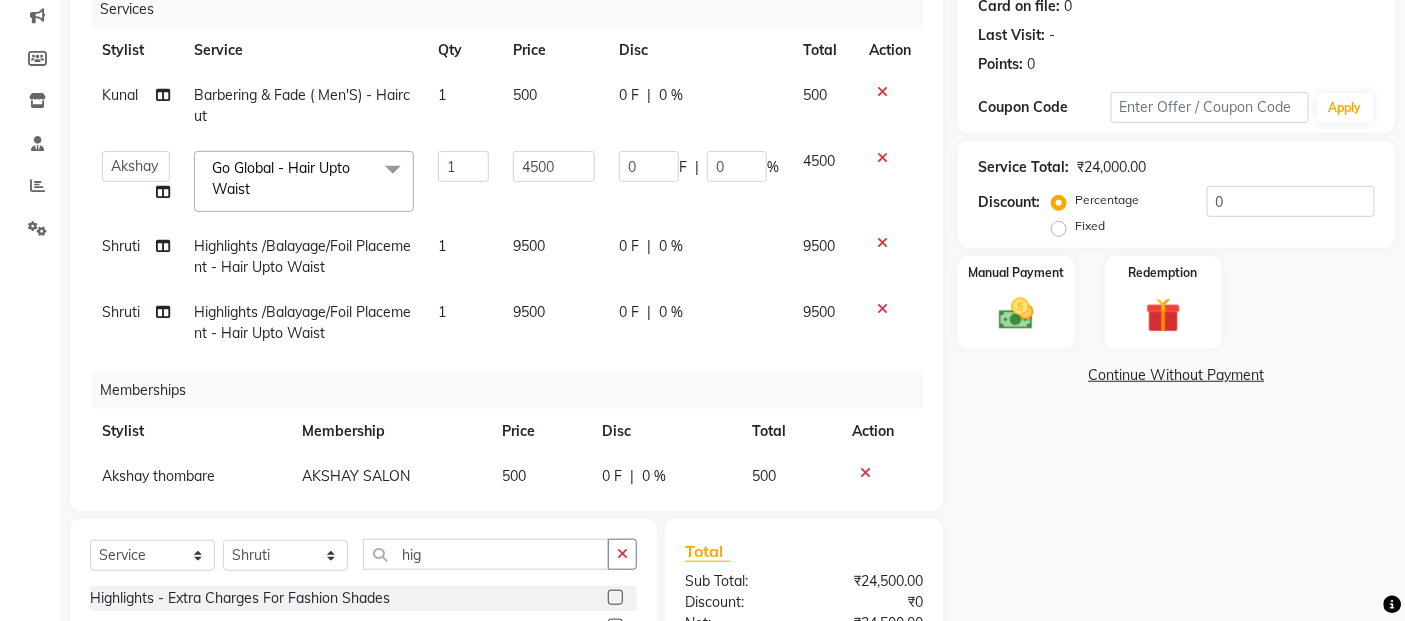 select on "32734" 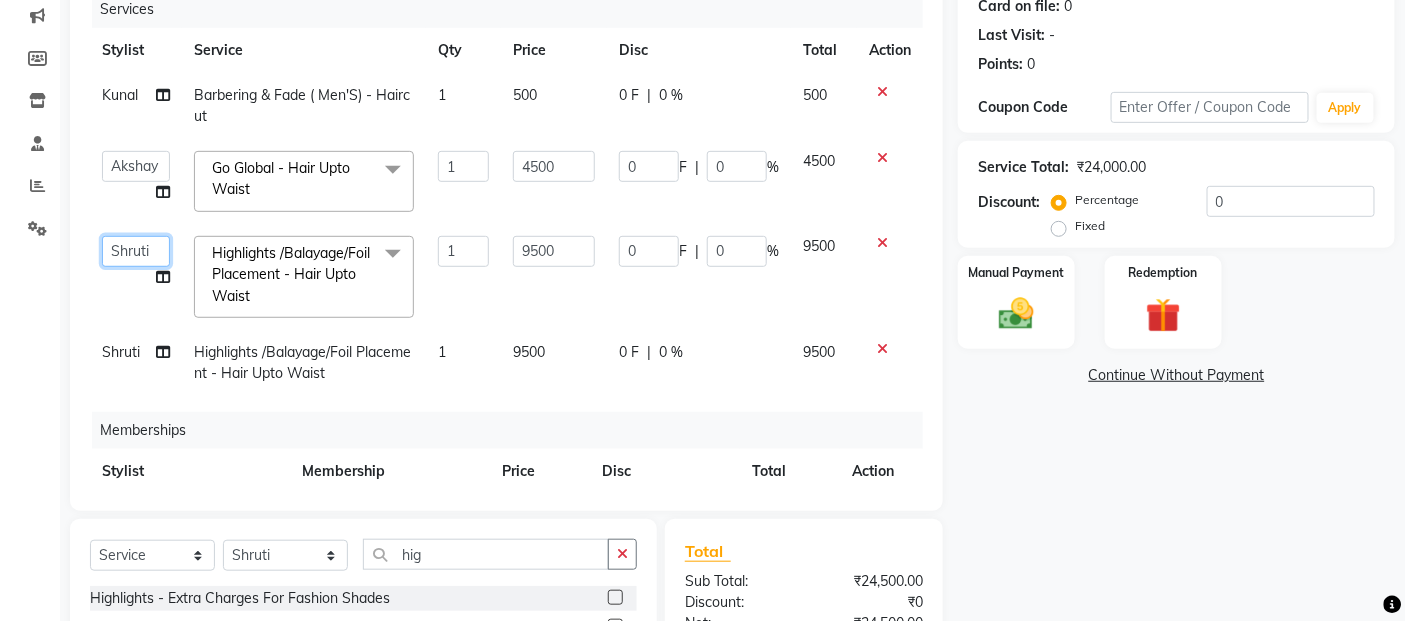 click on "Name  : [FIRST]   [LAST]   [FIRST]   [FIRST]   [FIRST]   [FIRST]   [FIRST]   [FIRST]   [FIRST]   [FIRST]   [FIRST]   [FIRST]   [FIRST]   [FIRST]   [FIRST]   [FIRST]   [FIRST]   [FIRST]" 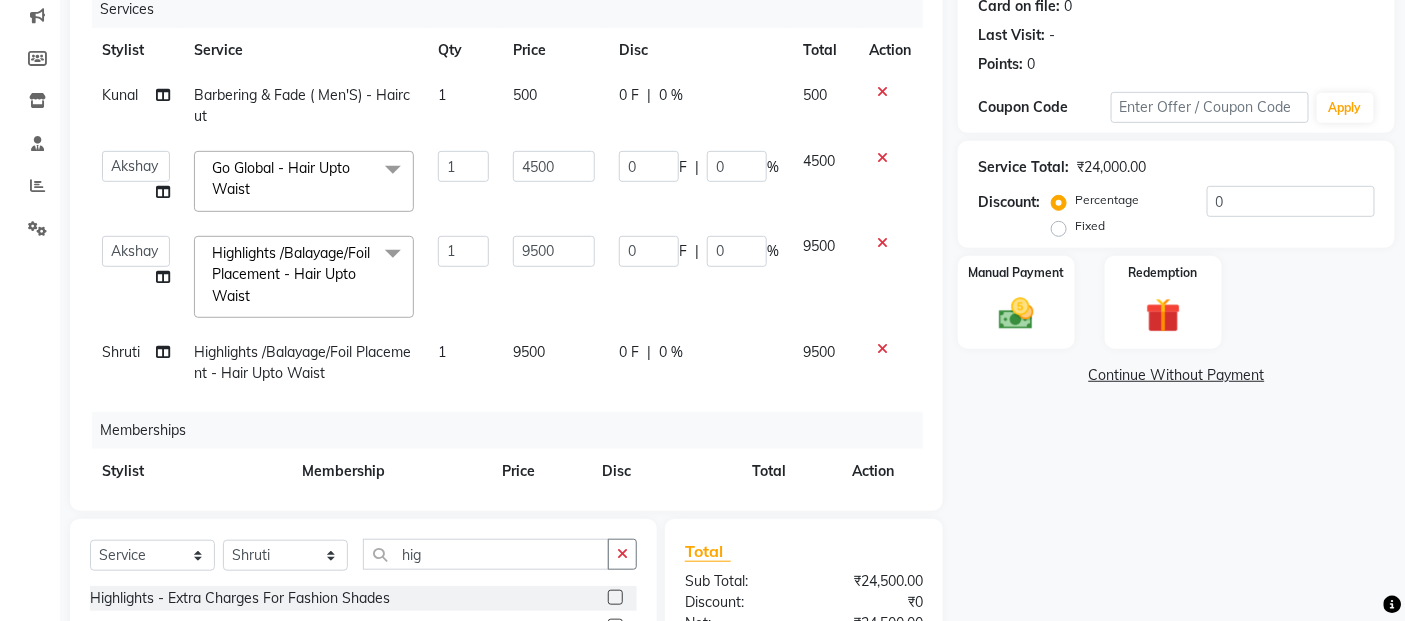 select on "32734" 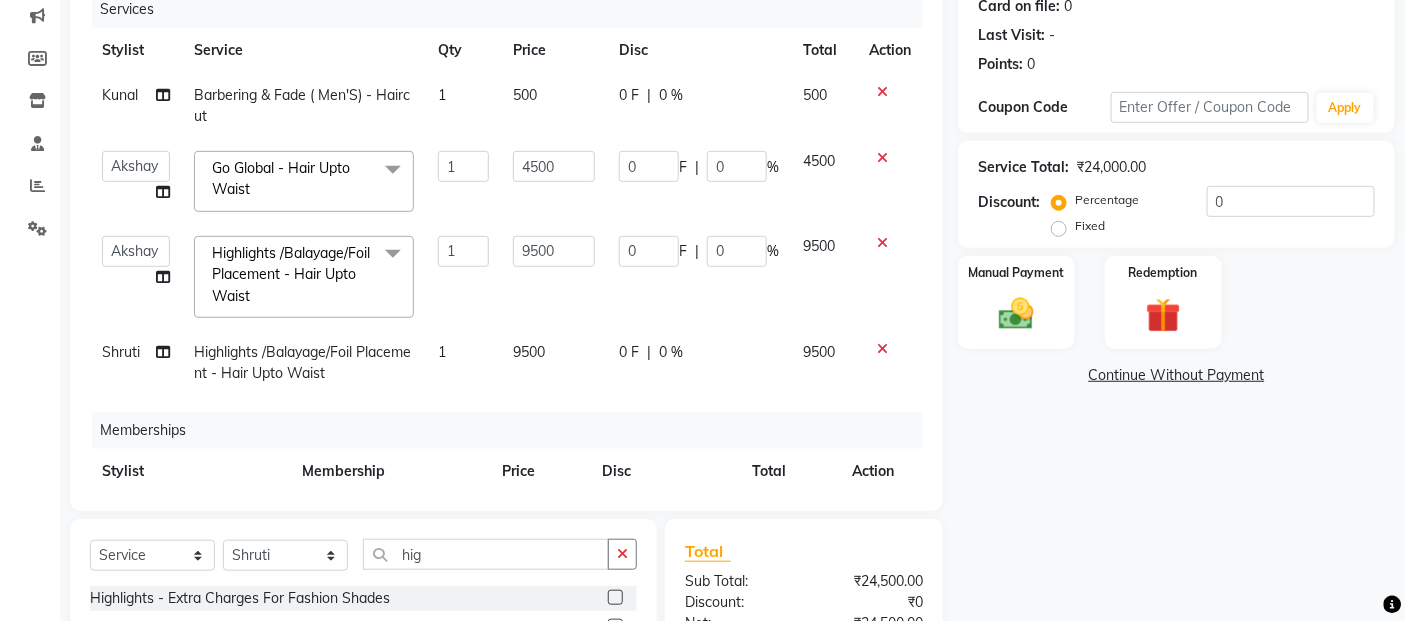 drag, startPoint x: 163, startPoint y: 243, endPoint x: 122, endPoint y: 254, distance: 42.44997 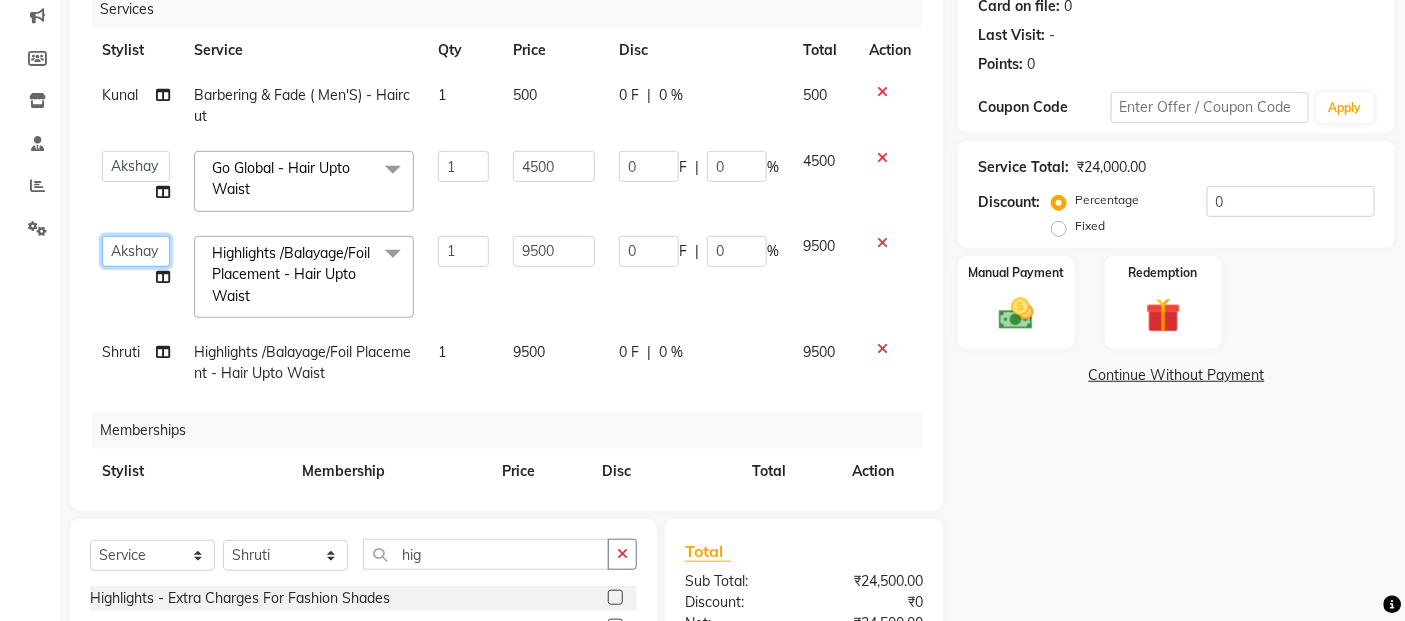 click on "Name  : [FIRST]   [LAST]   [FIRST]   [FIRST]   [FIRST]   [FIRST]   [FIRST]   [FIRST]   [FIRST]   [FIRST]   [FIRST]   [FIRST]   [FIRST]   [FIRST]   [FIRST]   [FIRST]   [FIRST]   [FIRST]" 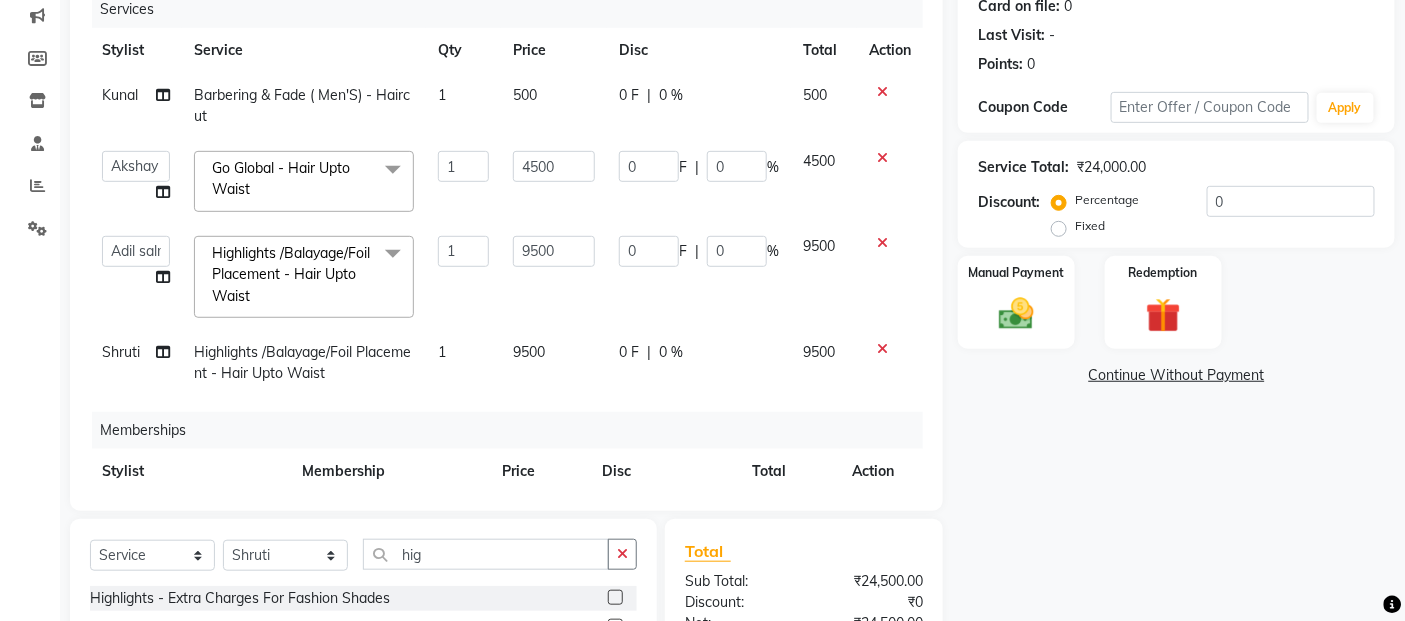 select on "32735" 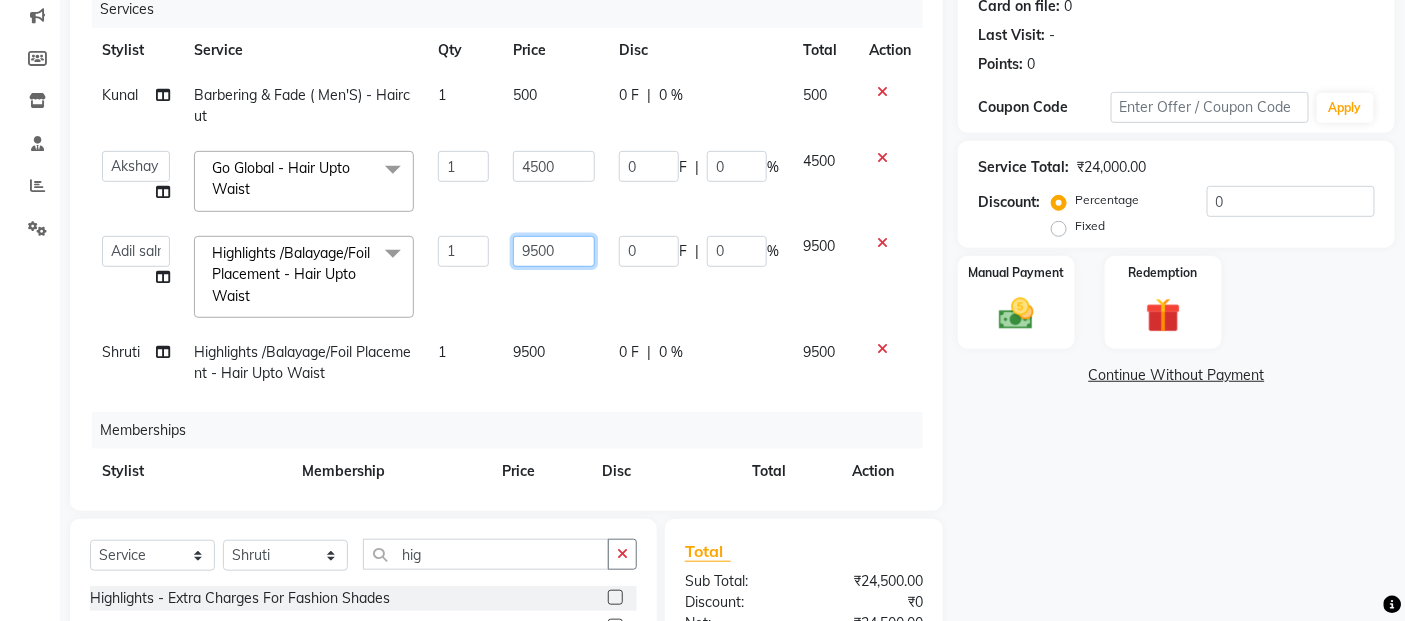 click on "9500" 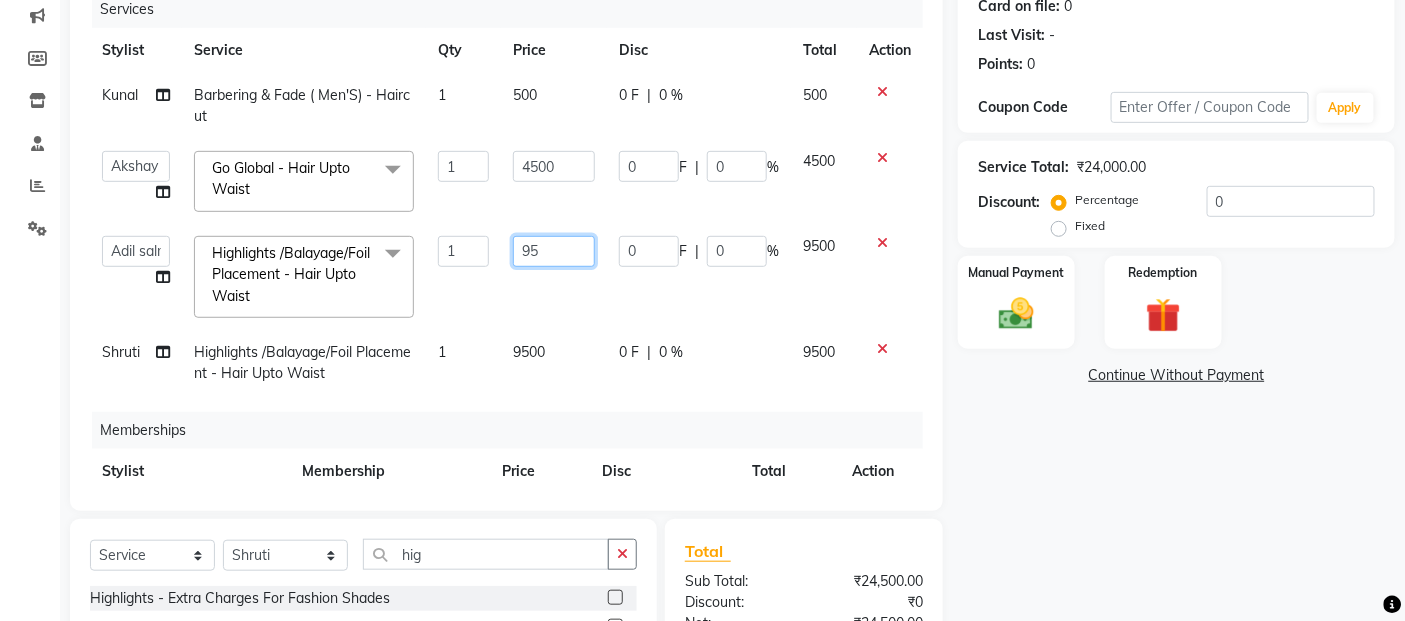 type on "9" 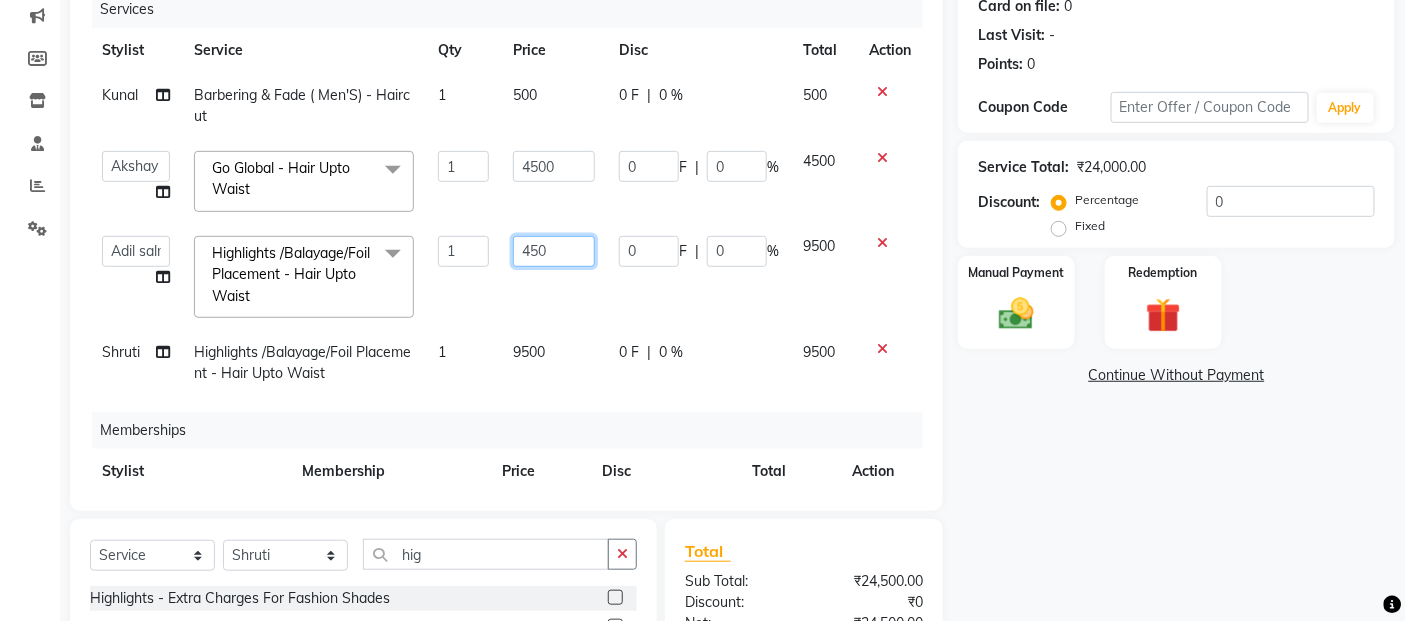 type on "4500" 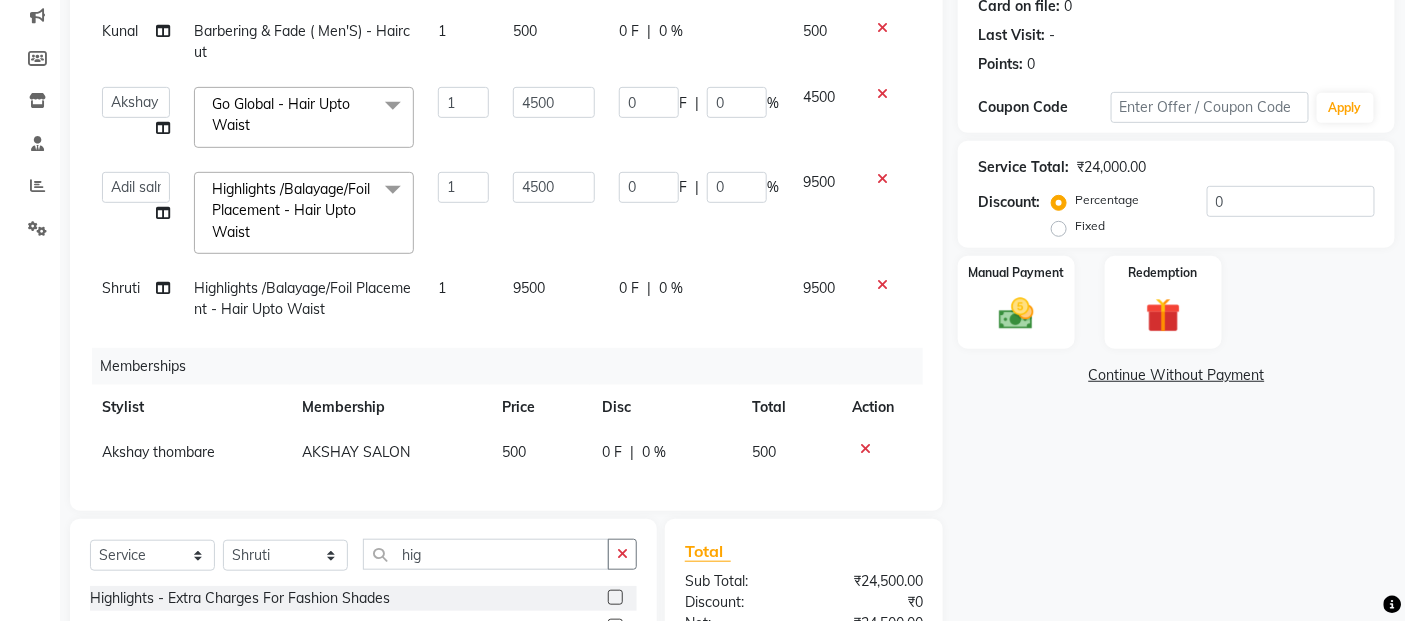 drag, startPoint x: 515, startPoint y: 274, endPoint x: 537, endPoint y: 273, distance: 22.022715 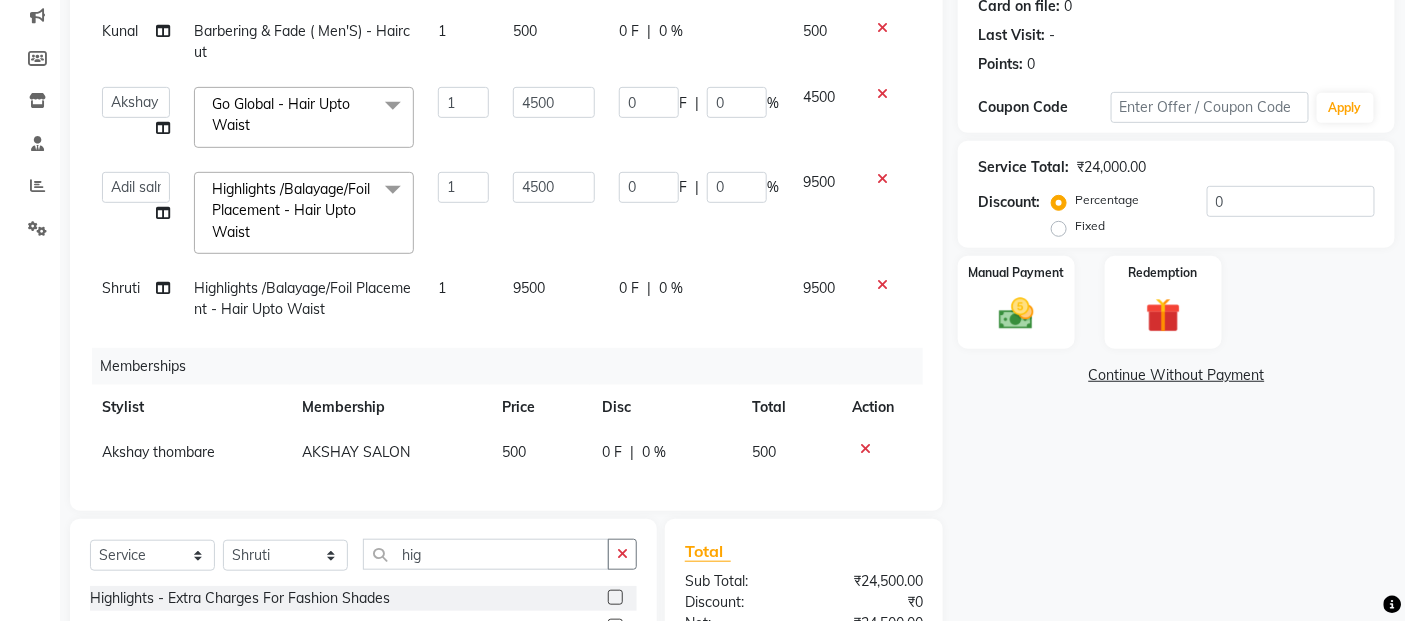click on "9500" 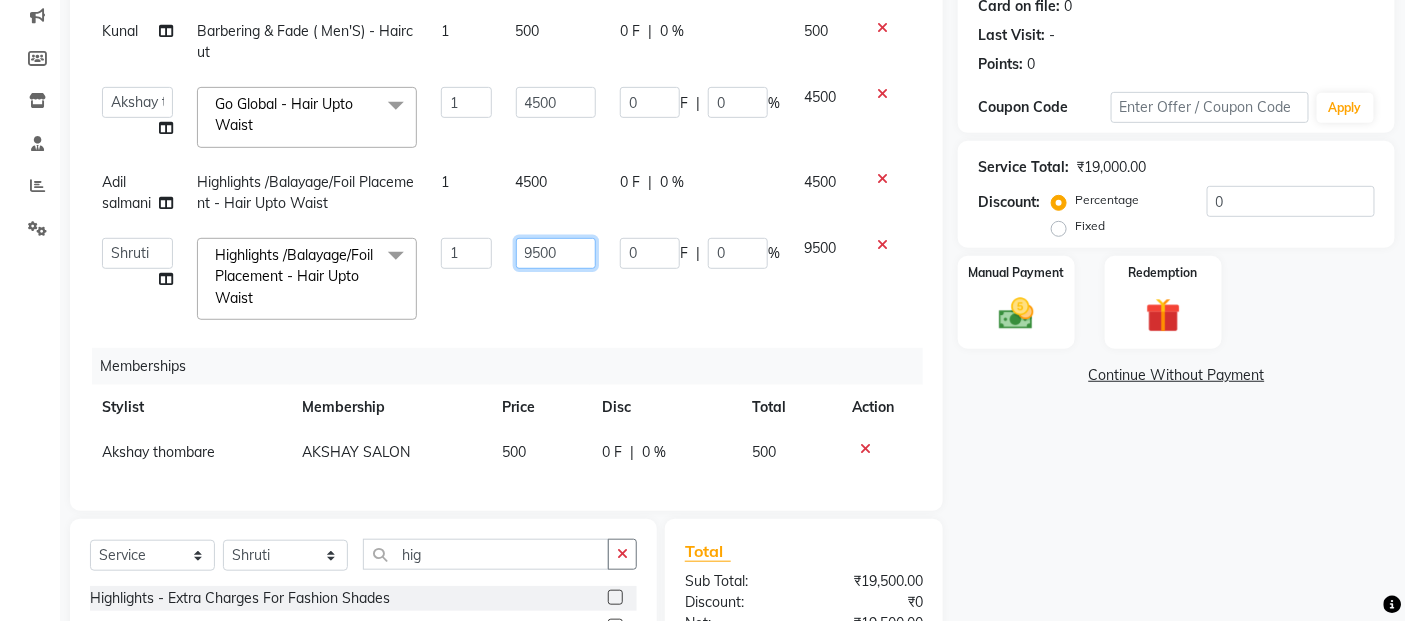 click on "9500" 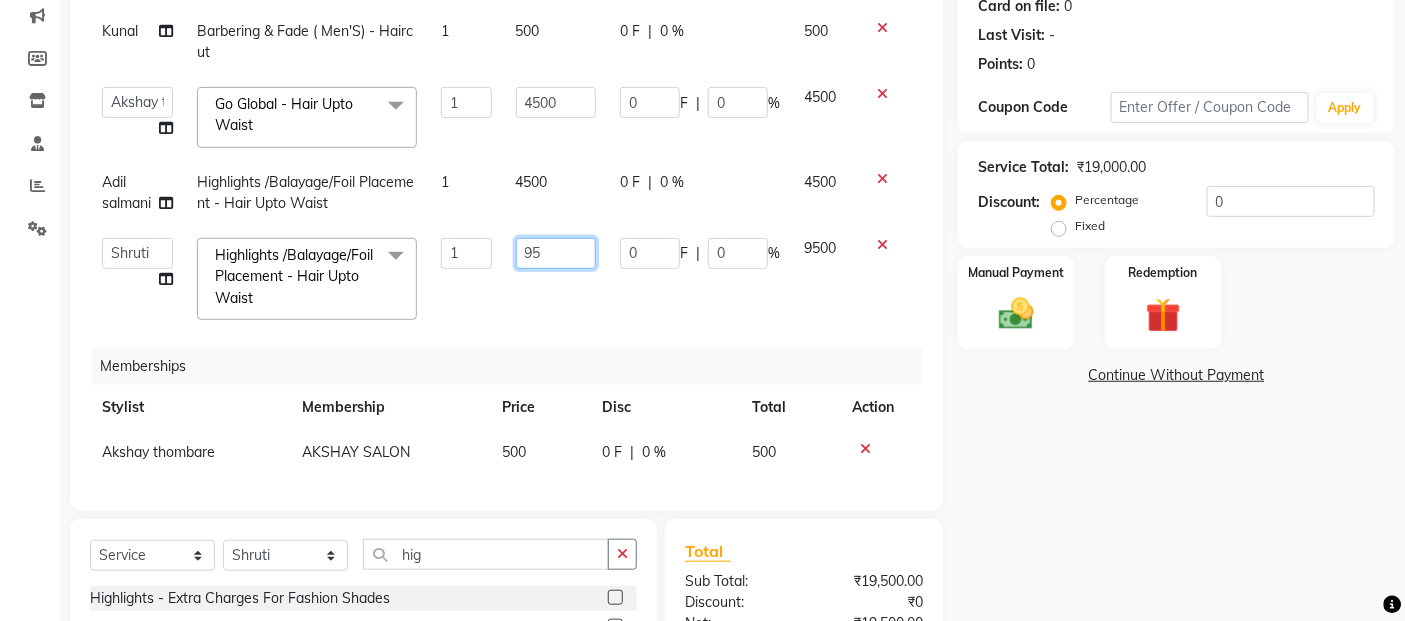 type on "9" 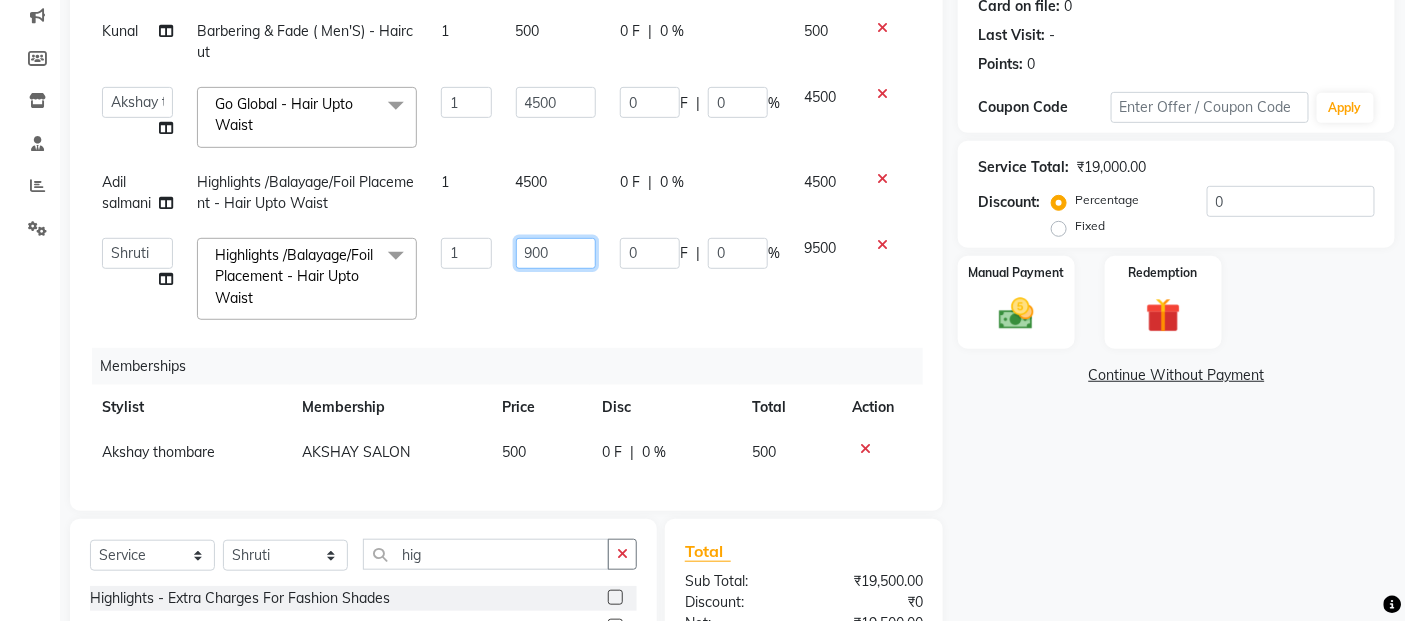 type on "9000" 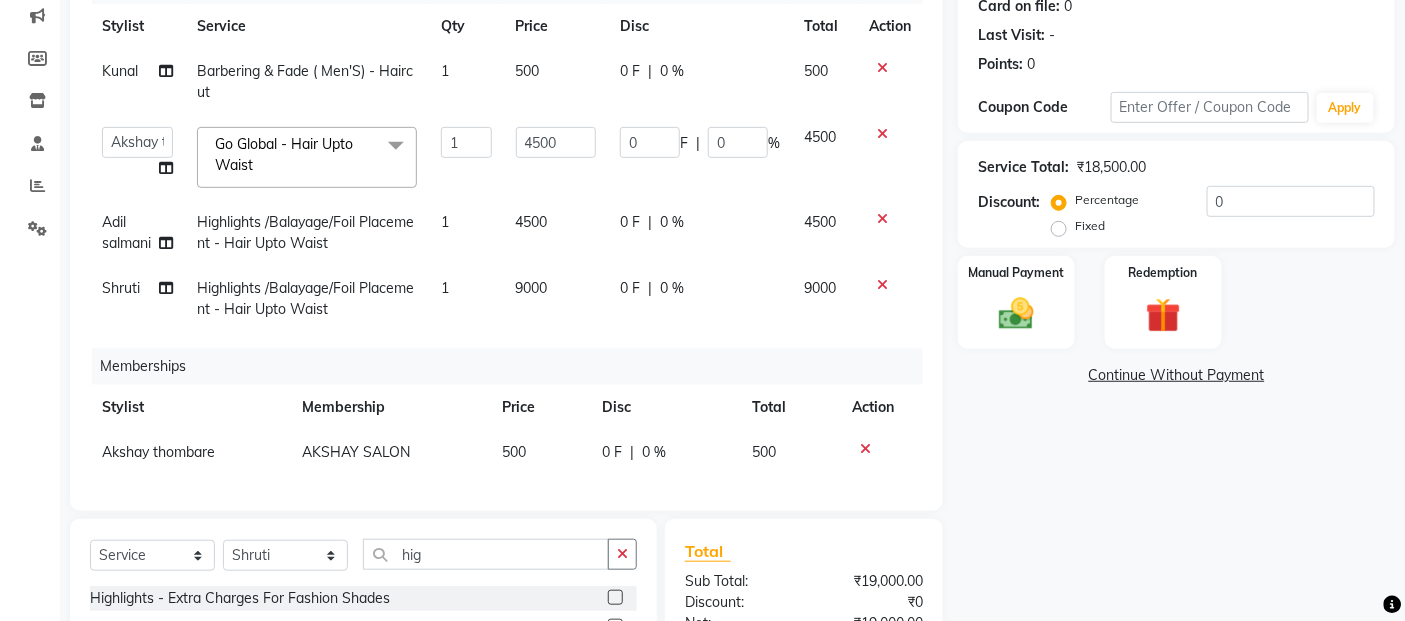 scroll, scrollTop: 40, scrollLeft: 0, axis: vertical 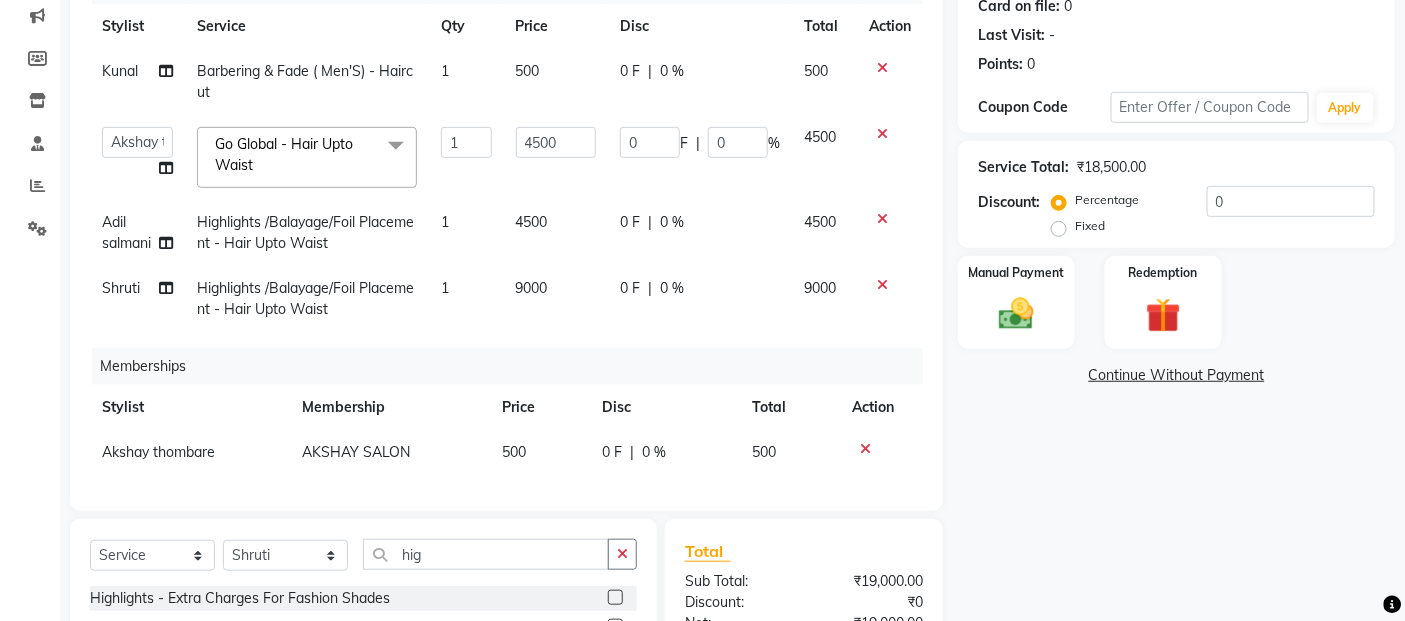 click on "Name: [FIRST]  Membership:  No Active Membership  Total Visits:   Card on file:  0 Last Visit:   - Points:   0  Coupon Code Apply Service Total:  ₹18,500.00  Discount:  Percentage   Fixed  0 Manual Payment Redemption  Continue Without Payment" 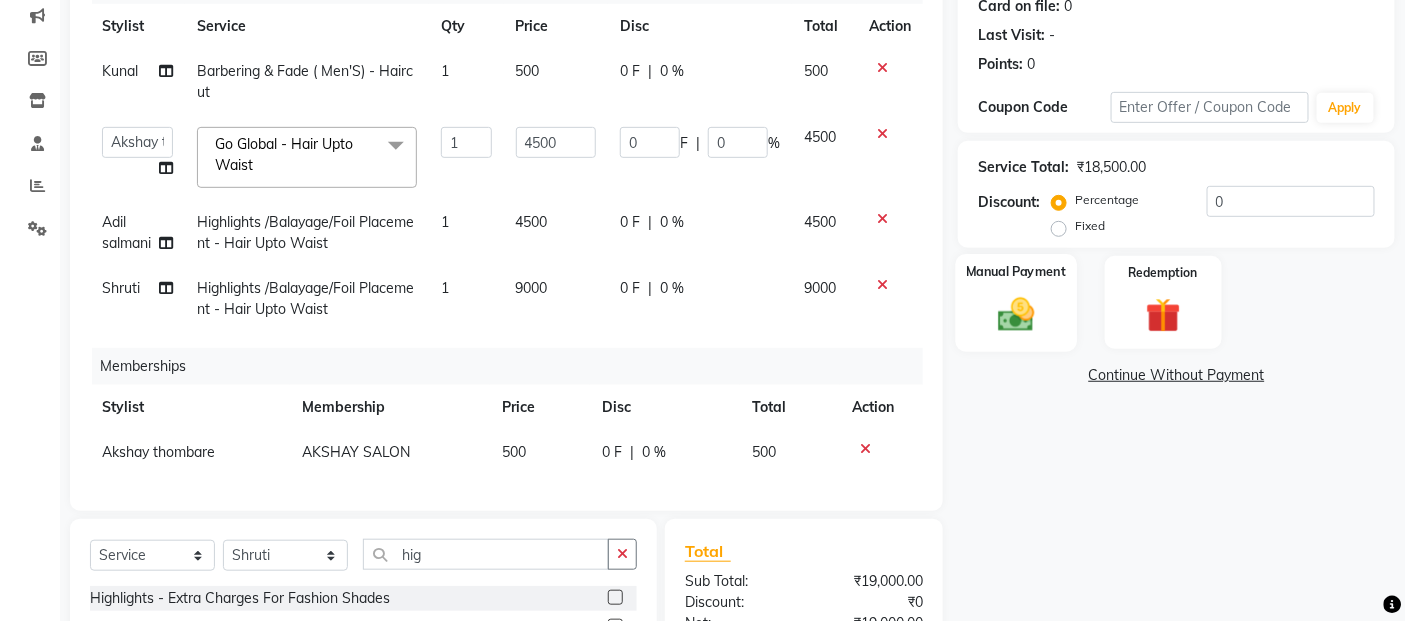 click 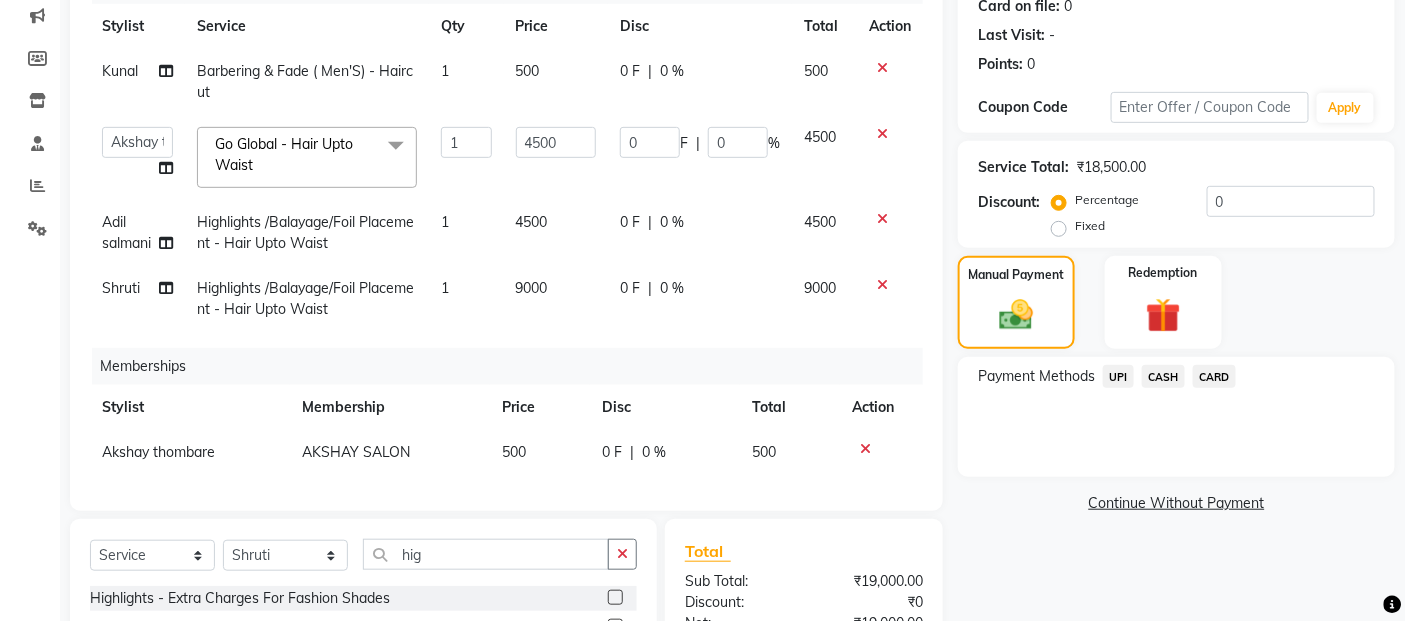 click on "UPI" 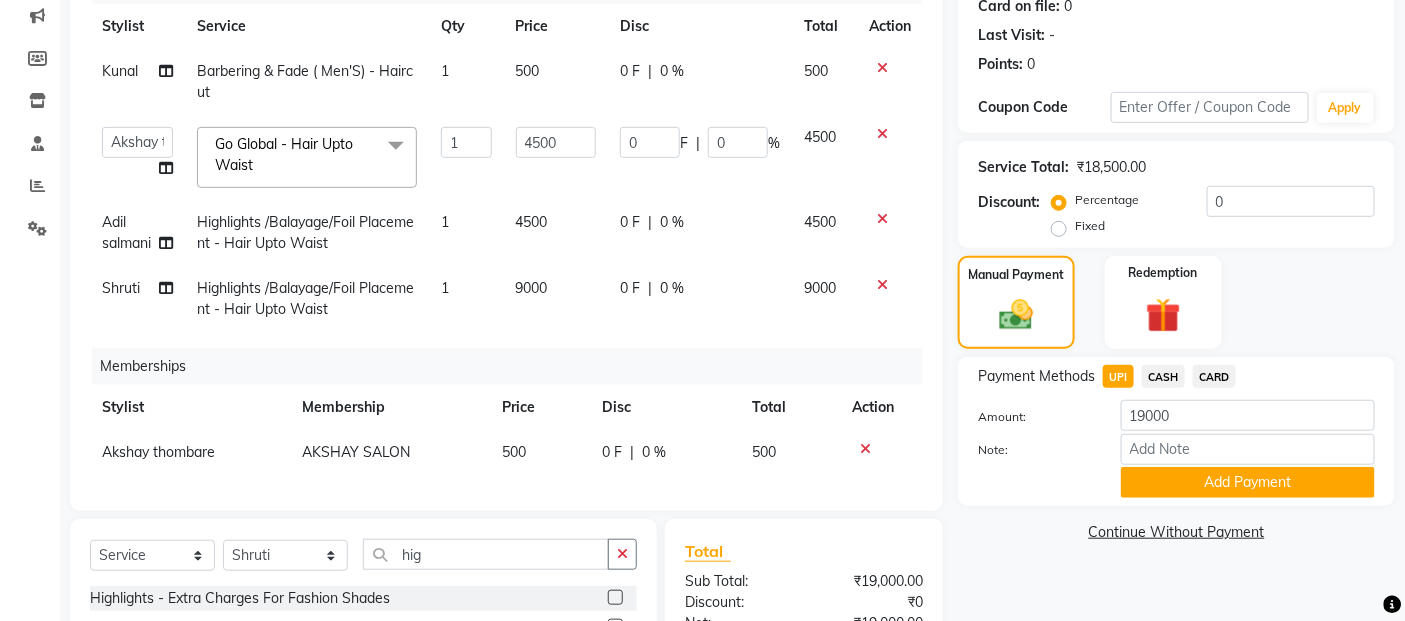 scroll, scrollTop: 368, scrollLeft: 0, axis: vertical 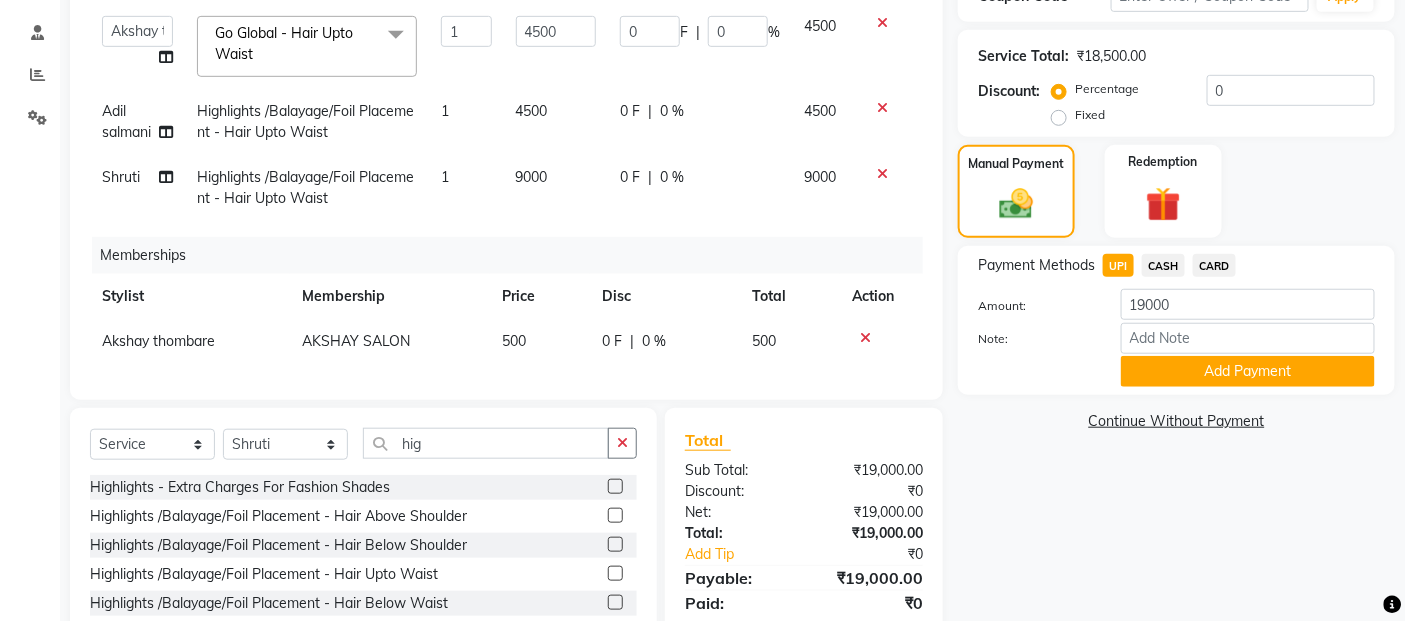 click on "CARD" 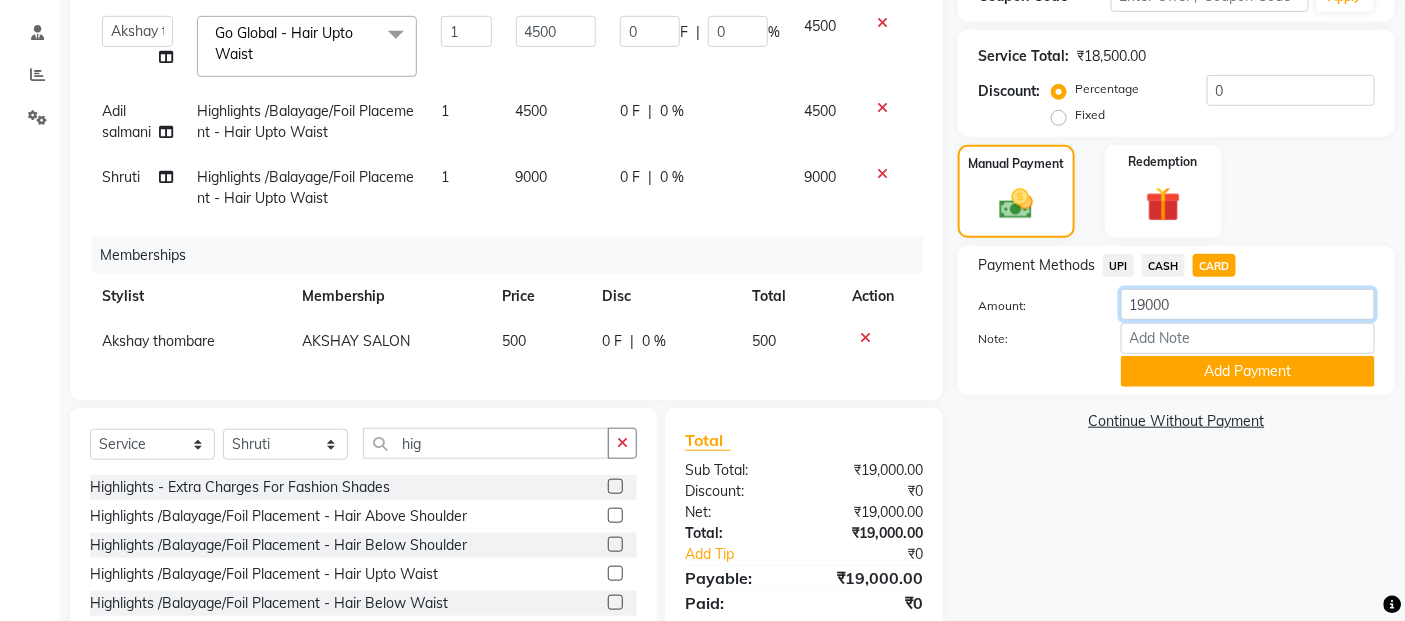 click on "19000" 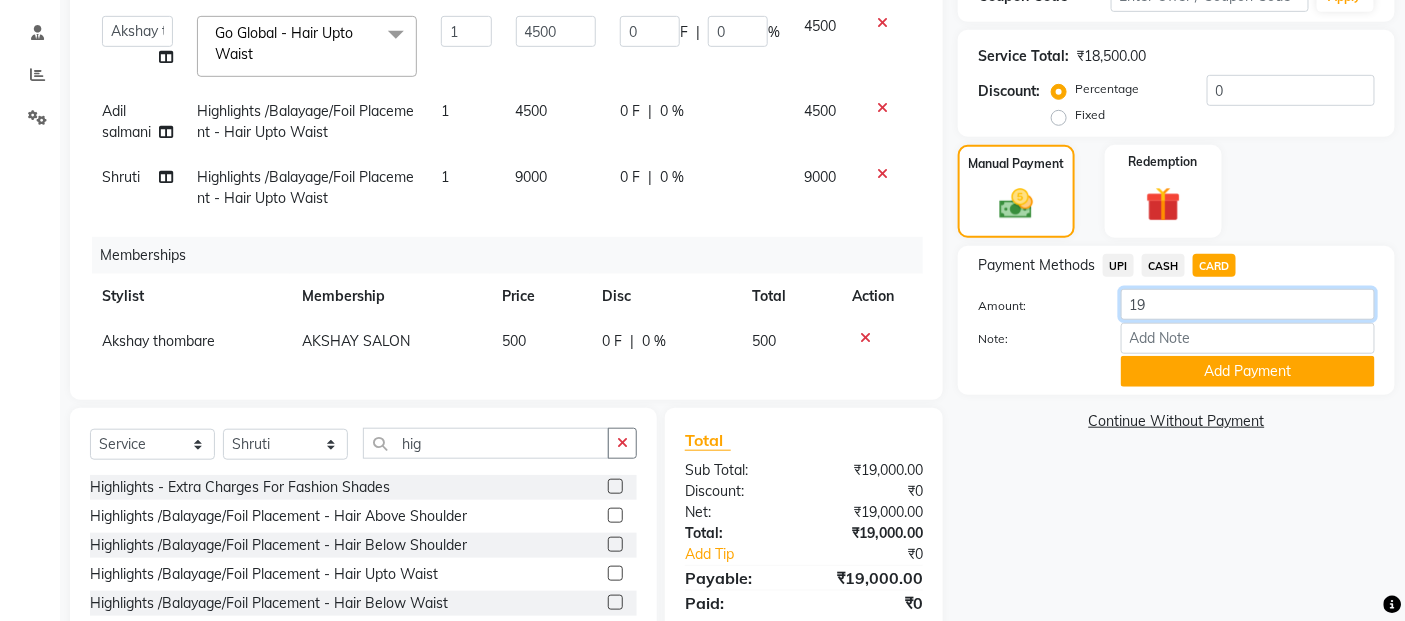 type on "1" 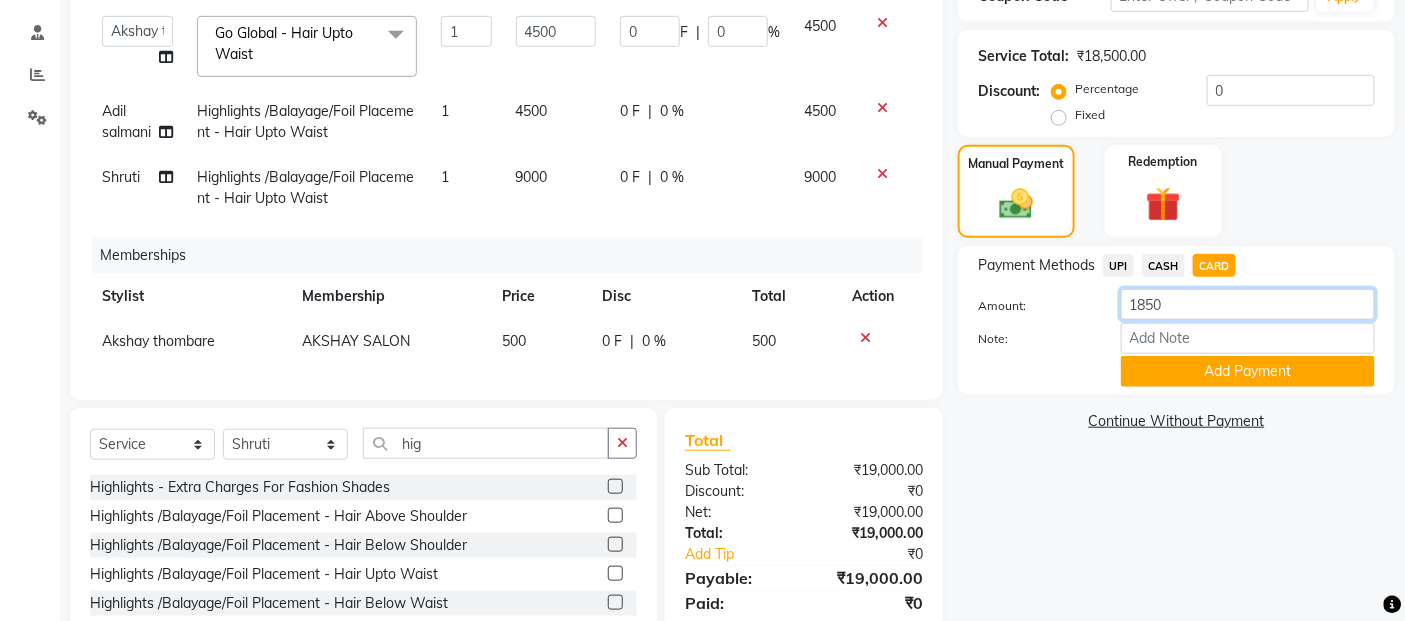 type on "18500" 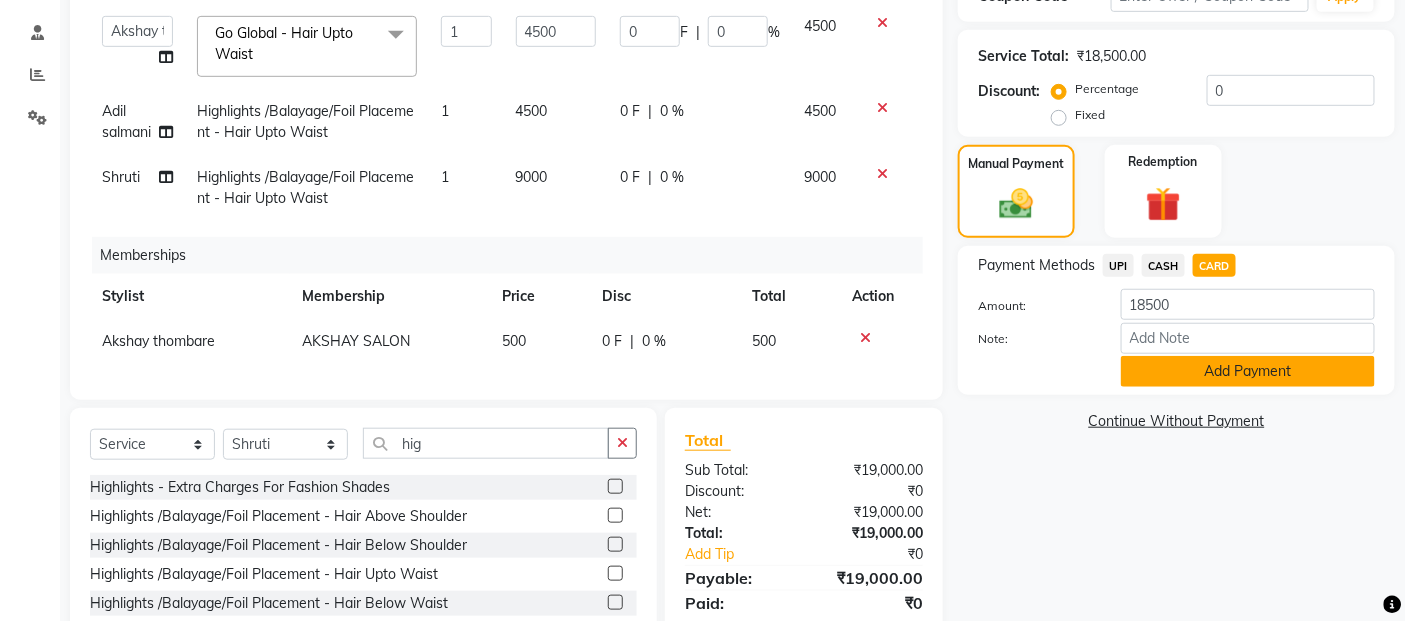 click on "Add Payment" 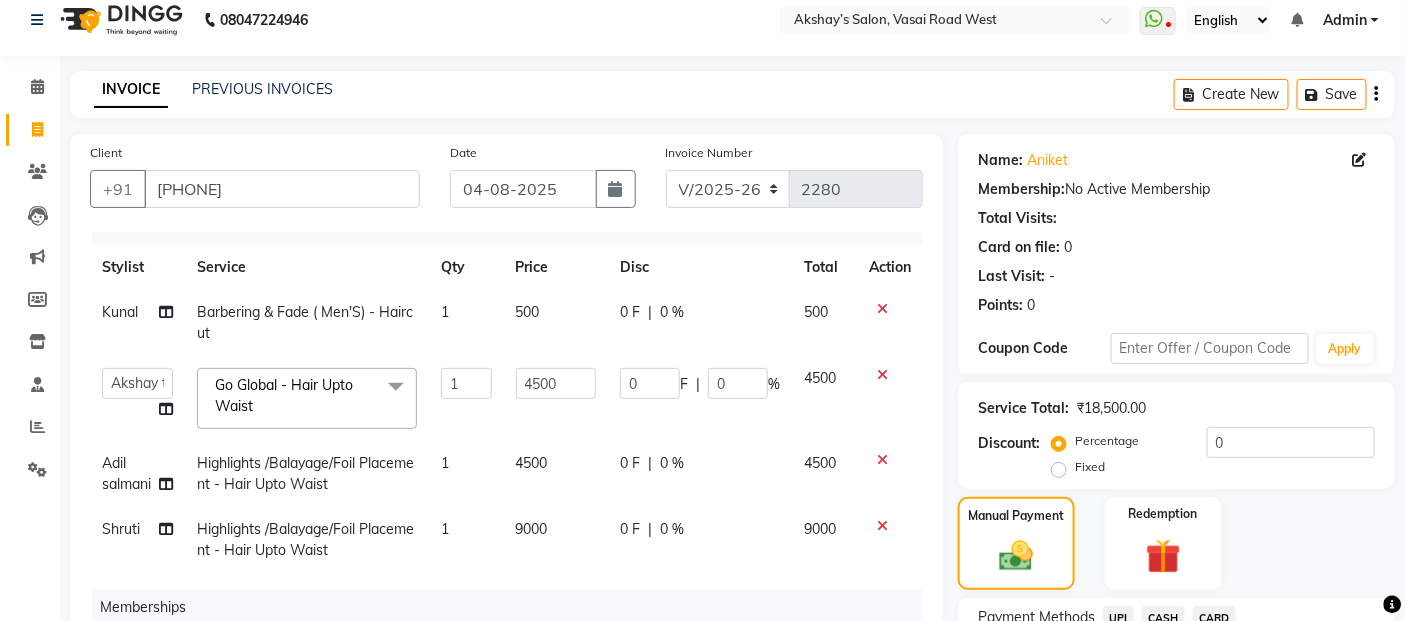 scroll, scrollTop: 0, scrollLeft: 0, axis: both 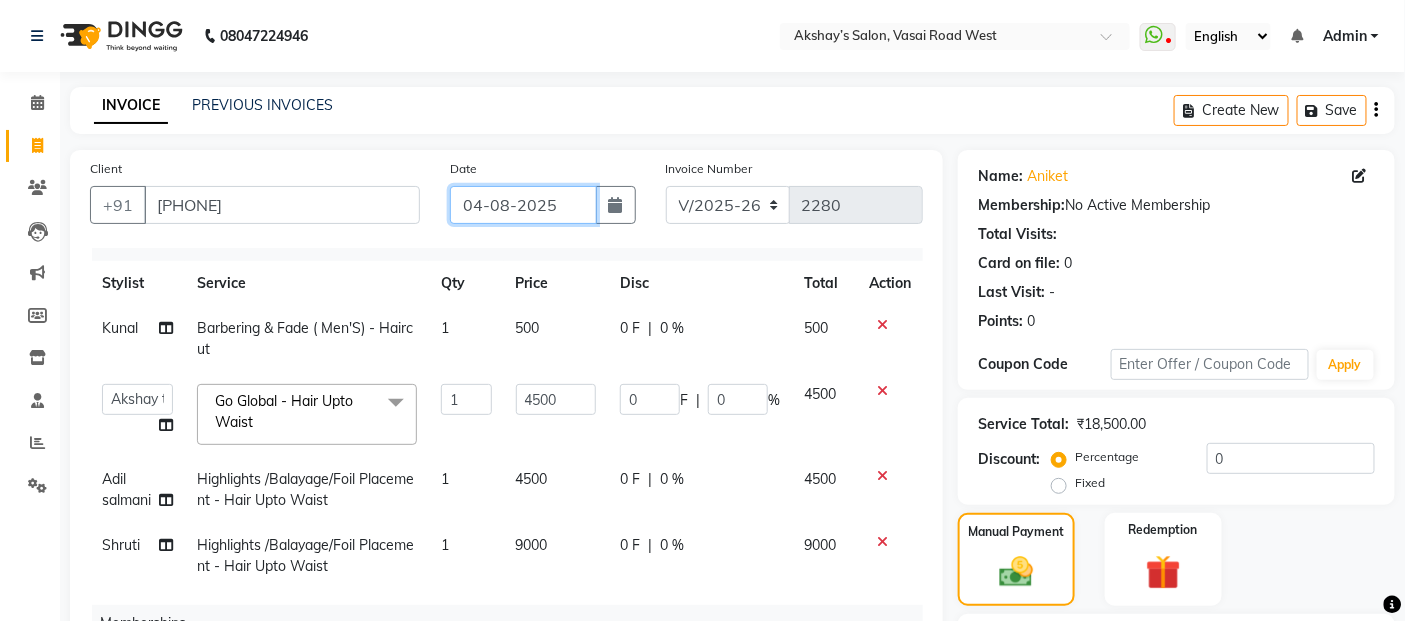 click on "04-08-2025" 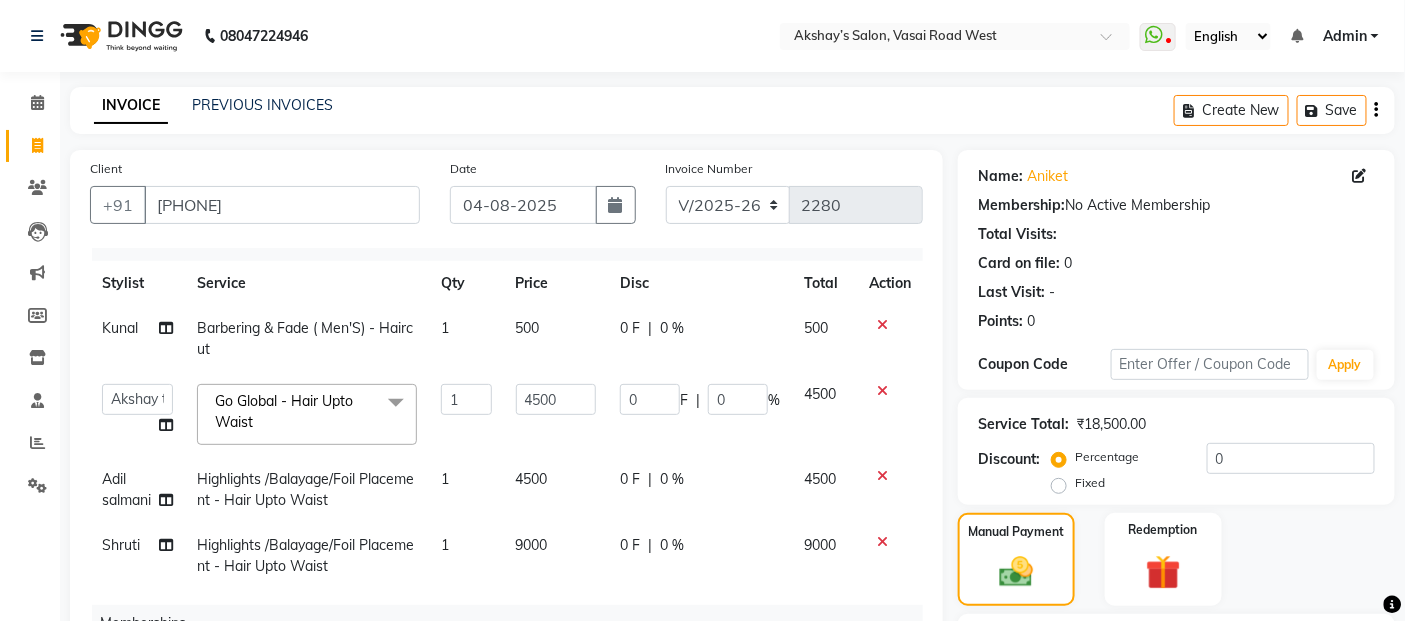 select on "8" 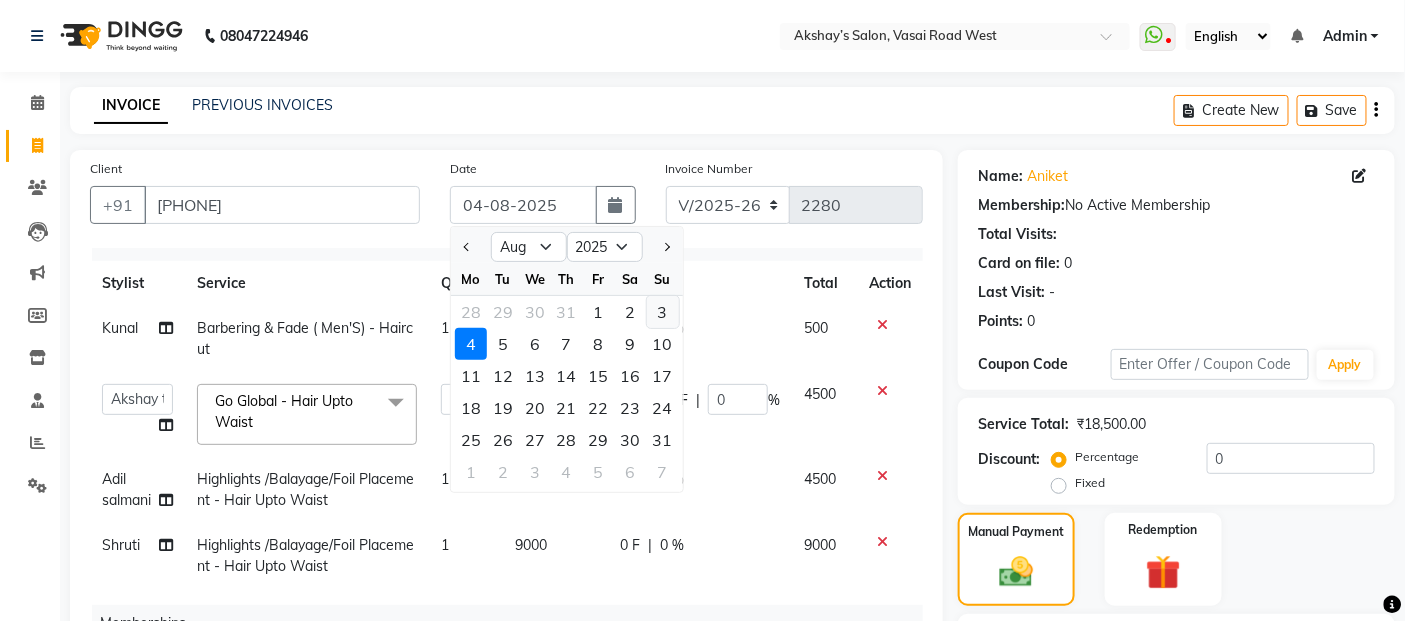 click on "3" 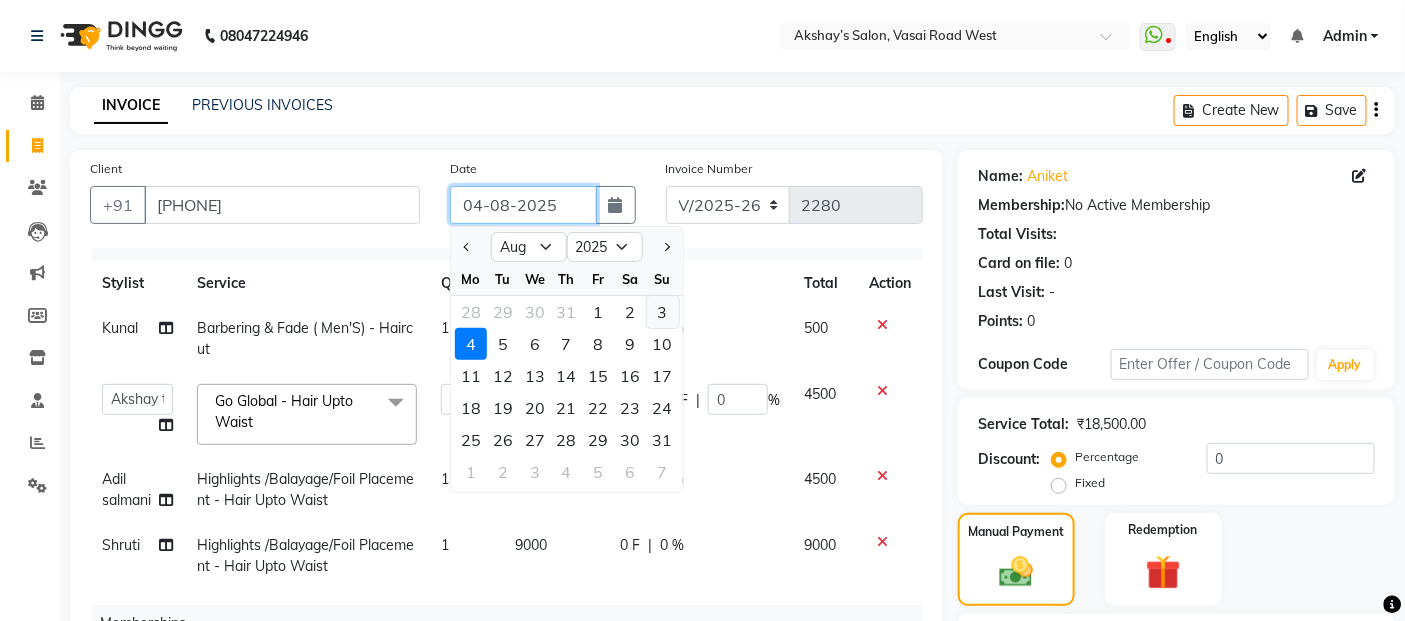 type on "03-08-2025" 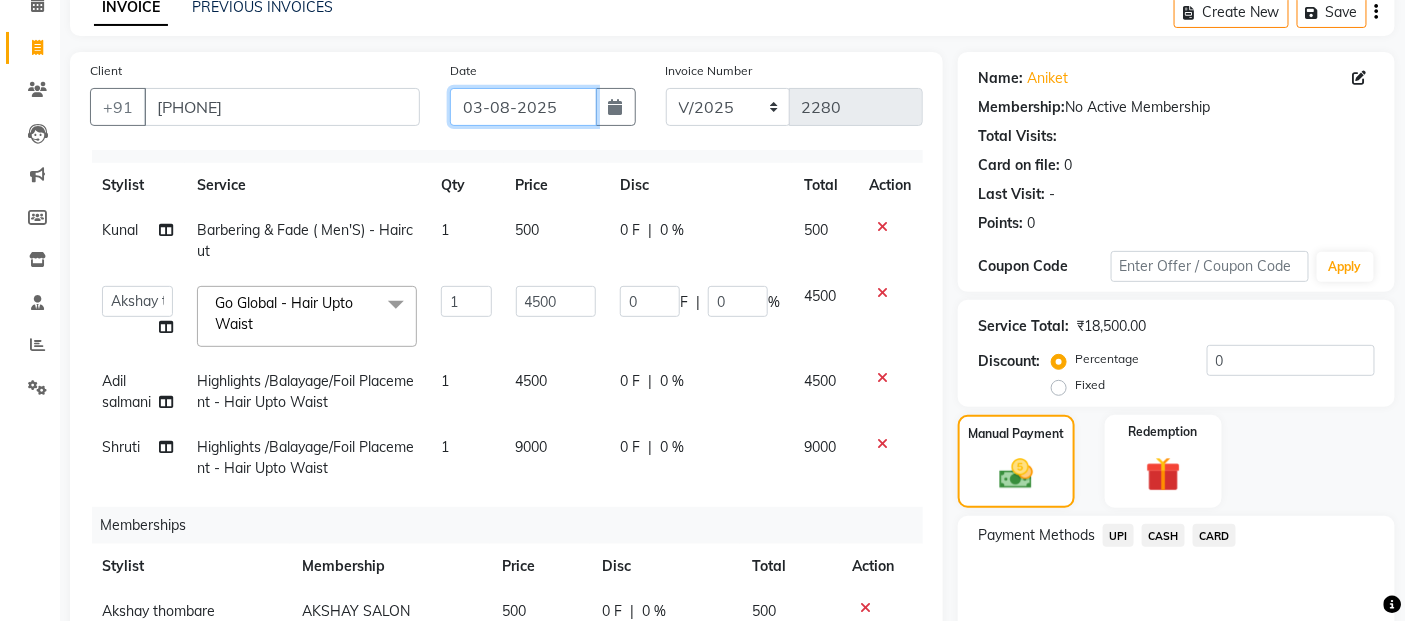 scroll, scrollTop: 480, scrollLeft: 0, axis: vertical 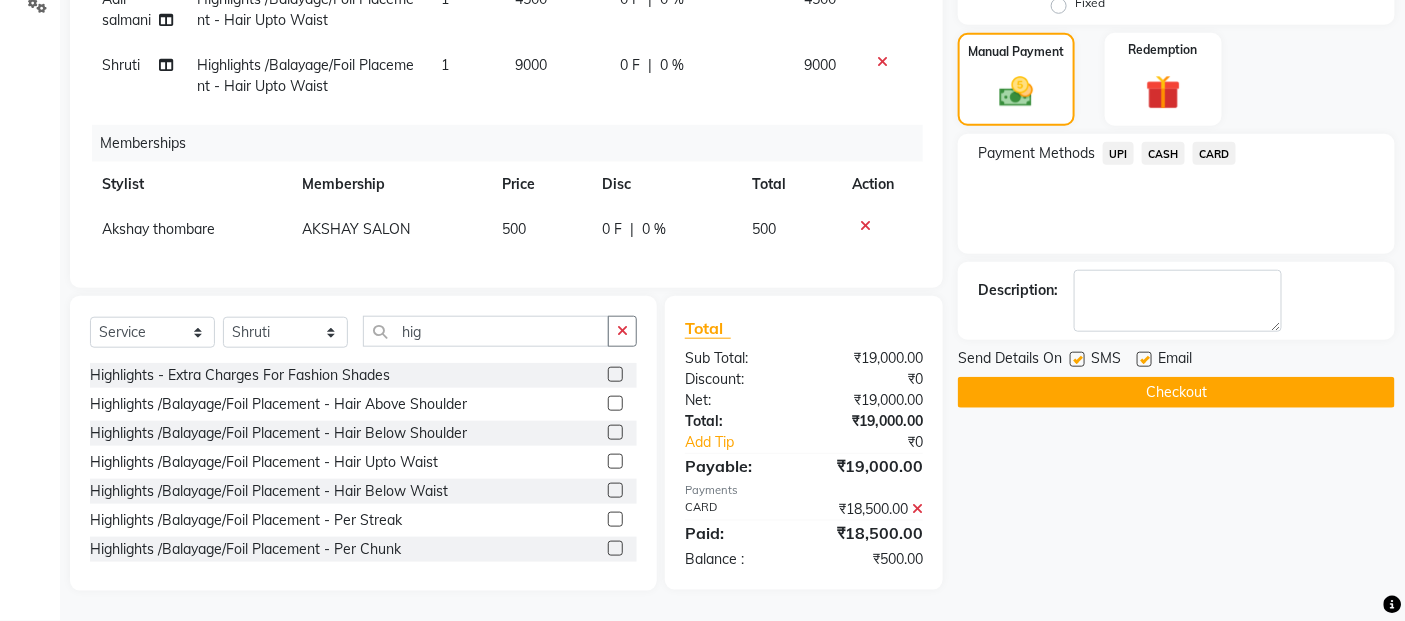 click on "Checkout" 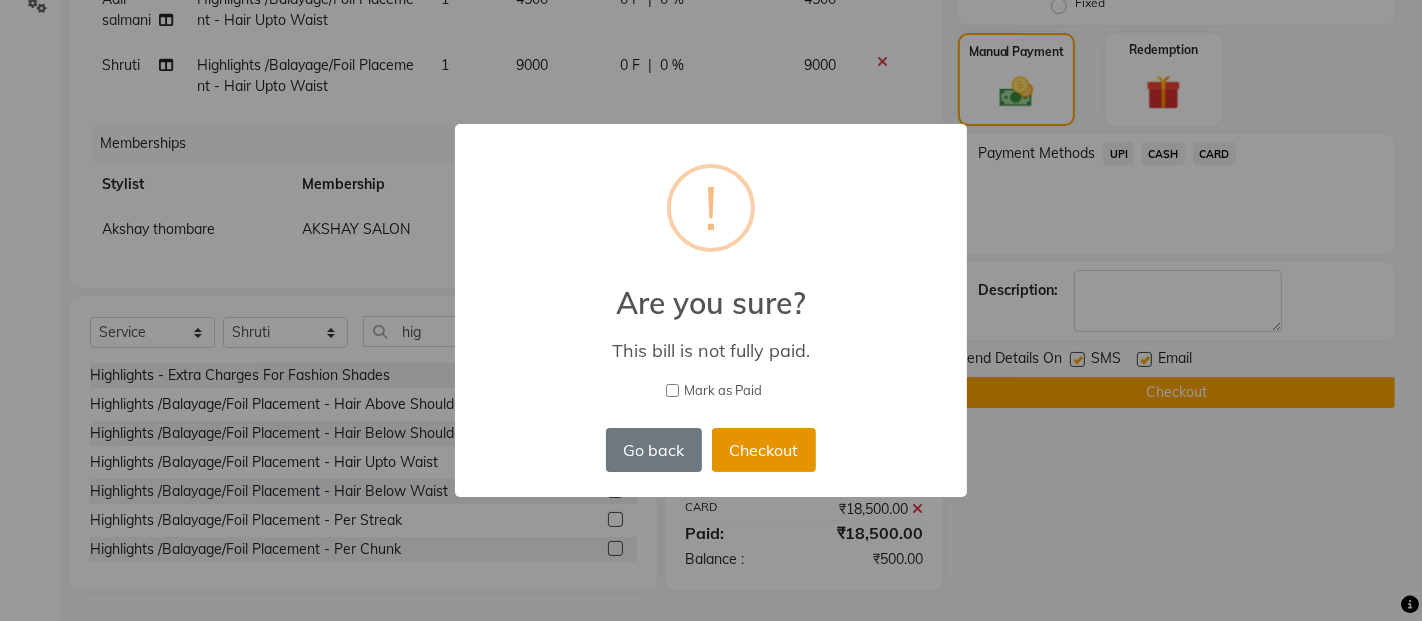 drag, startPoint x: 766, startPoint y: 460, endPoint x: 781, endPoint y: 453, distance: 16.552946 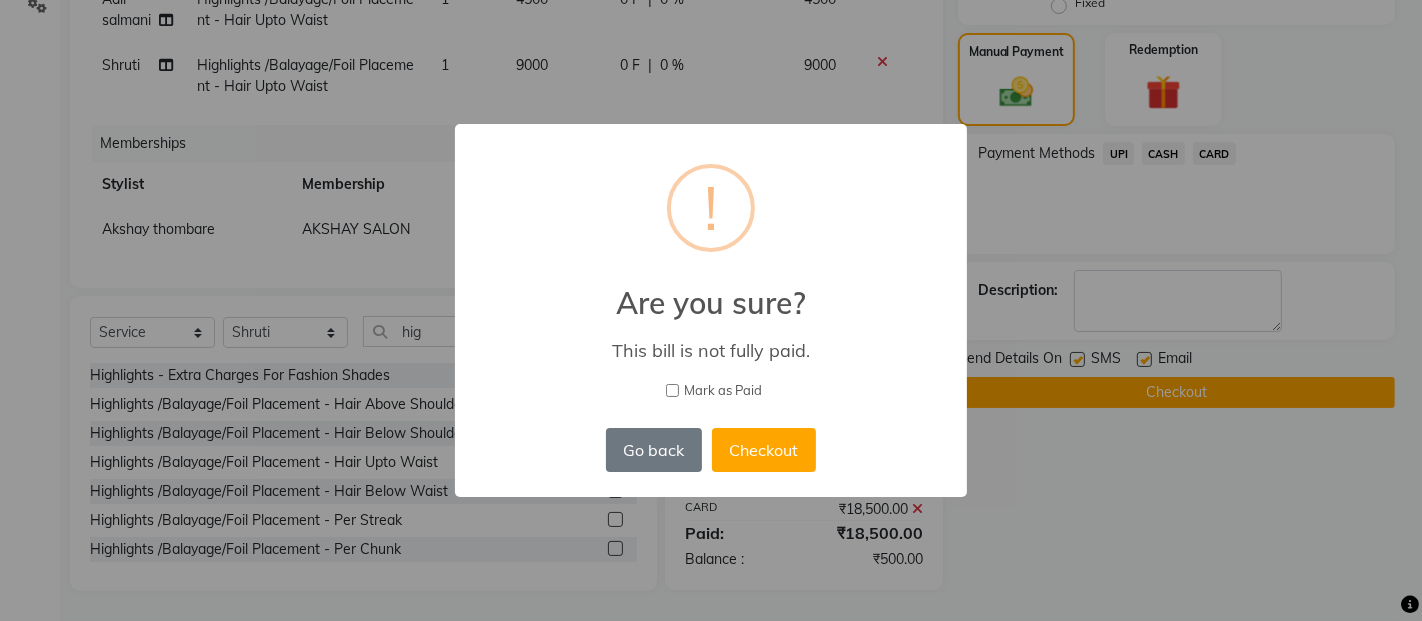click on "Checkout" at bounding box center (764, 450) 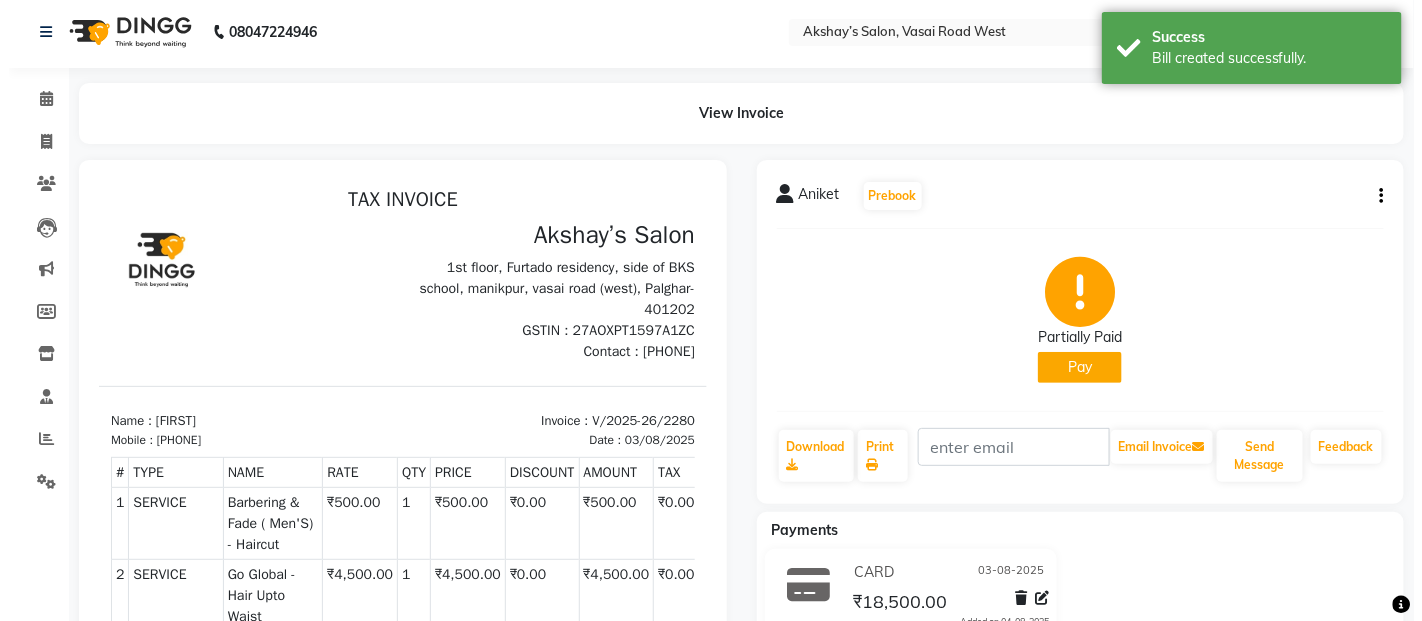 scroll, scrollTop: 0, scrollLeft: 0, axis: both 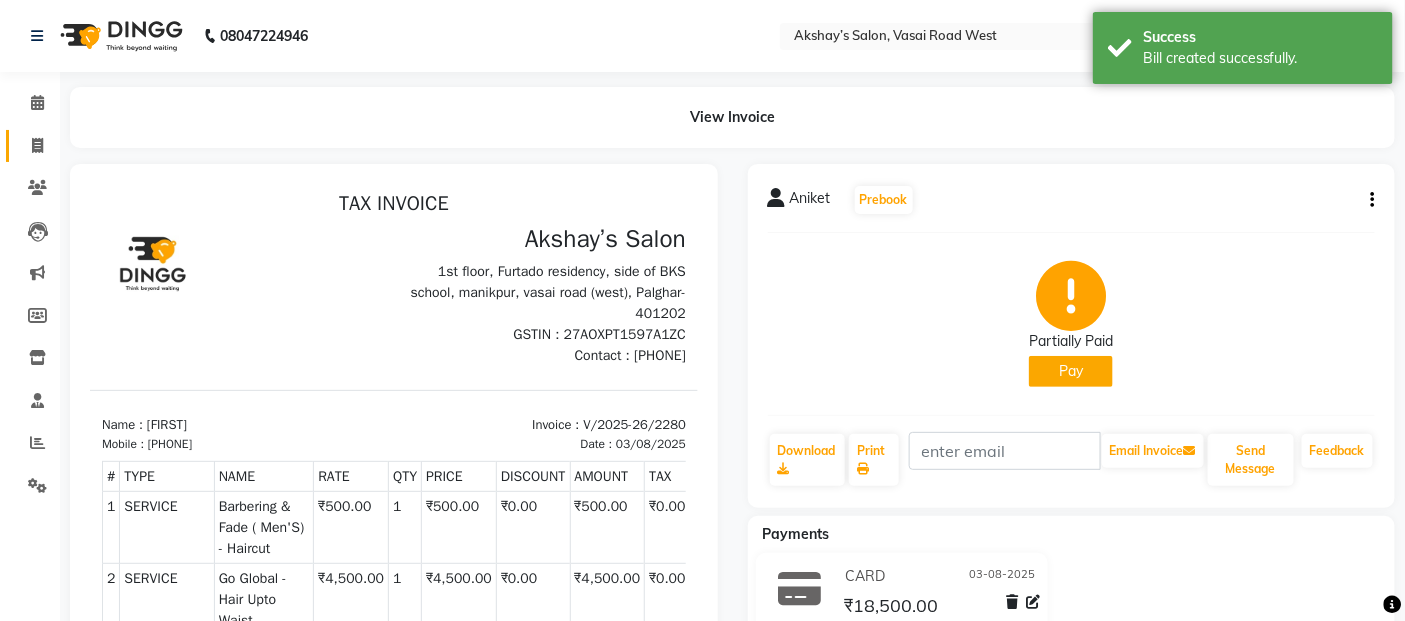 click on "Invoice" 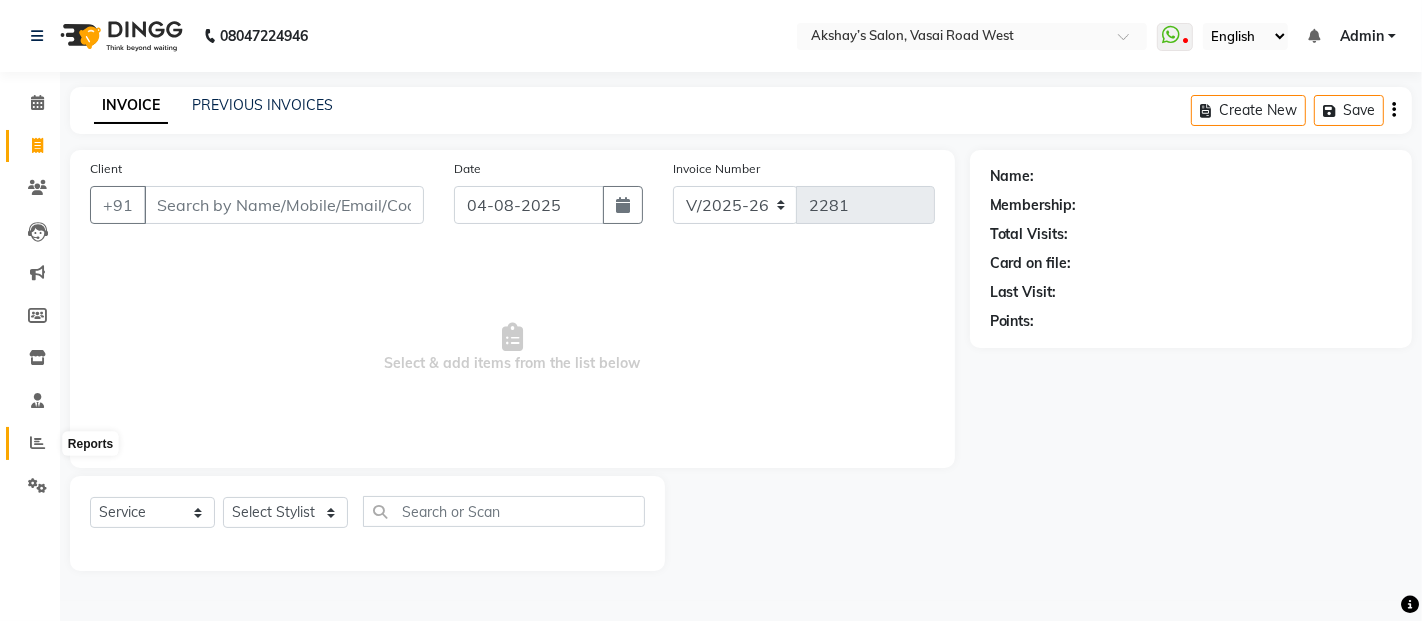 click 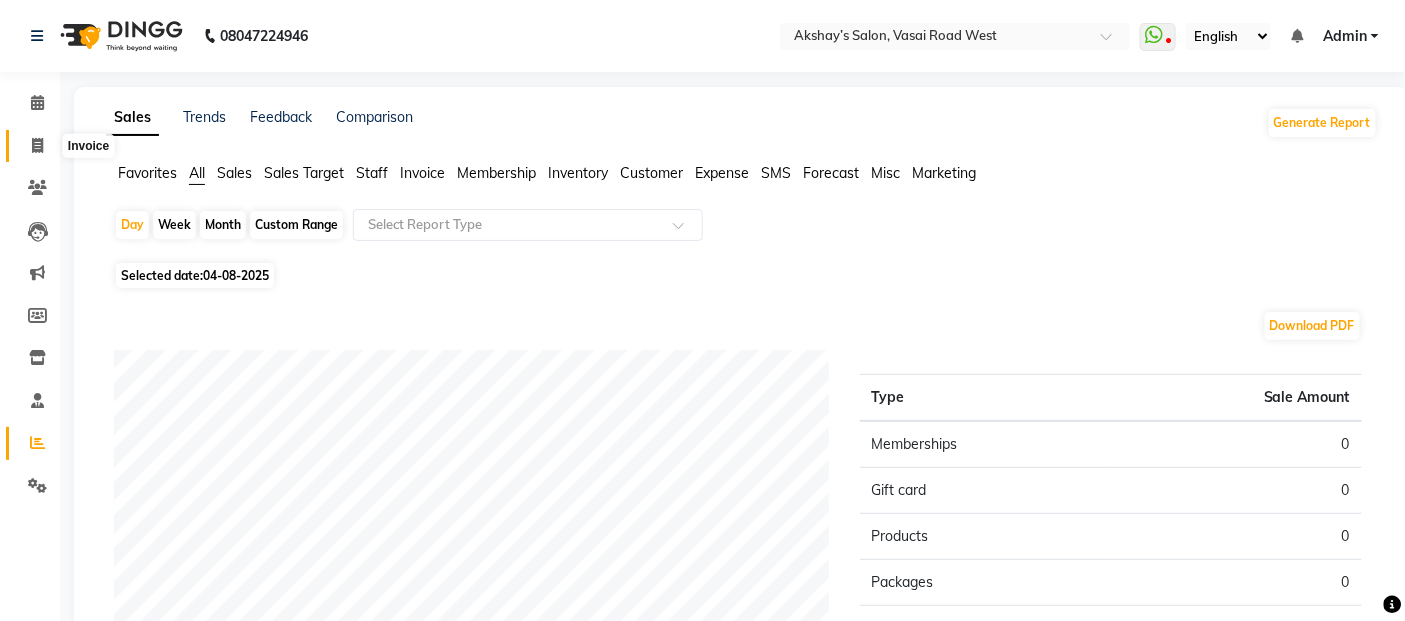 click 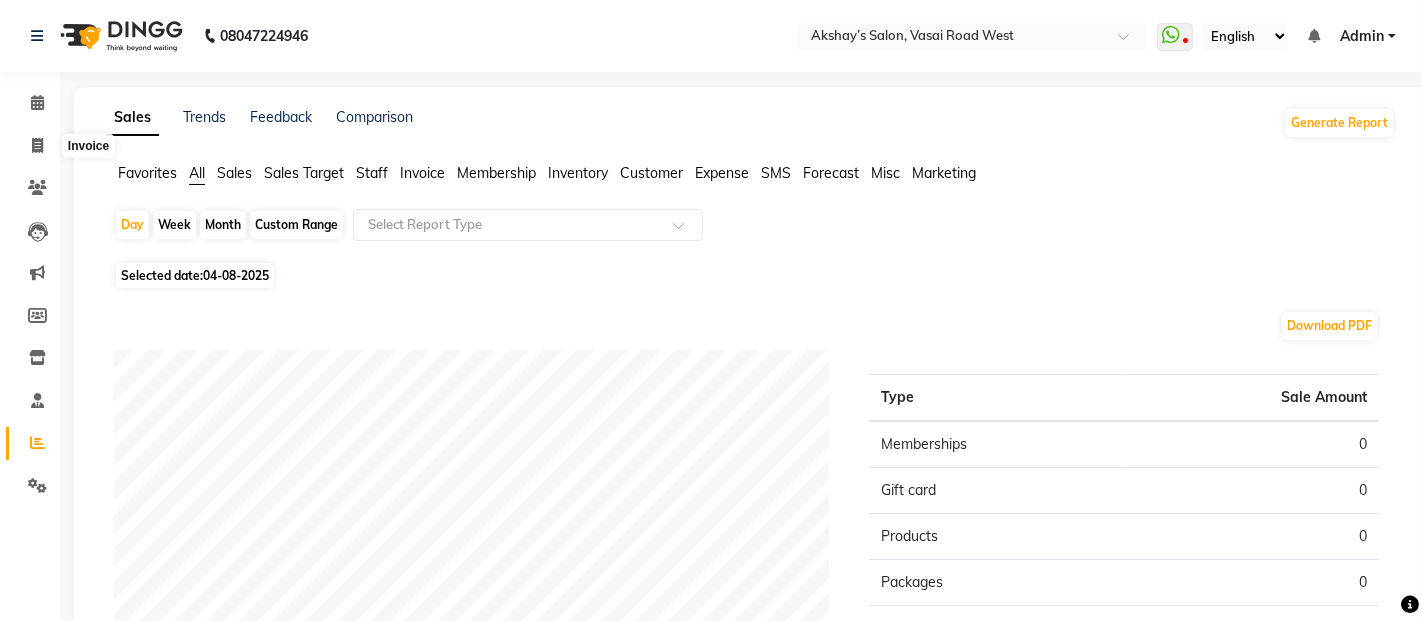 select on "5150" 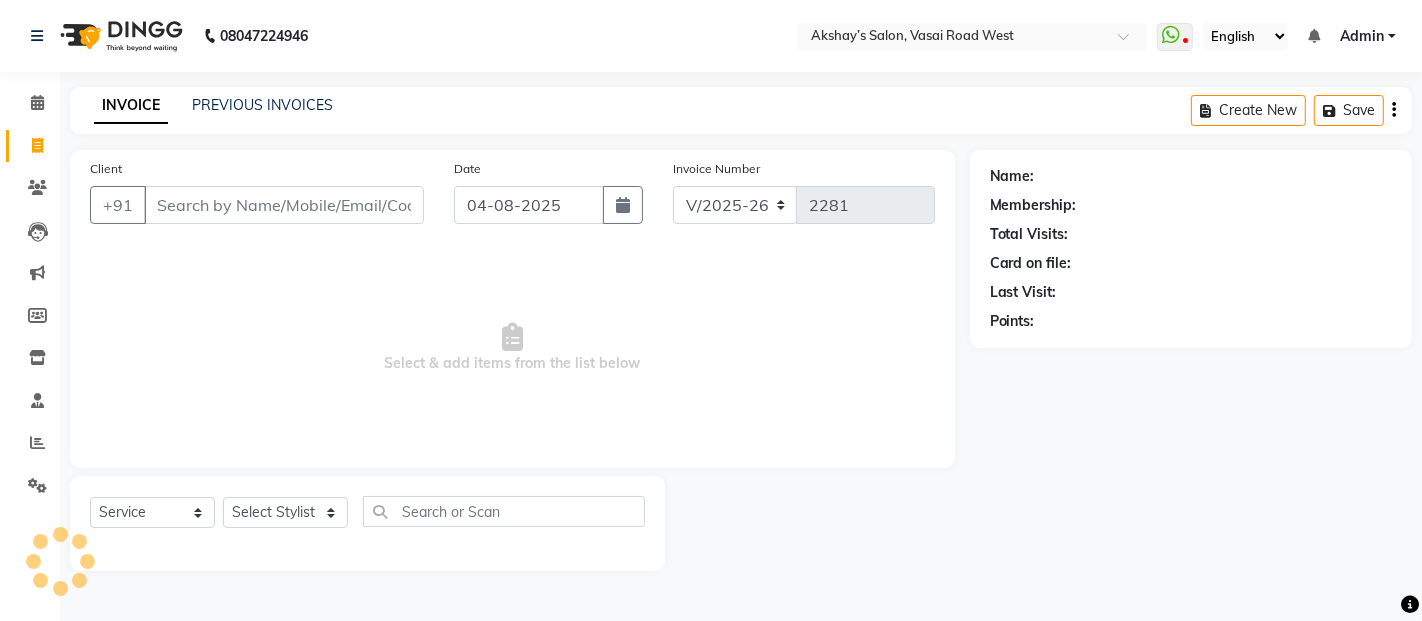 click on "Client" at bounding box center [284, 205] 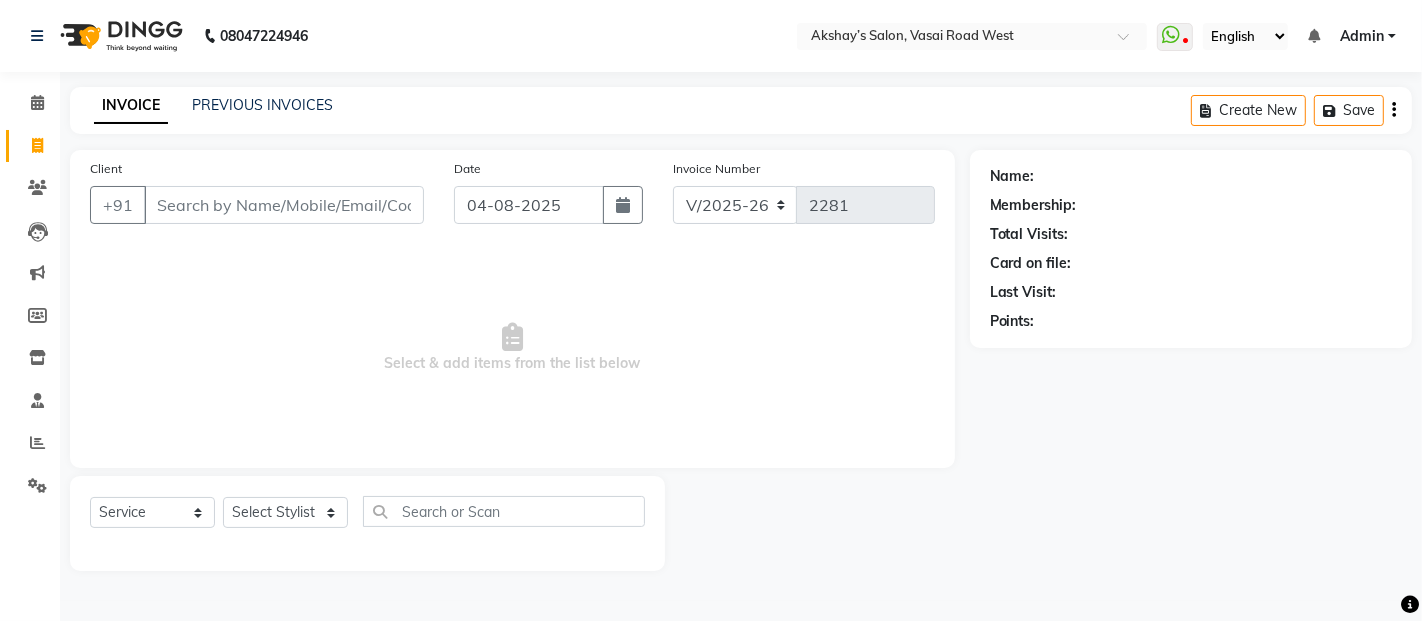 click on "Client" at bounding box center [284, 205] 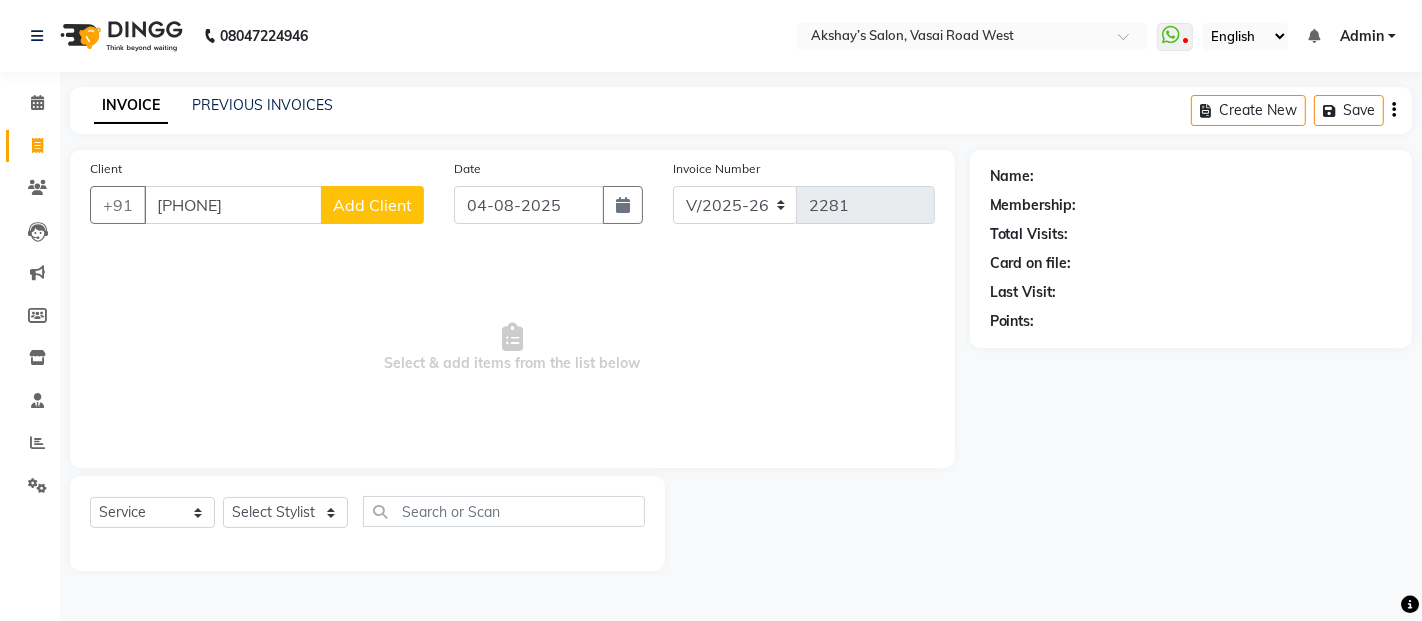 type on "[PHONE]" 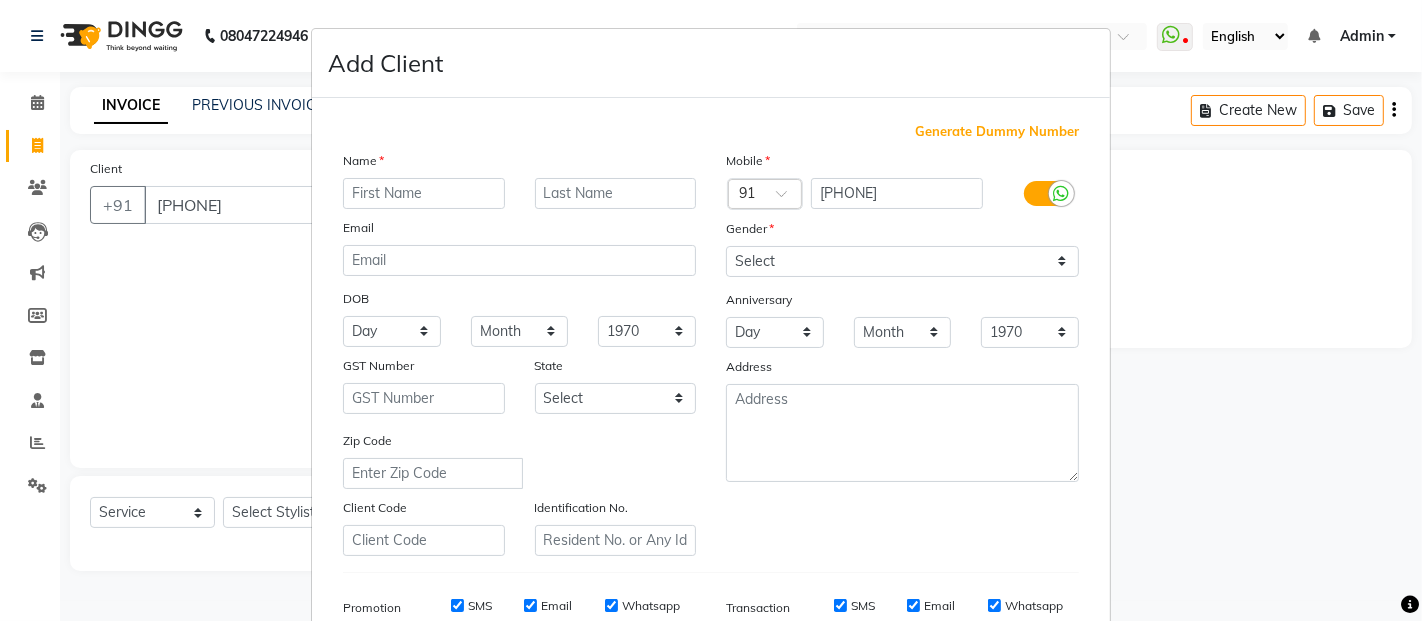 click at bounding box center [424, 193] 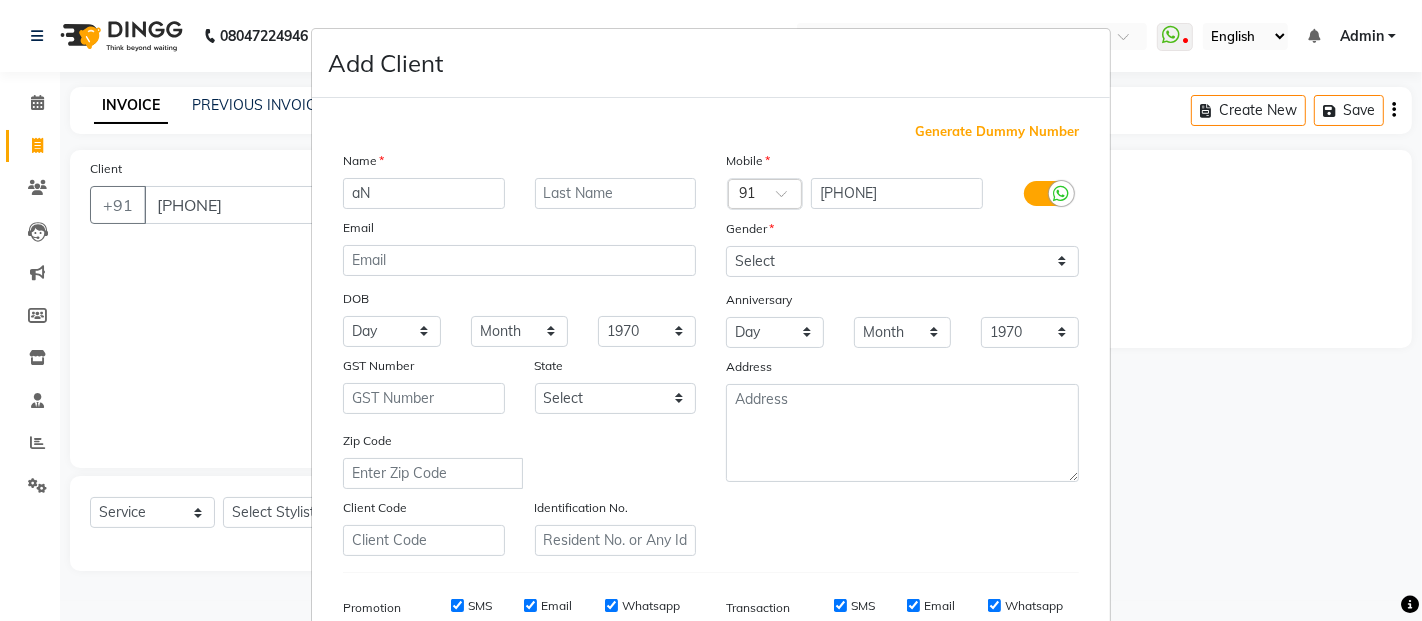 type on "a" 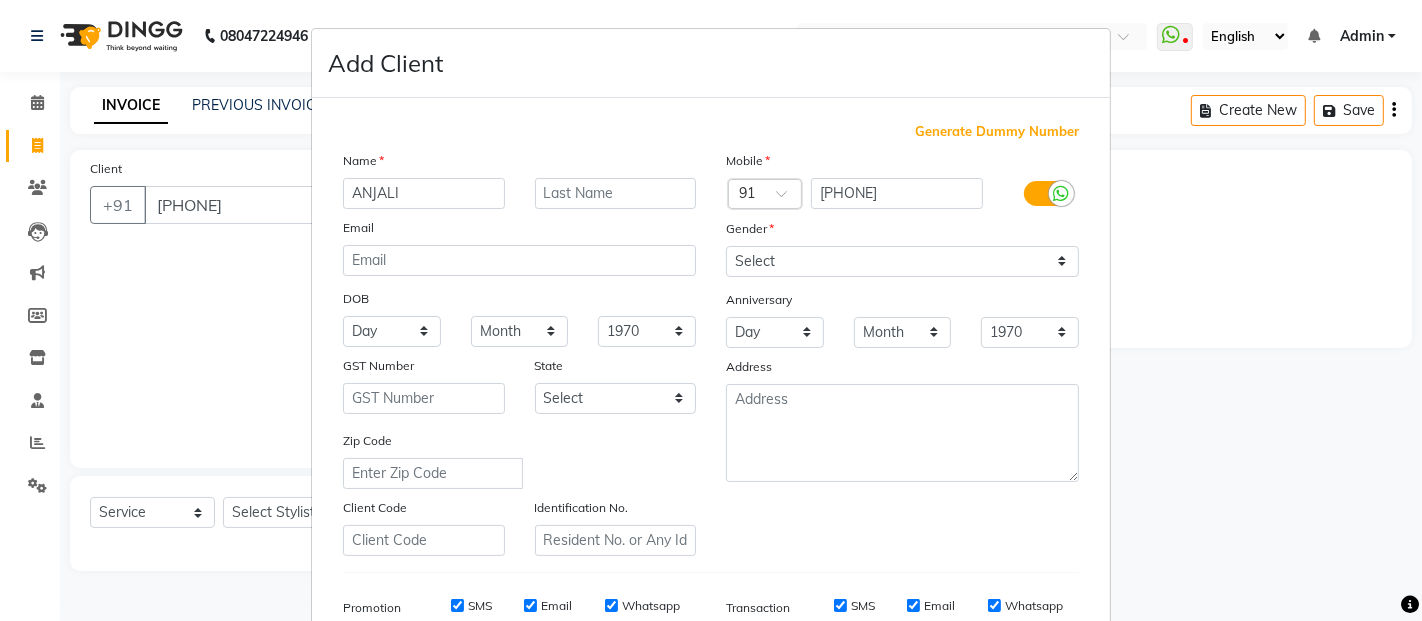 type on "ANJALI" 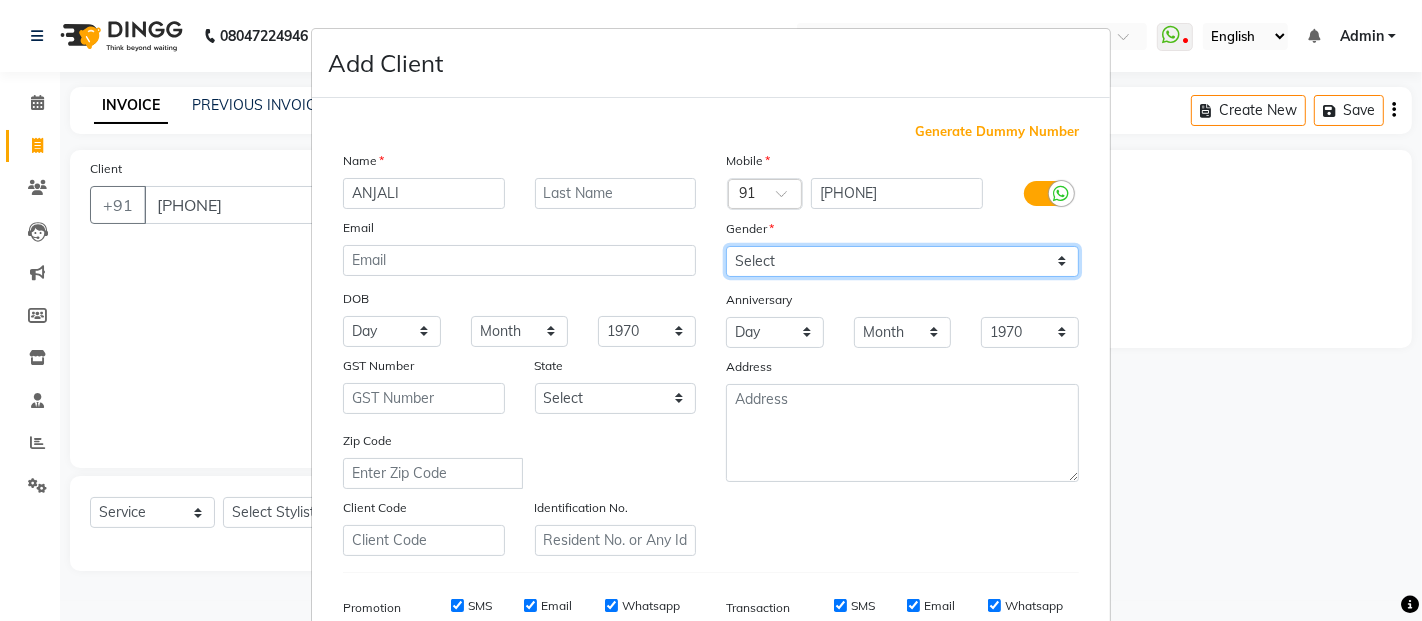 drag, startPoint x: 860, startPoint y: 260, endPoint x: 853, endPoint y: 276, distance: 17.464249 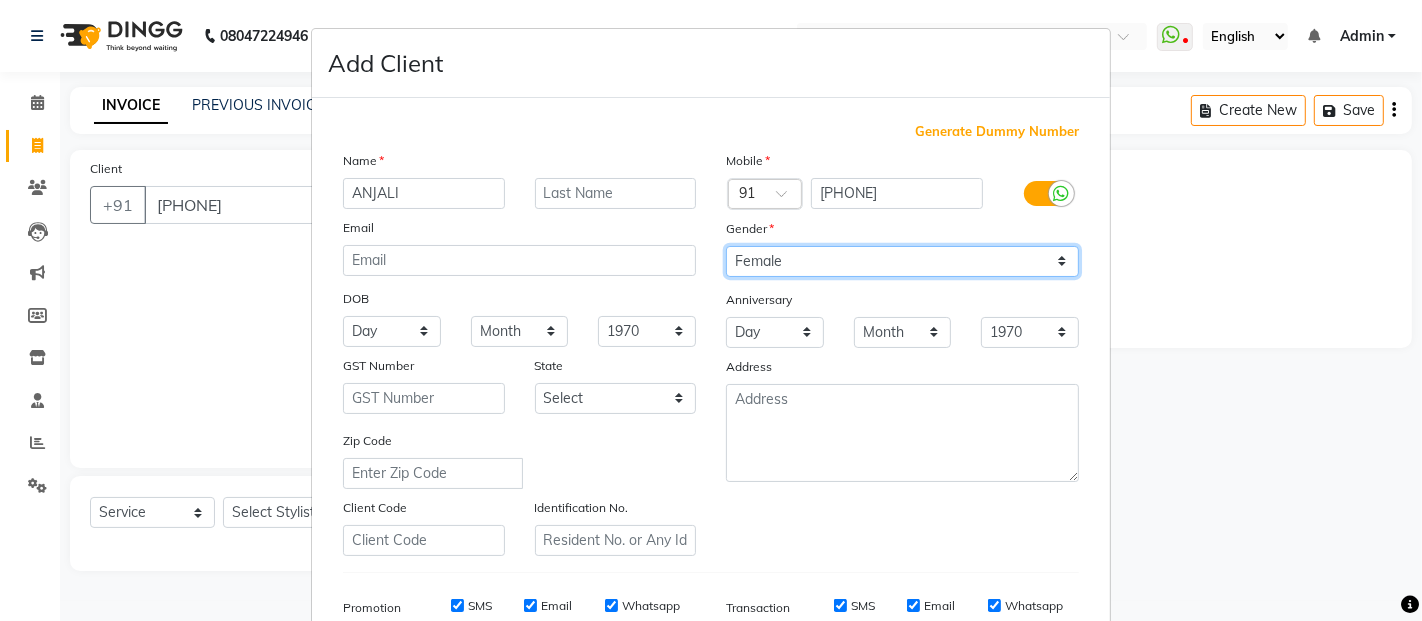 click on "Select Male Female Other Prefer Not To Say" at bounding box center (902, 261) 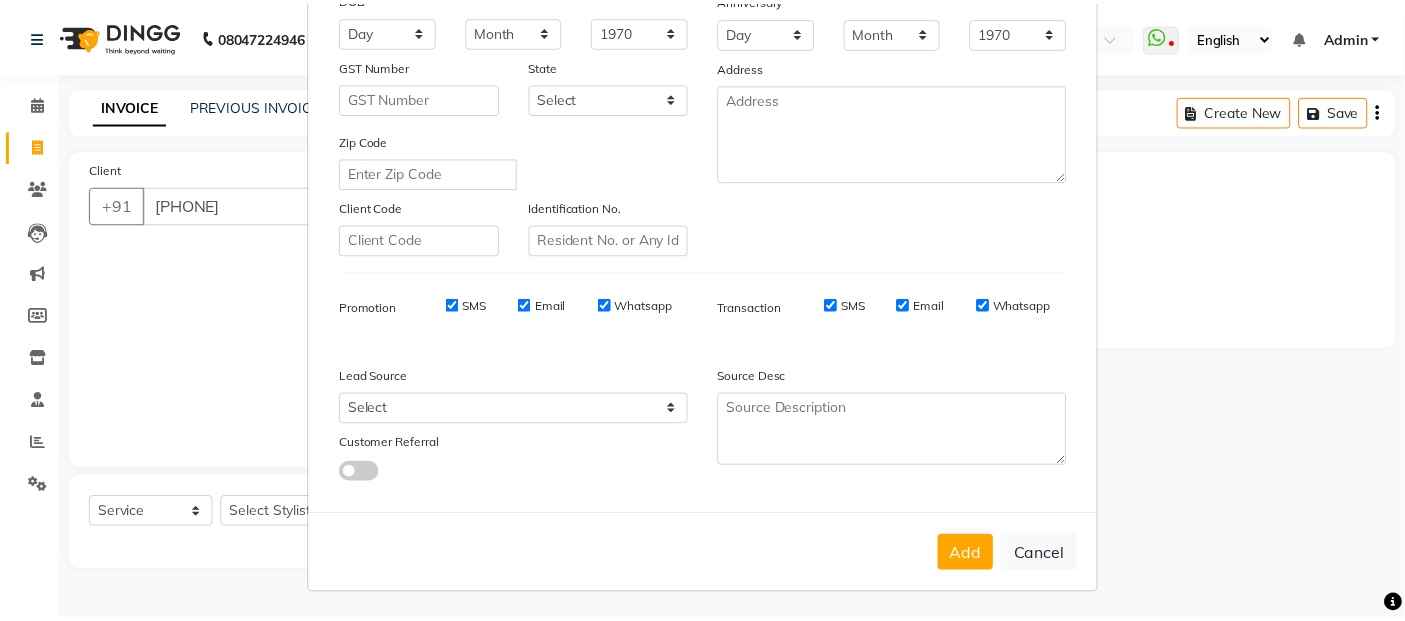scroll, scrollTop: 303, scrollLeft: 0, axis: vertical 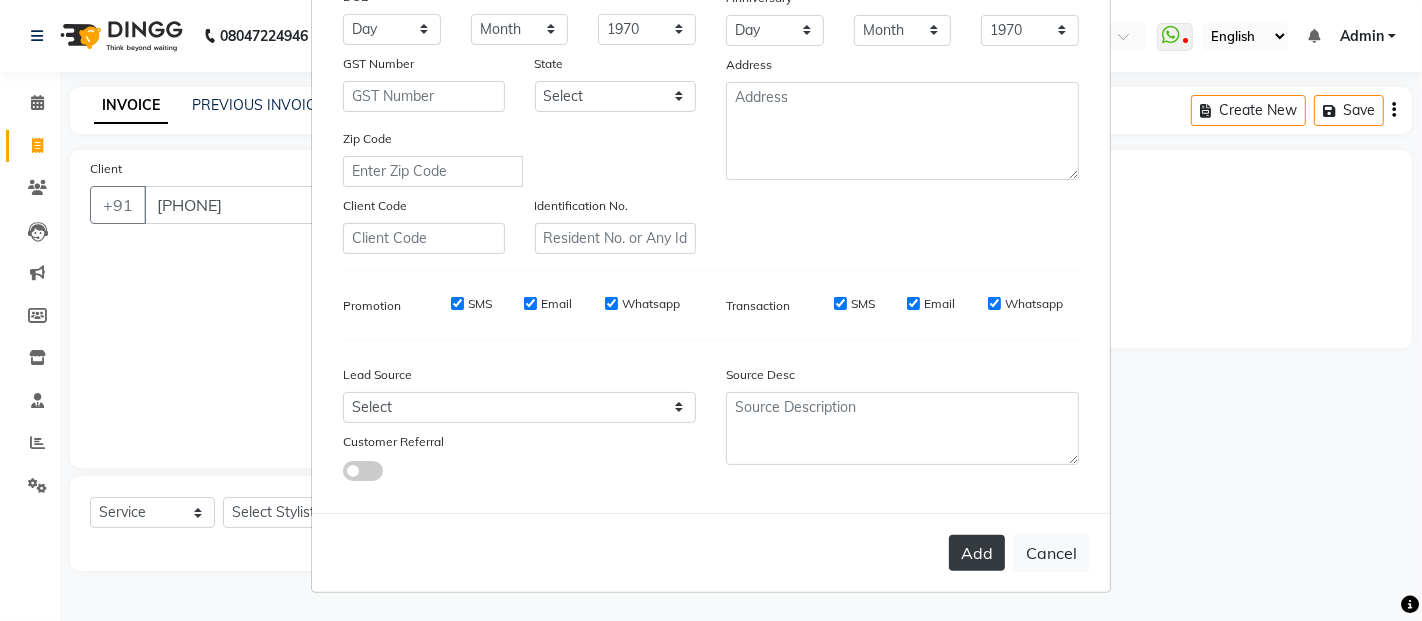 click on "Add" at bounding box center [977, 553] 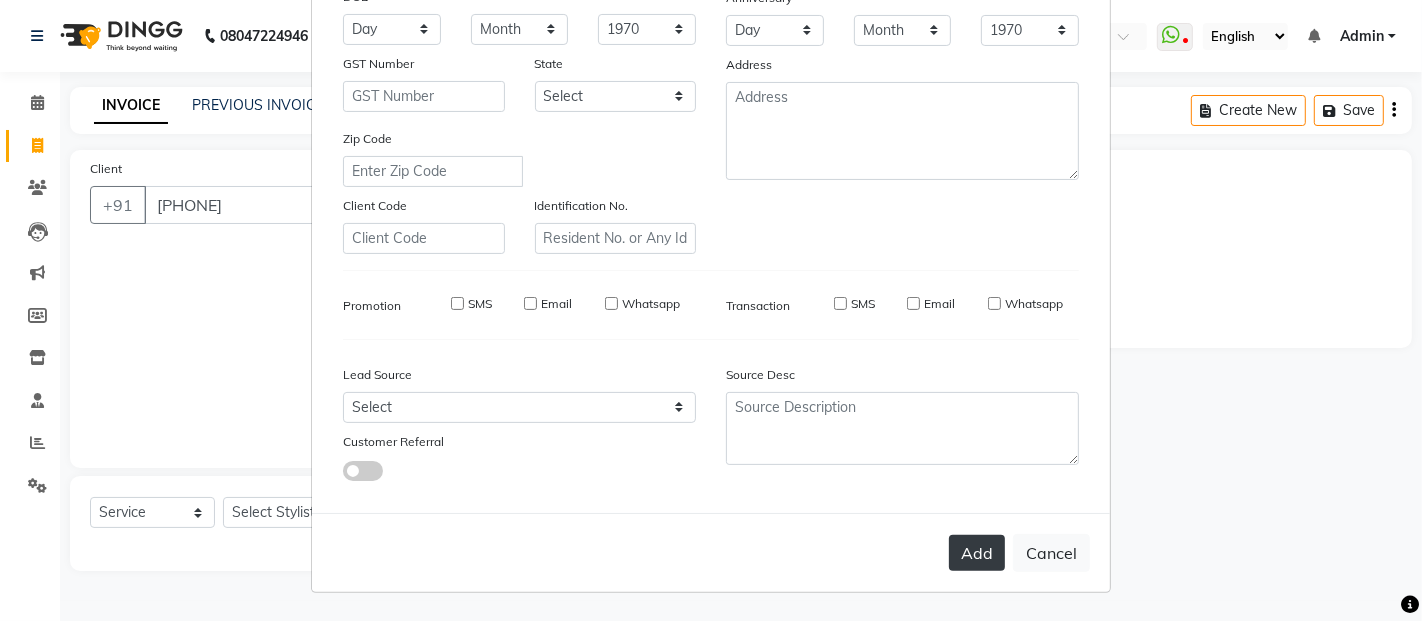 type 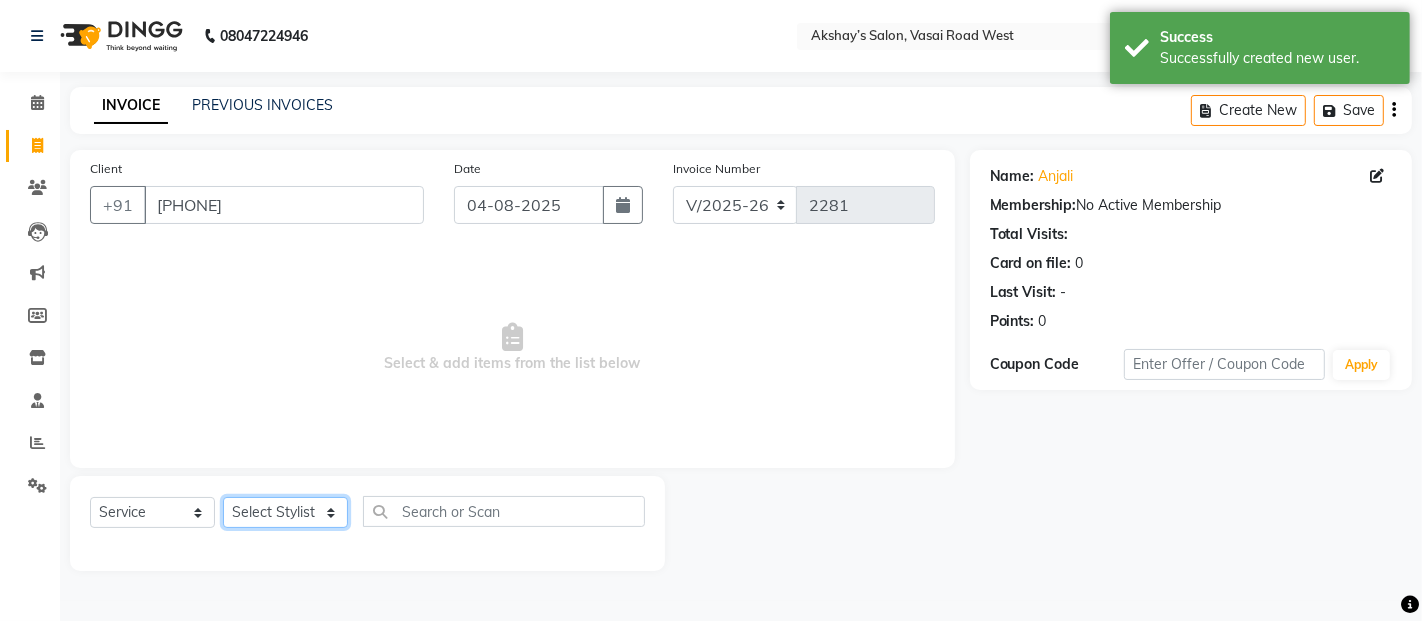 click on "Select Stylist Abdul Adil salmani Akshay thombare ali ANAS Ayaan Bhavika Gauri Kunal Manager Naaz Payal sahil Shlok Shruti Soni Srushti Swara Angre" 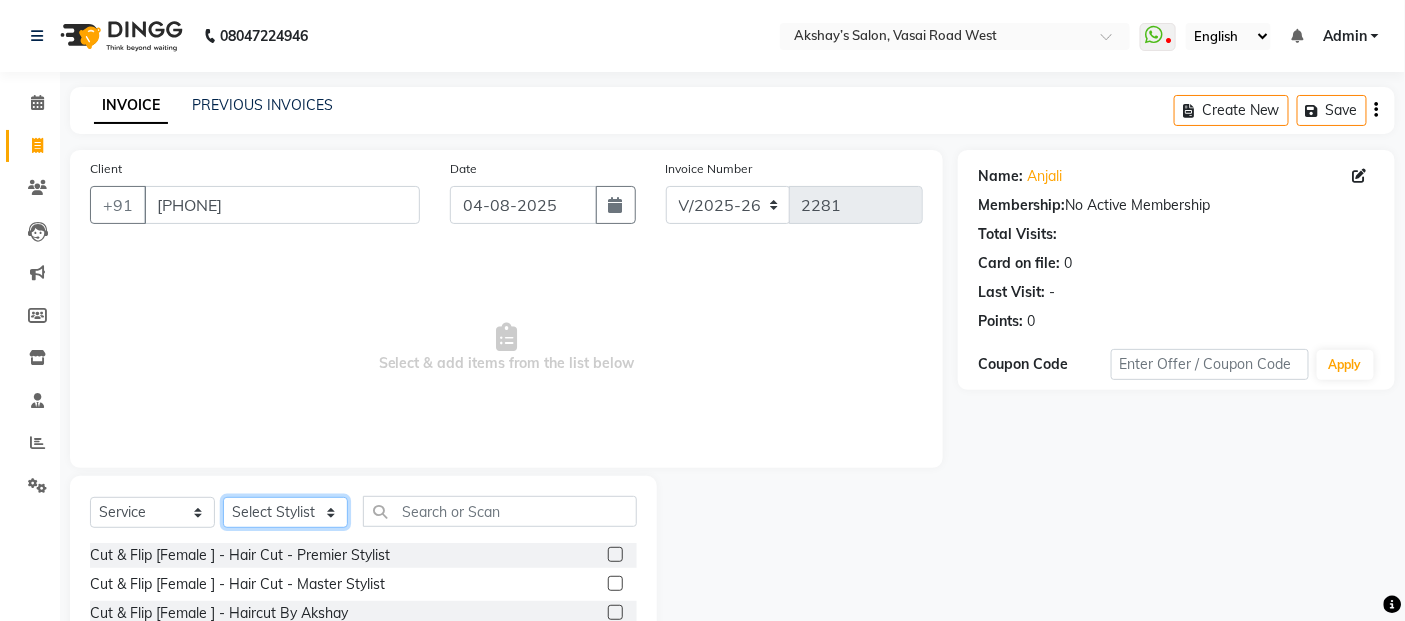 scroll, scrollTop: 111, scrollLeft: 0, axis: vertical 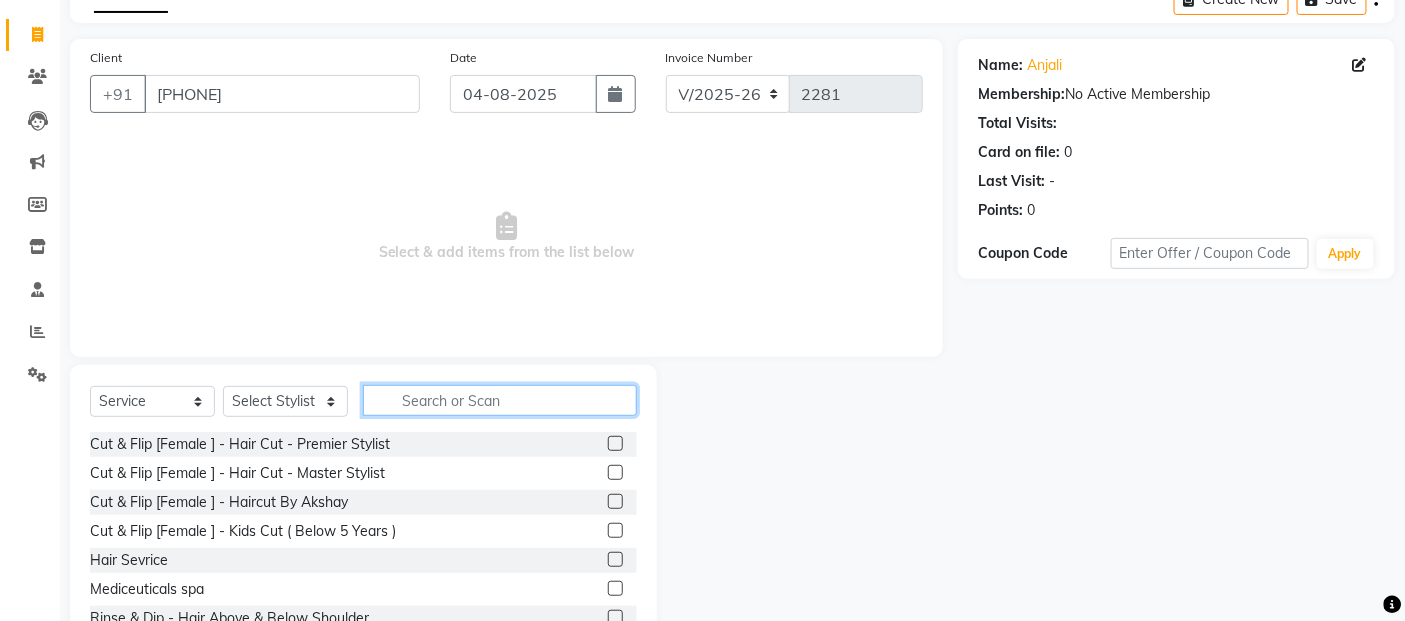 click 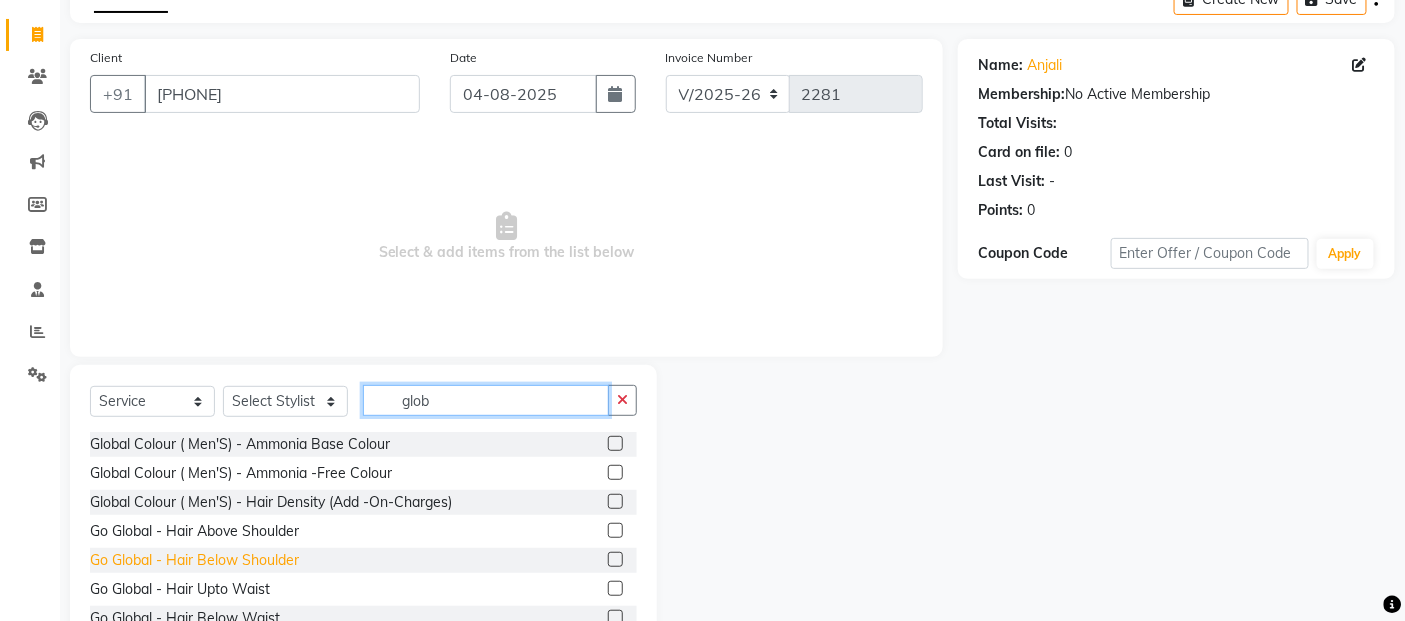 type on "glob" 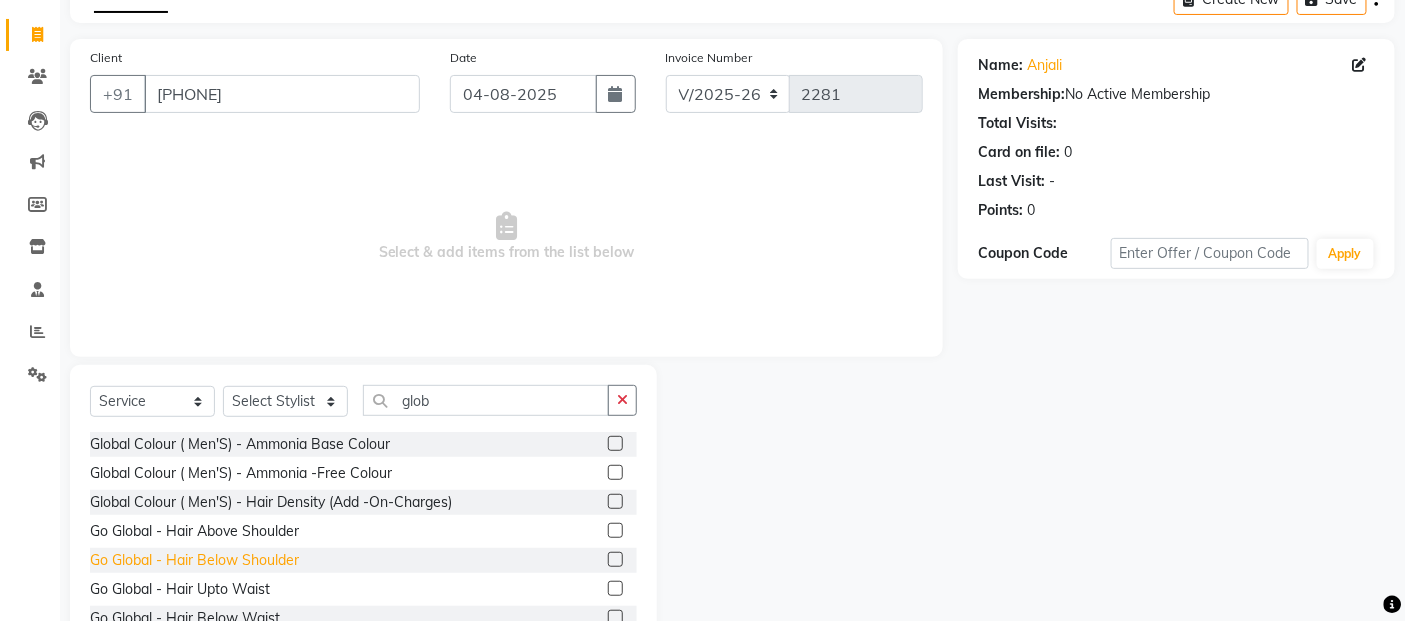 click on "Go Global   - Hair Below Shoulder" 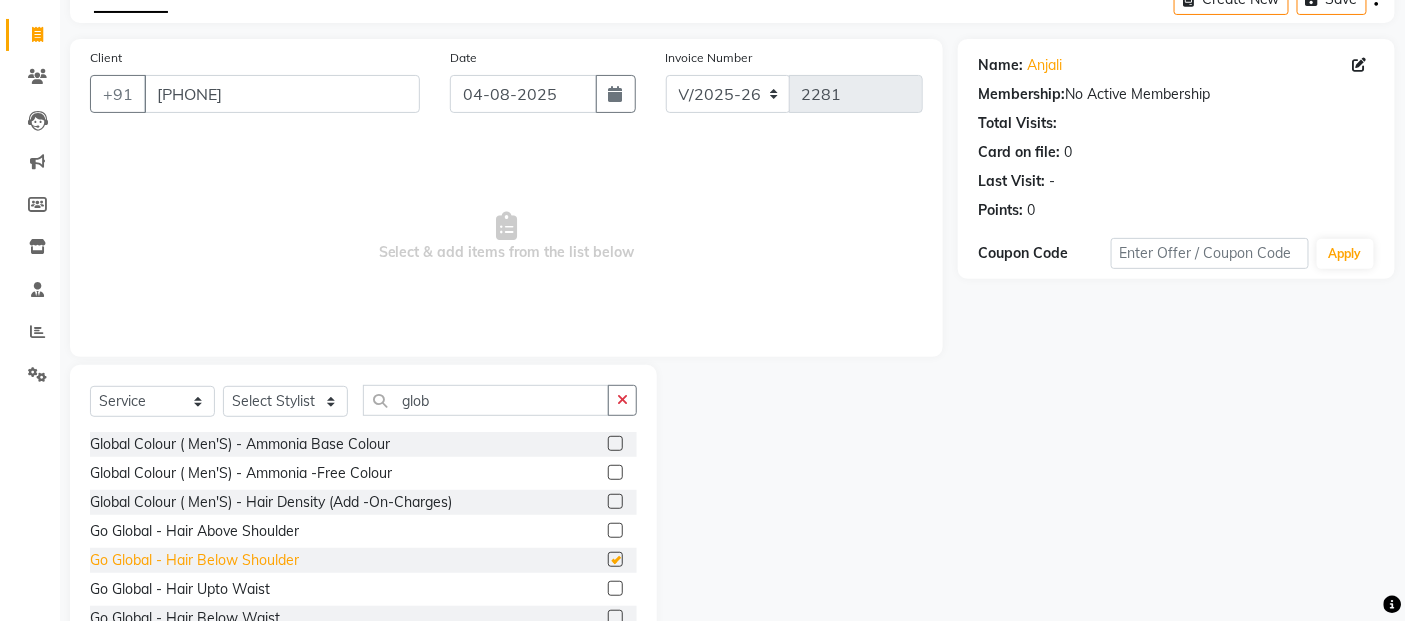 checkbox on "false" 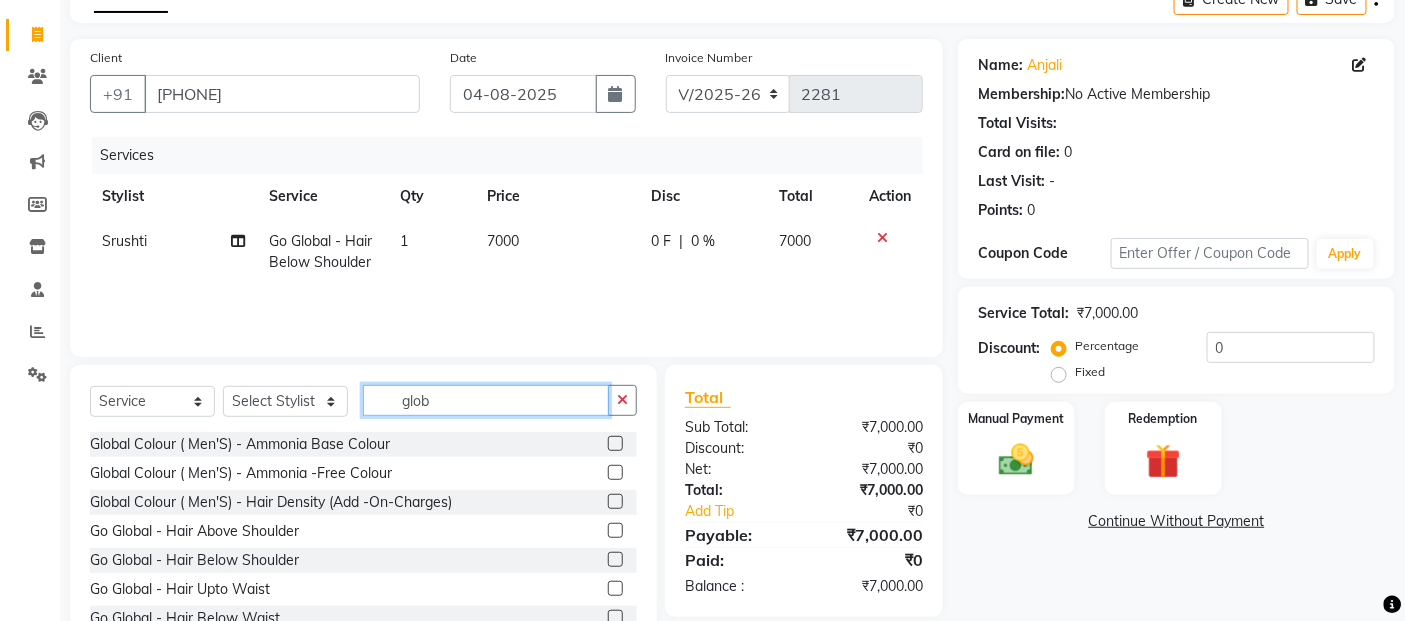 click on "glob" 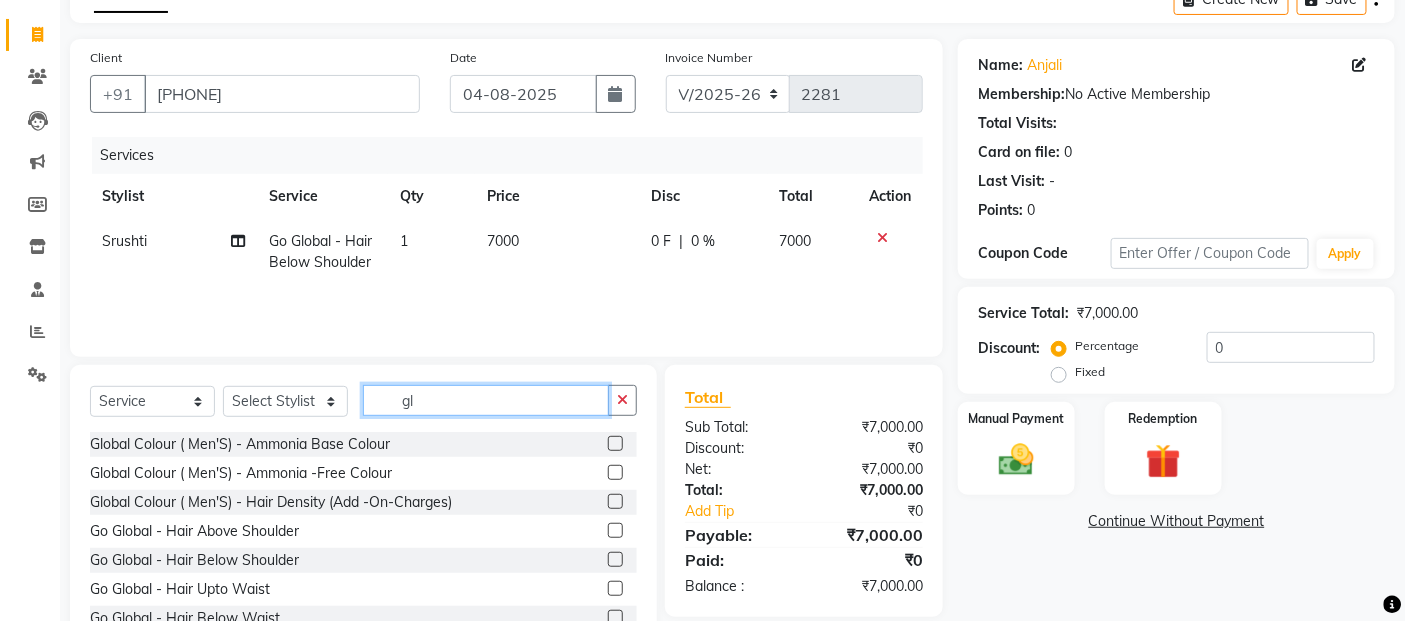 type on "g" 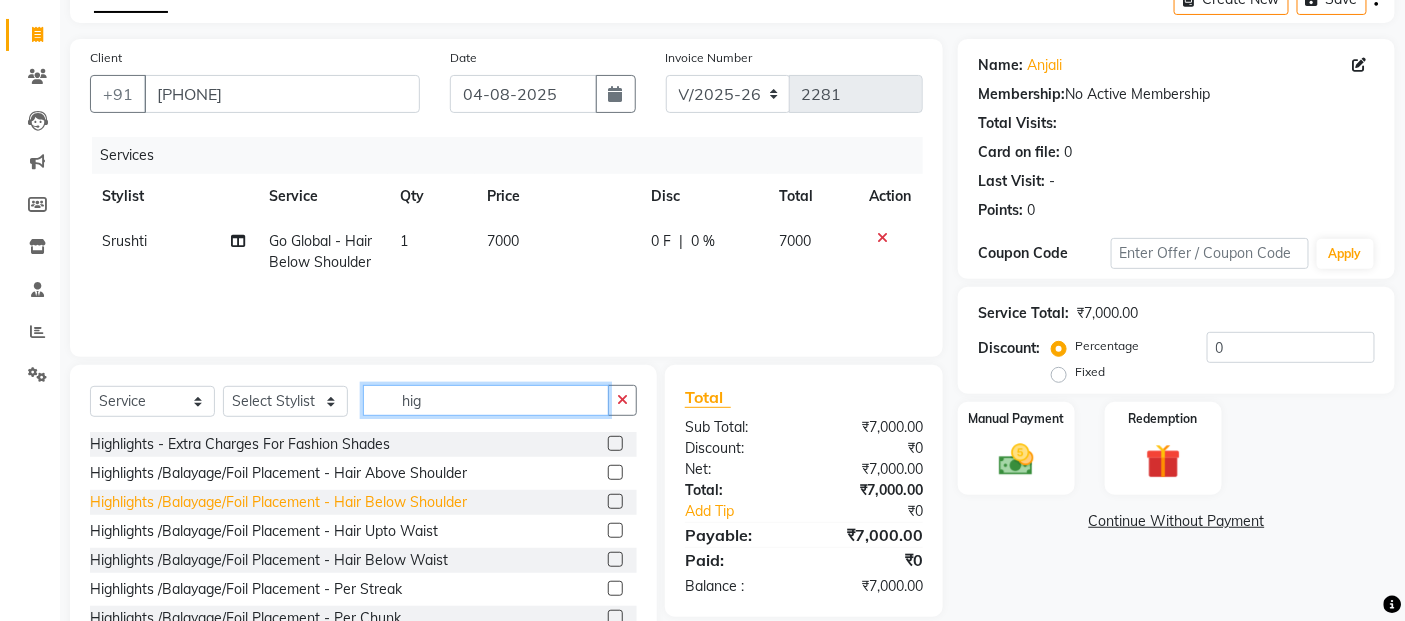 type on "hig" 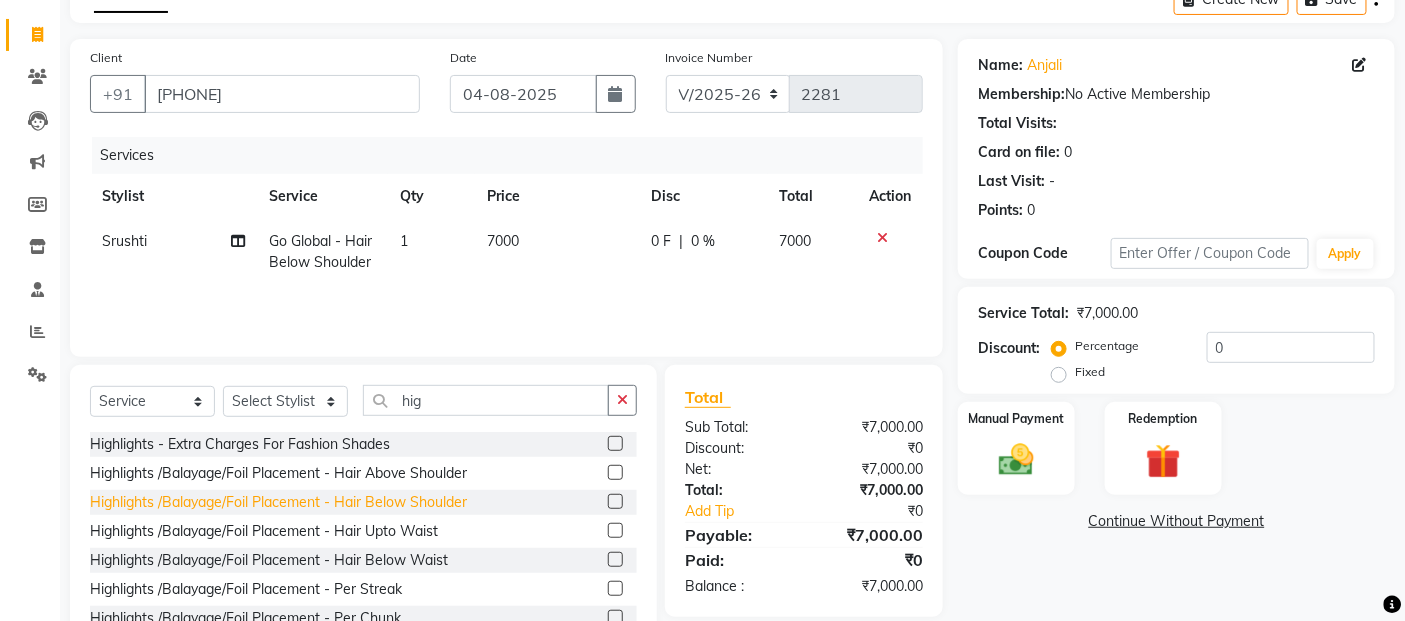click on "Highlights /Balayage/Foil Placement - Hair Below Shoulder" 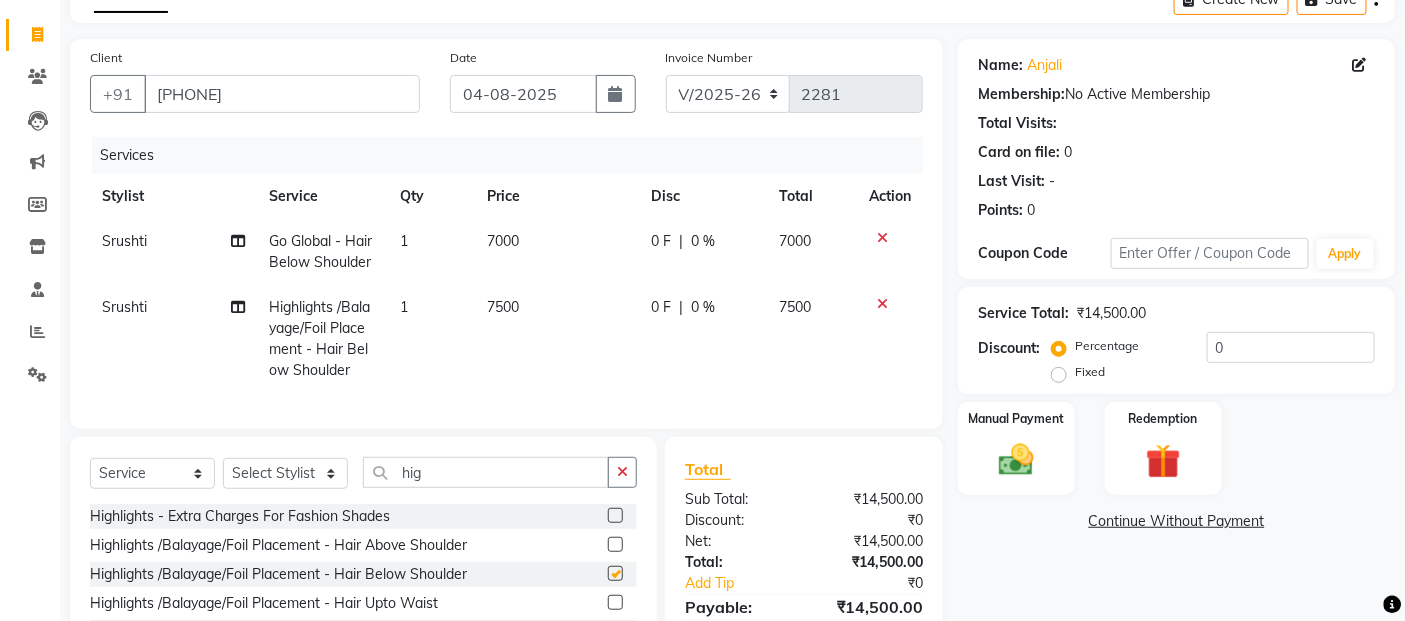 checkbox on "false" 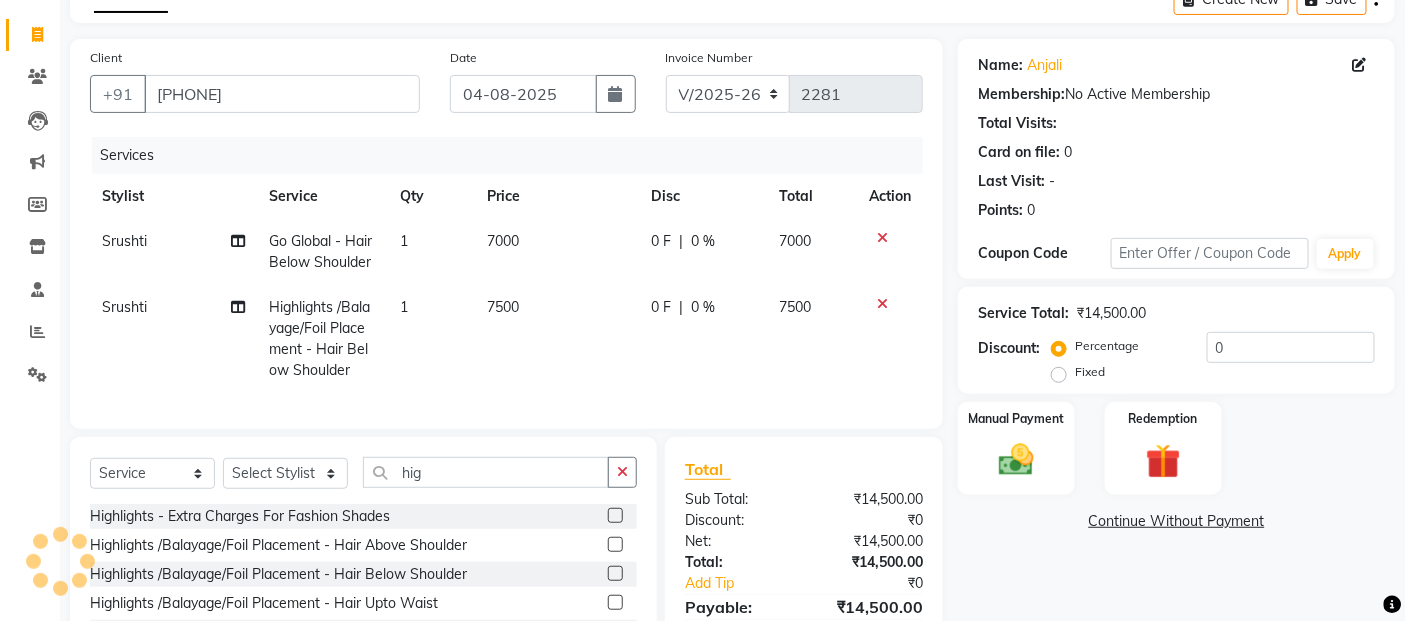 click on "Srushti" 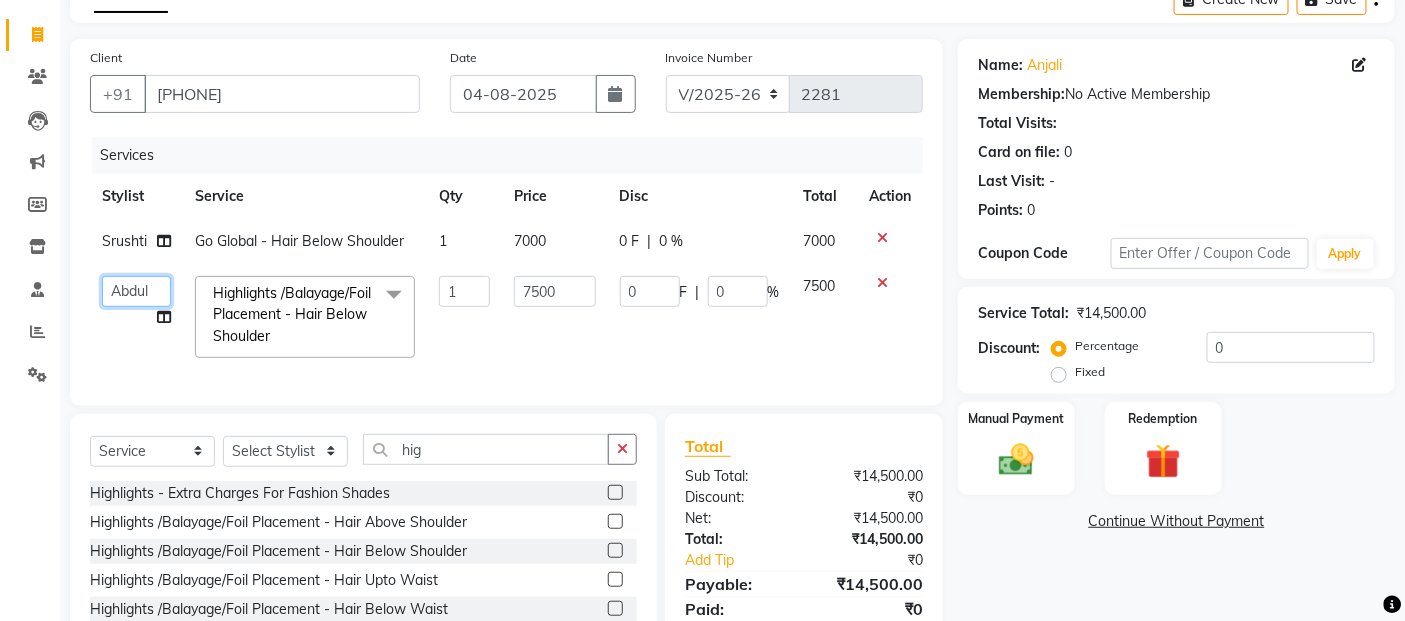 click on "Name  : [FIRST]   [LAST]   [FIRST]   [FIRST]   [FIRST]   [FIRST]   [FIRST]   [FIRST]   [FIRST]   [FIRST]   [FIRST]   [FIRST]   [FIRST]   [FIRST]   [FIRST]   [FIRST]   [FIRST]   [FIRST]" 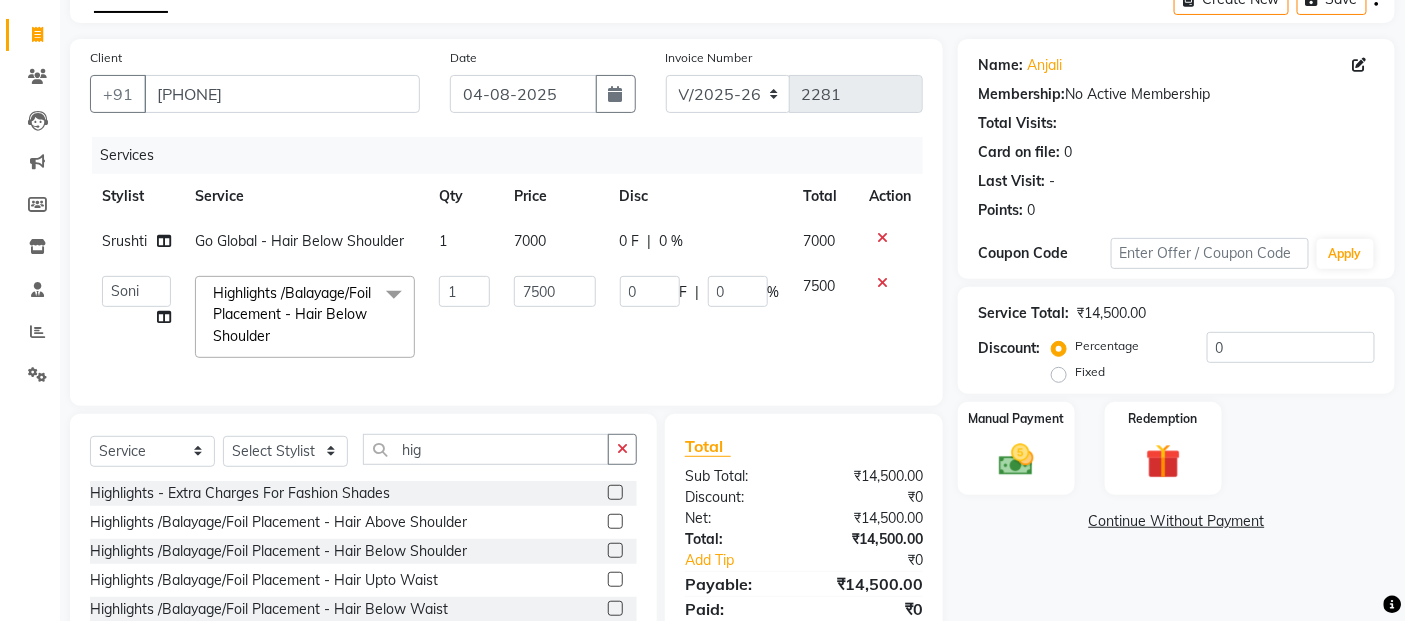 select on "37743" 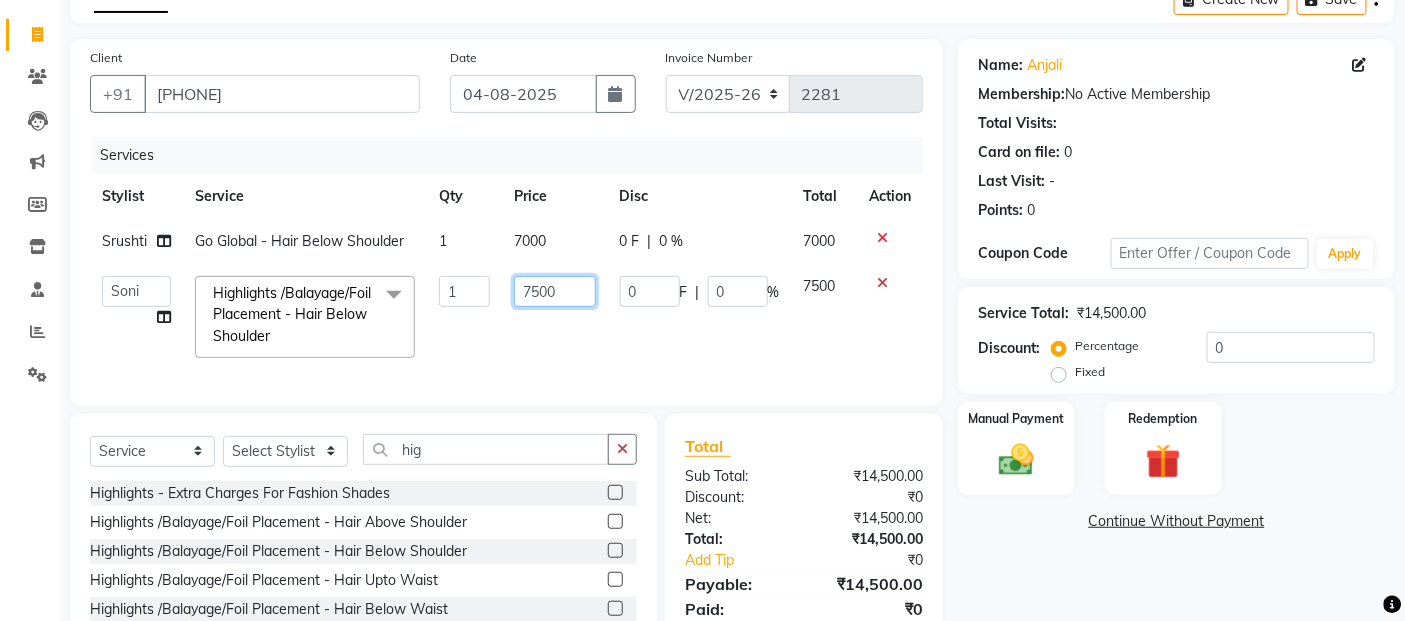 click on "7500" 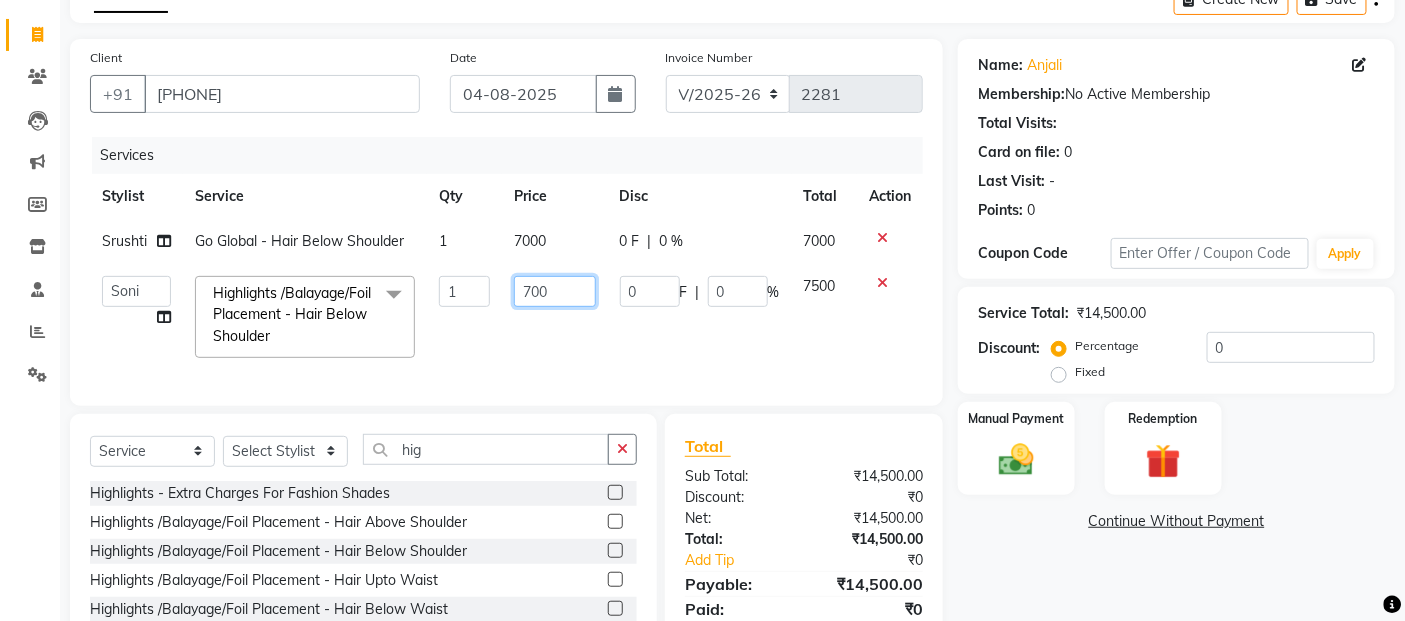 type on "7000" 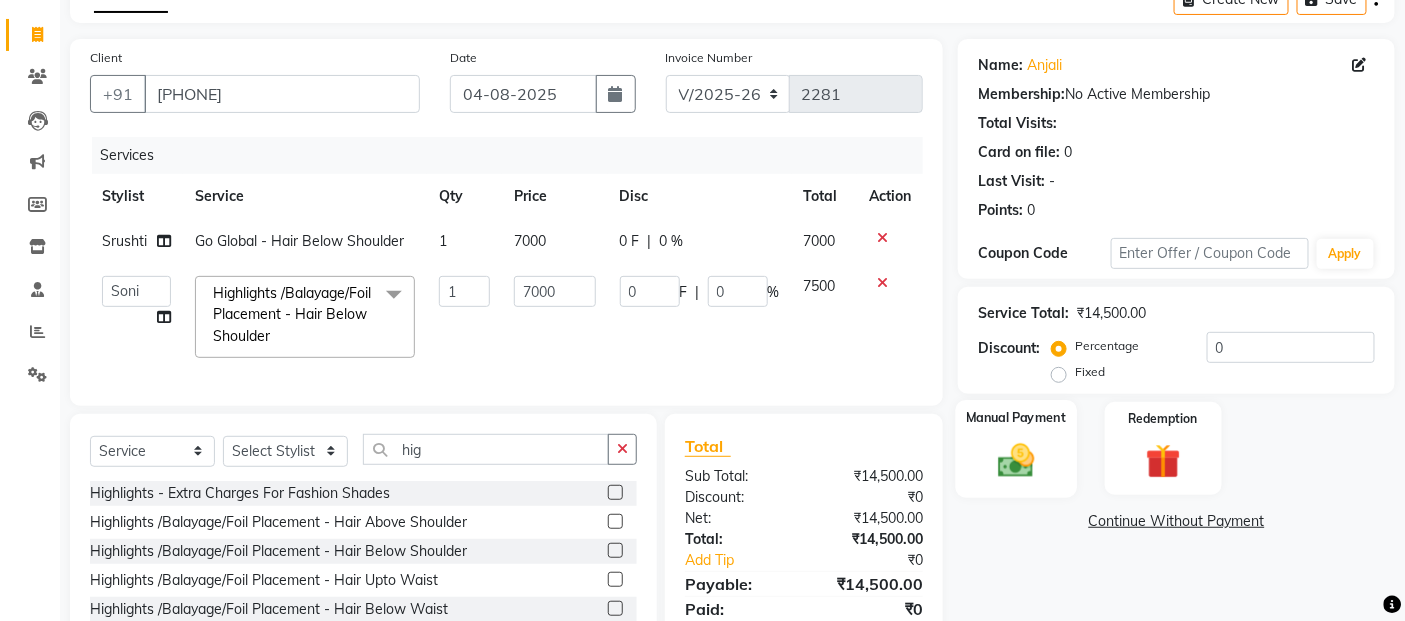 click on "Manual Payment" 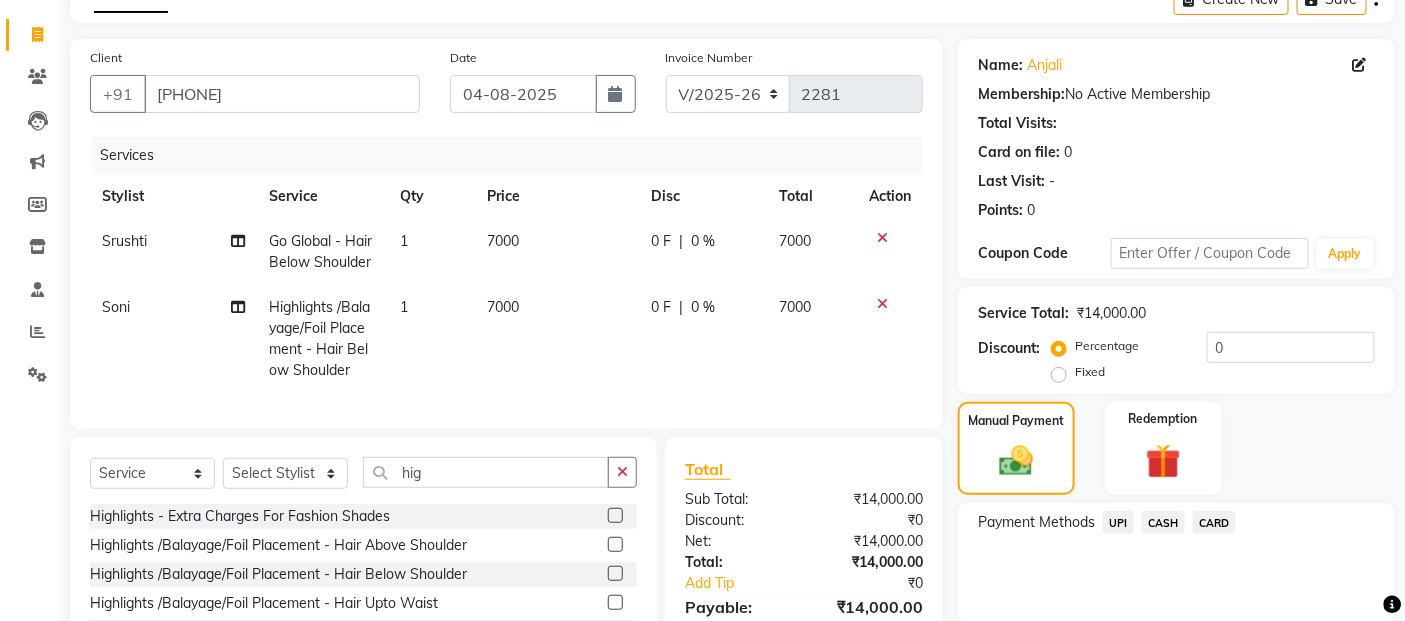 click on "UPI" 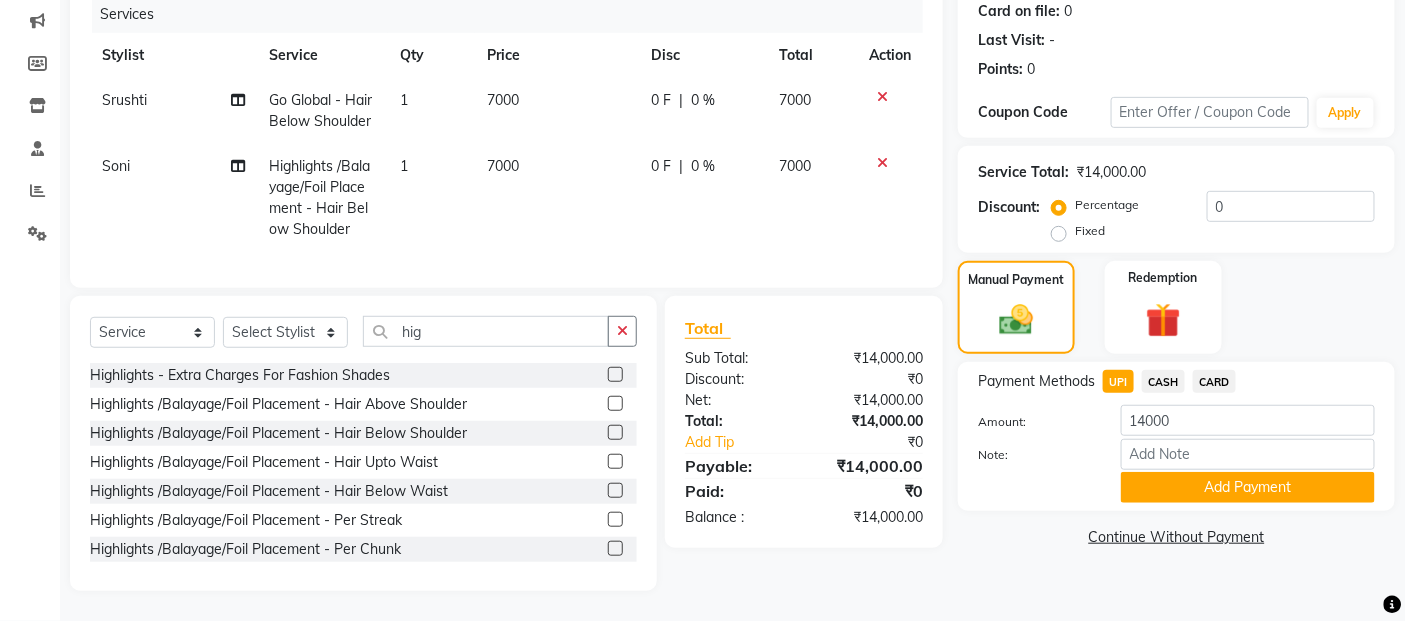 scroll, scrollTop: 268, scrollLeft: 0, axis: vertical 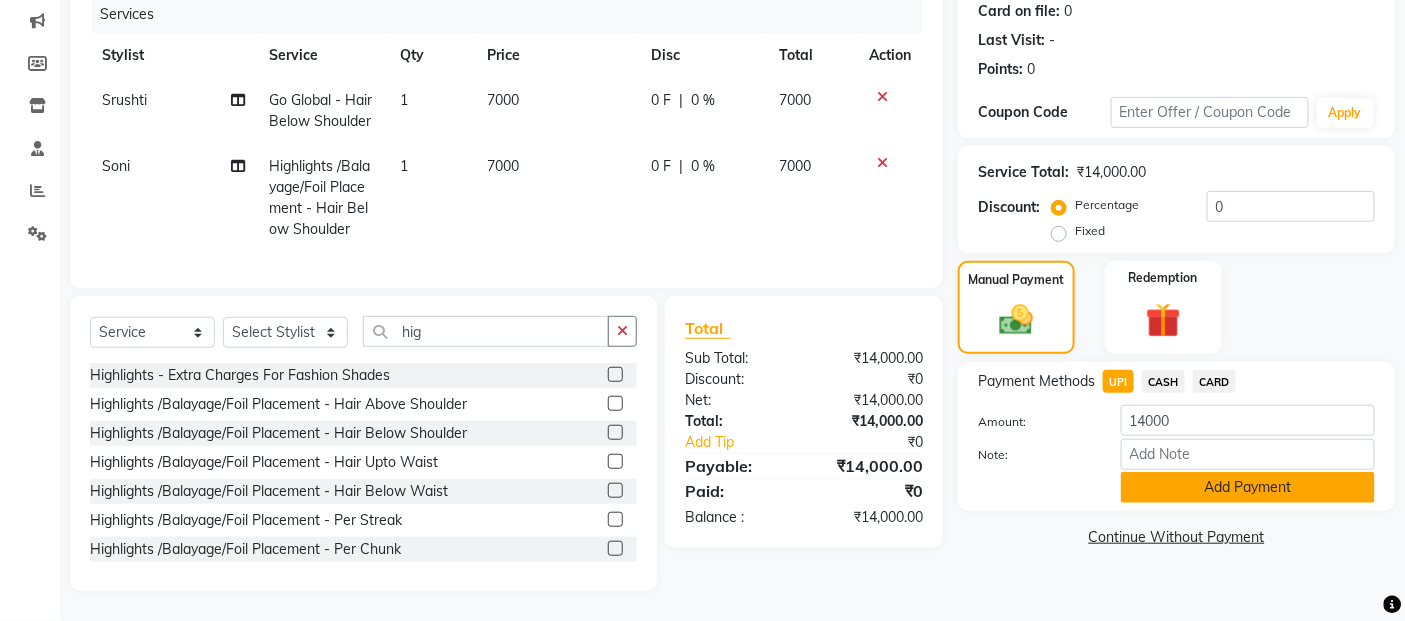 drag, startPoint x: 1170, startPoint y: 483, endPoint x: 1175, endPoint y: 474, distance: 10.29563 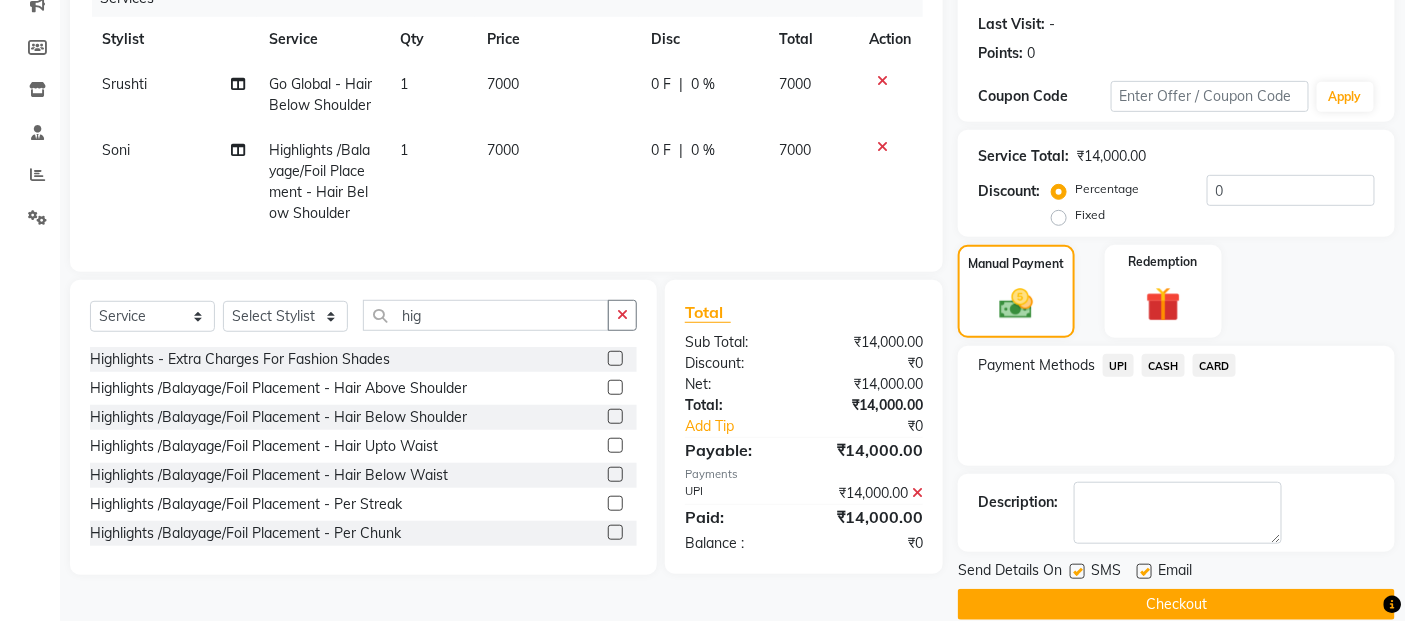 click on "Checkout" 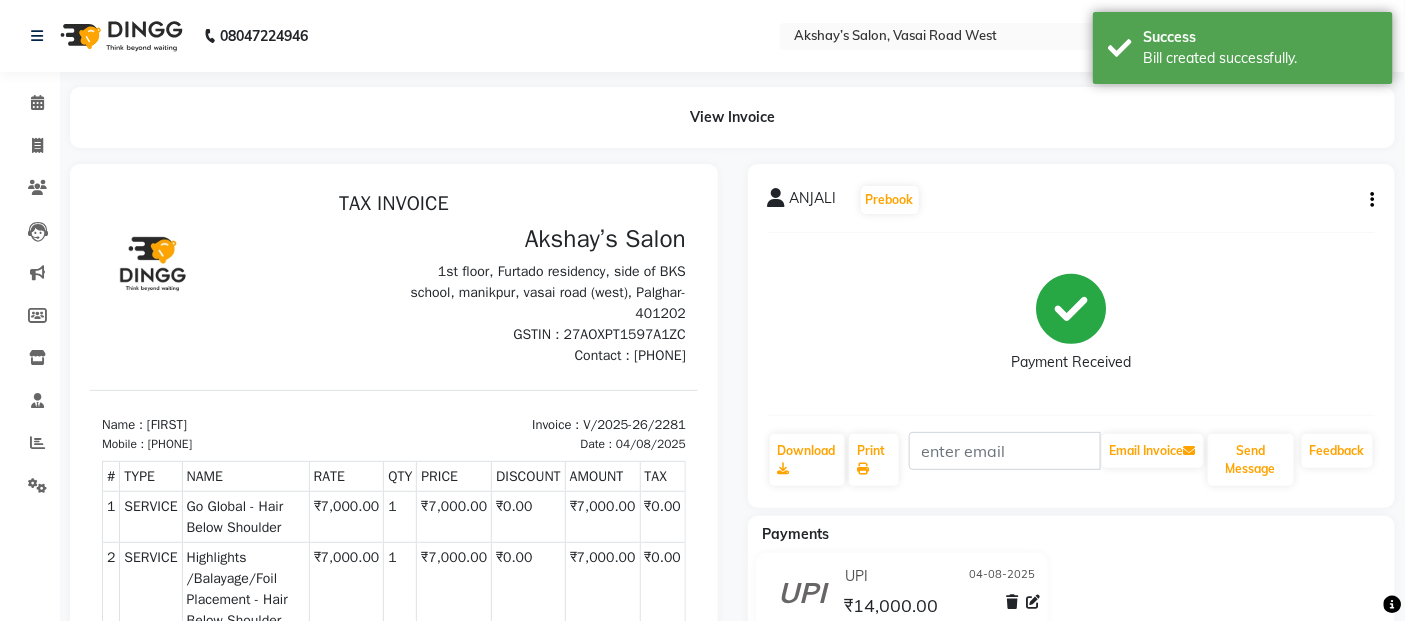 scroll, scrollTop: 0, scrollLeft: 0, axis: both 